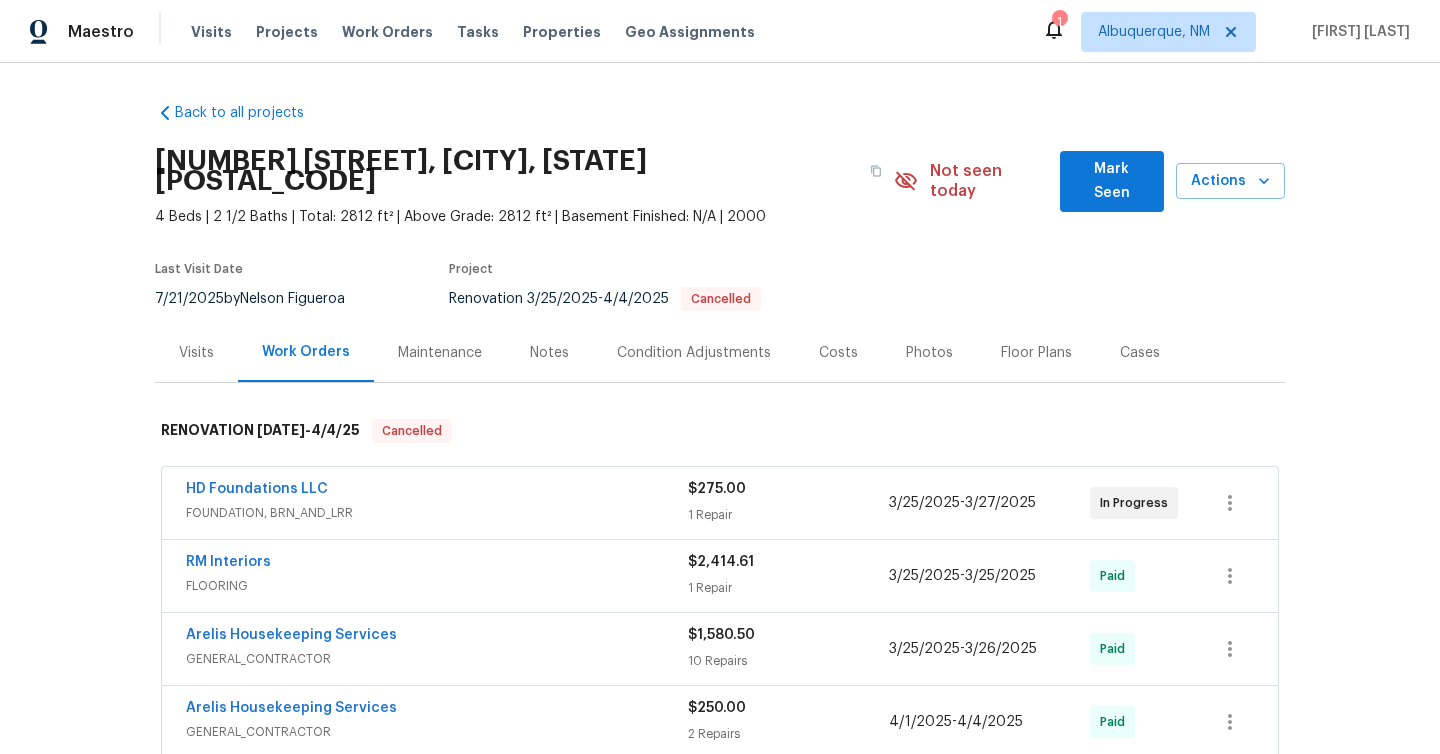 scroll, scrollTop: 0, scrollLeft: 0, axis: both 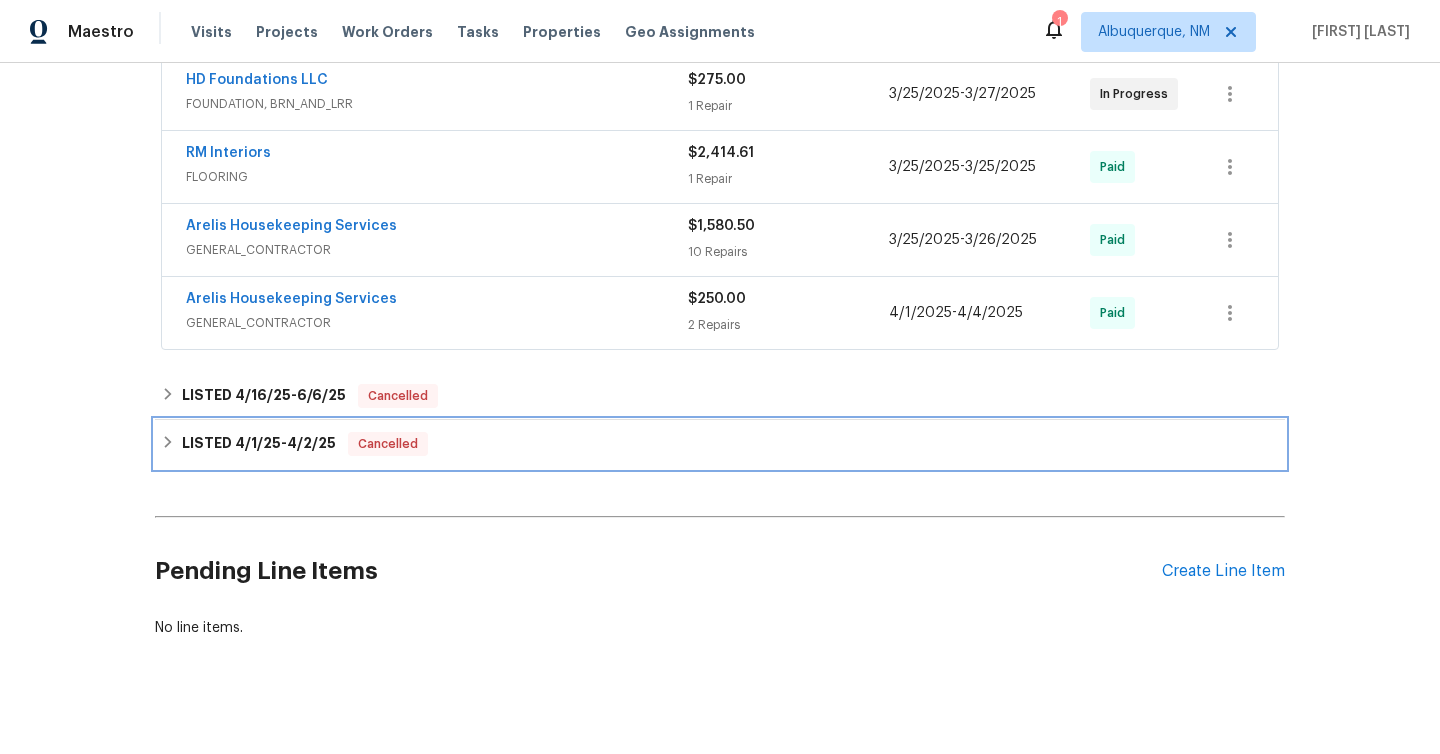 click on "LISTED   4/1/25  -  4/2/25 Cancelled" at bounding box center [720, 444] 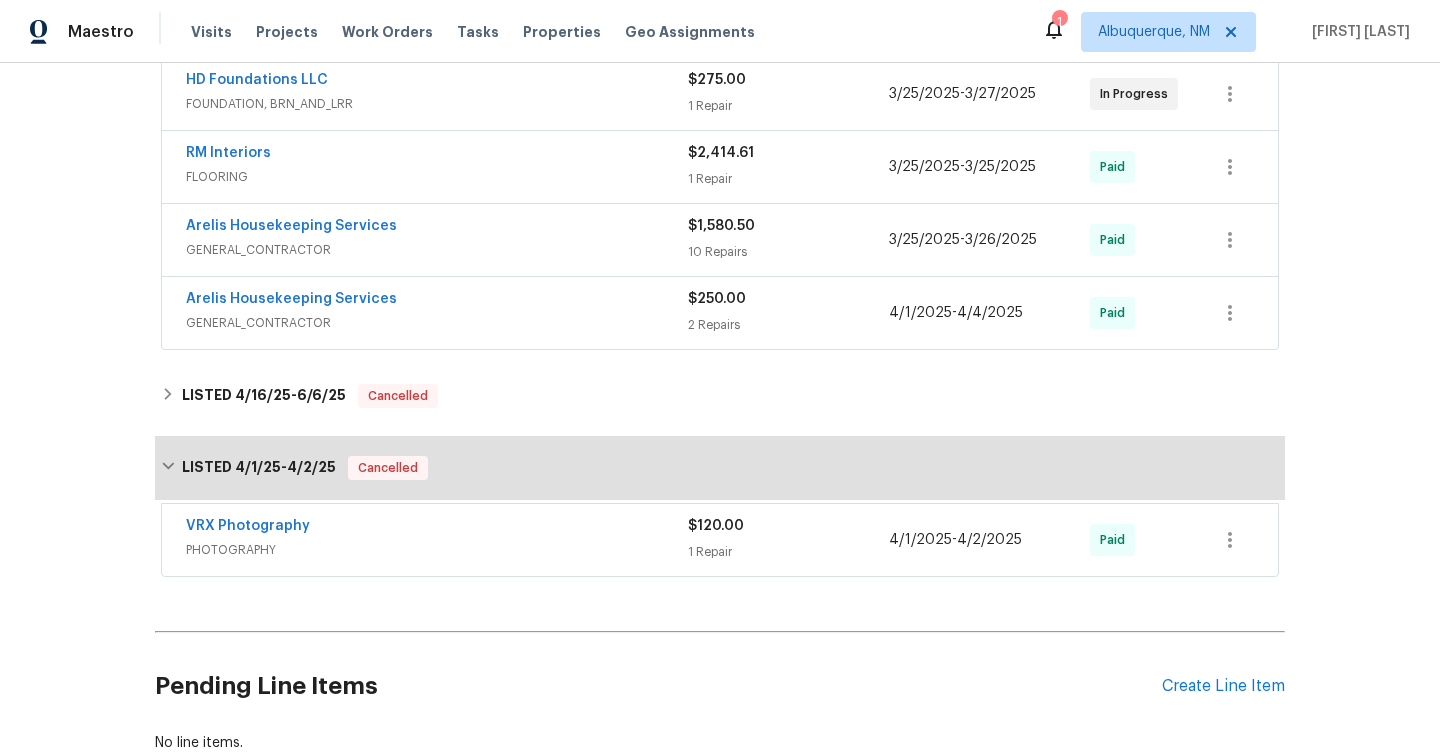 click on "VRX Photography" at bounding box center (437, 528) 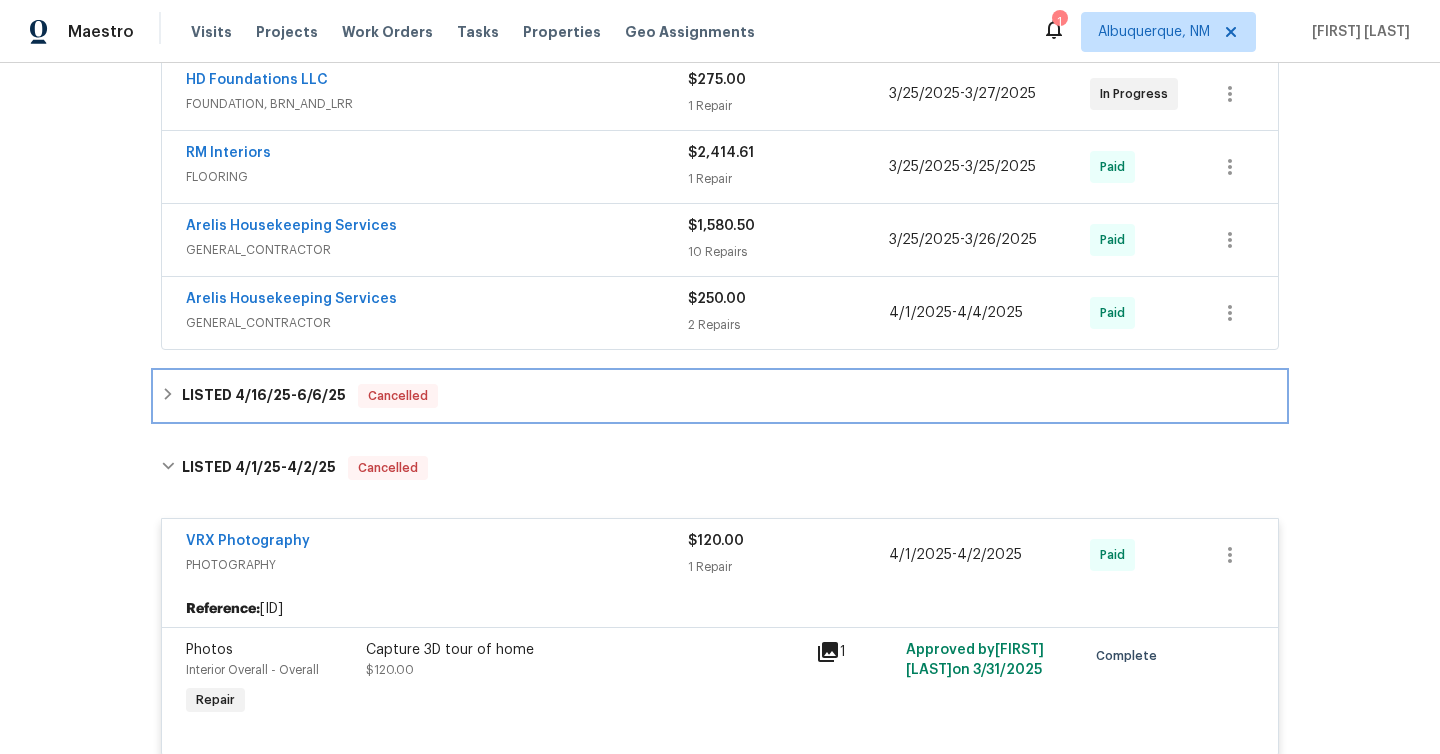 click on "LISTED   4/16/25  -  6/6/25 Cancelled" at bounding box center [720, 396] 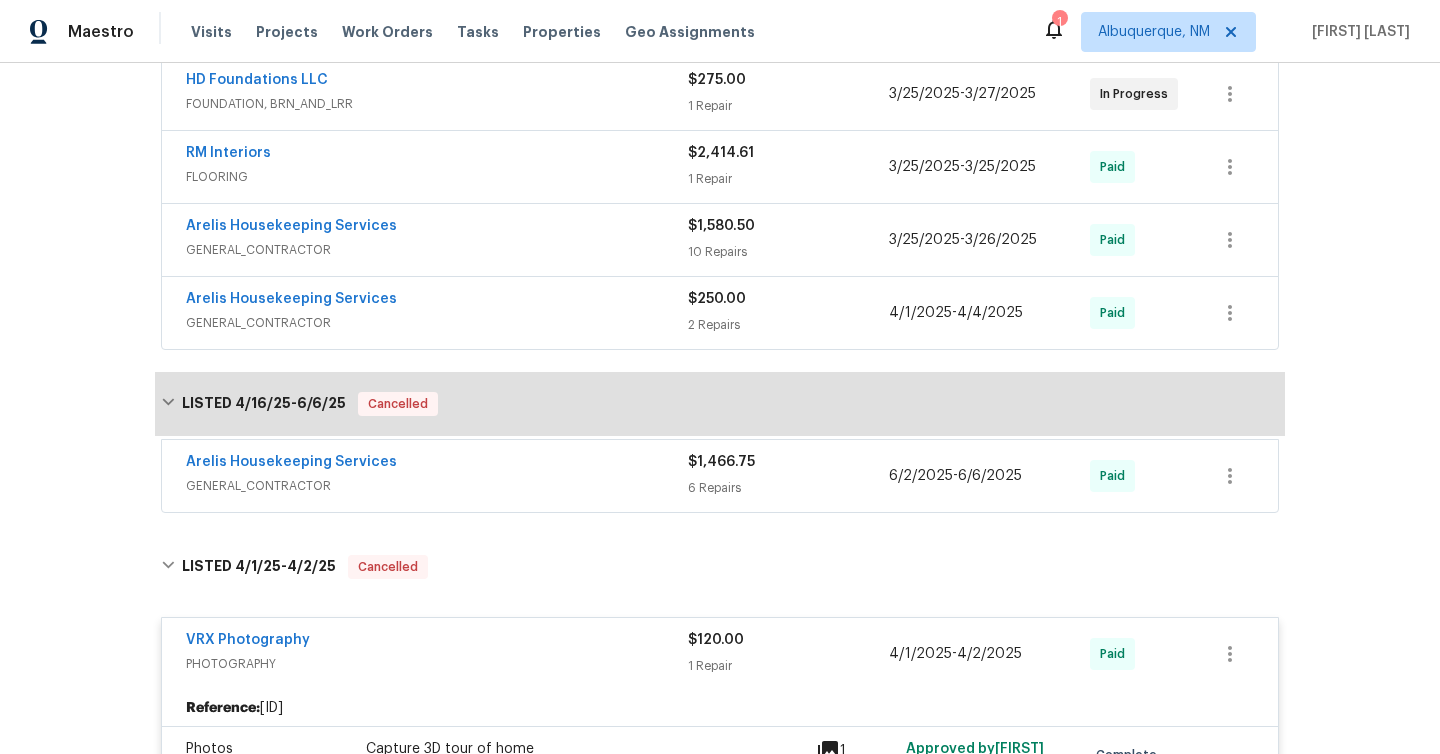 click on "Arelis Housekeeping Services GENERAL_CONTRACTOR $1,466.75 6 Repairs 6/2/2025  -  6/6/2025 Paid" at bounding box center (720, 476) 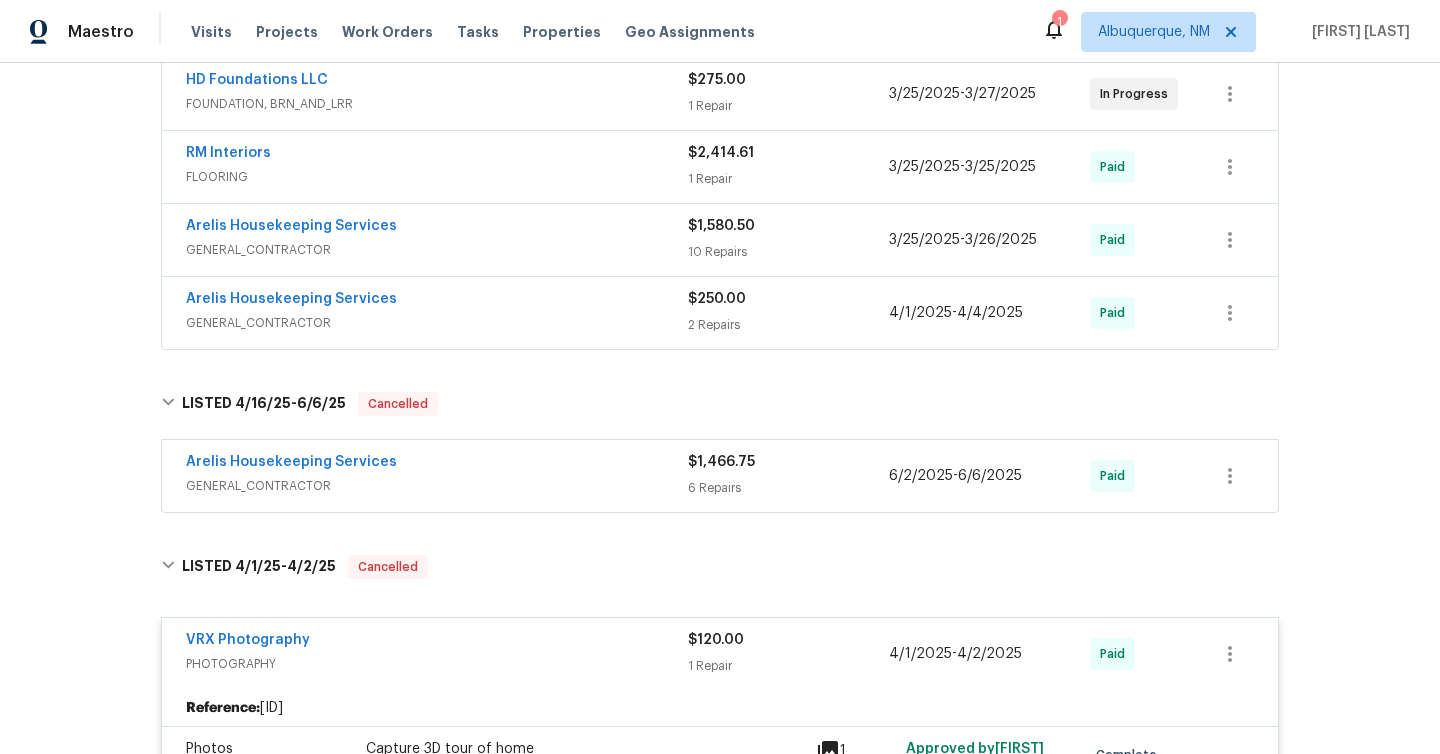 click on "Arelis Housekeeping Services GENERAL_CONTRACTOR" at bounding box center [437, 476] 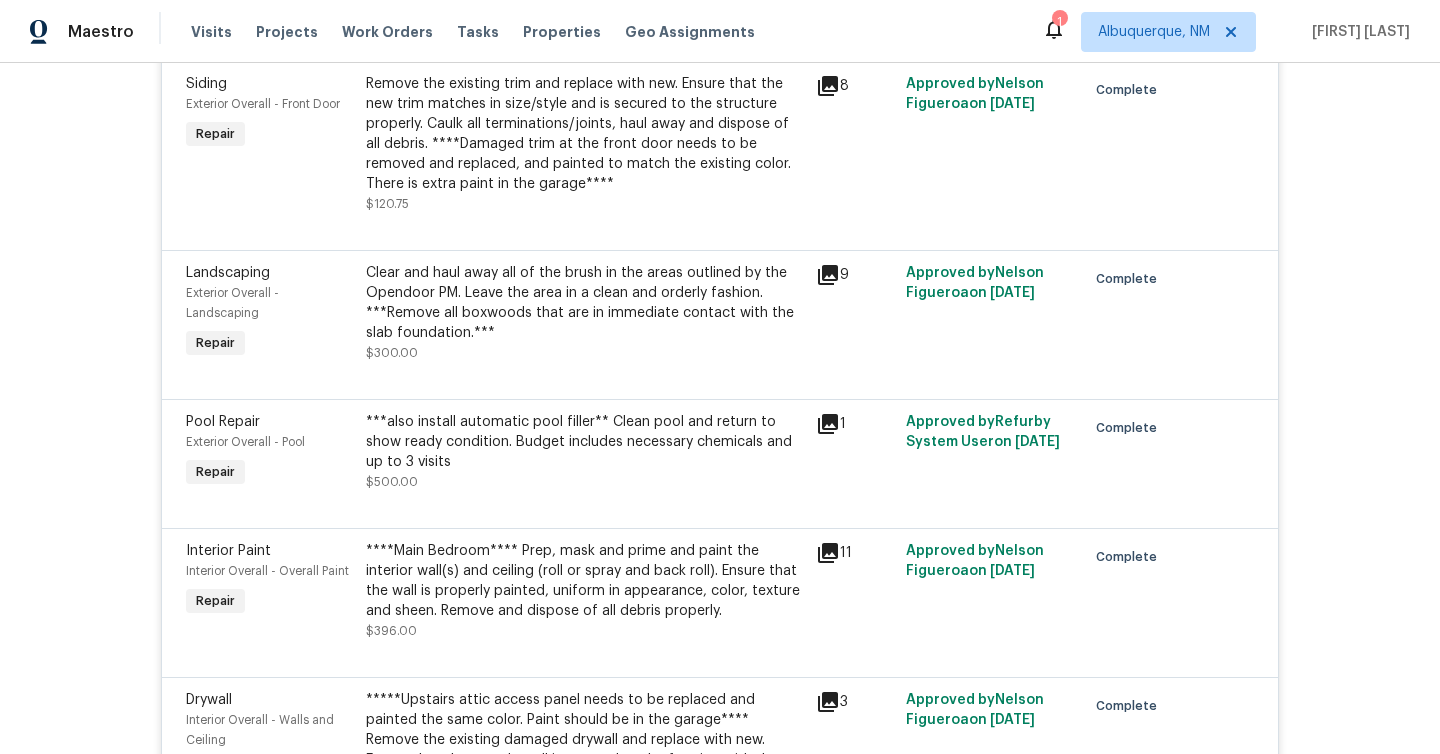 scroll, scrollTop: 903, scrollLeft: 0, axis: vertical 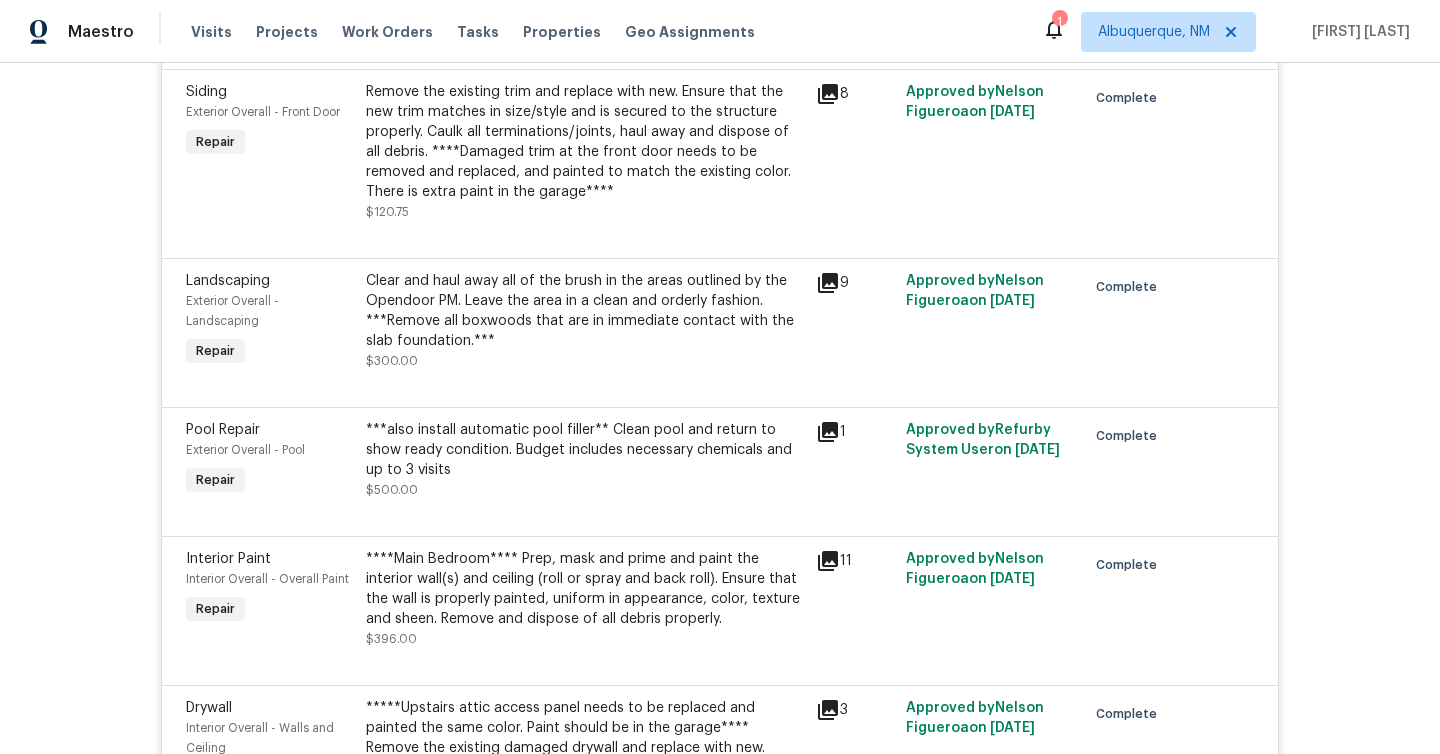 click 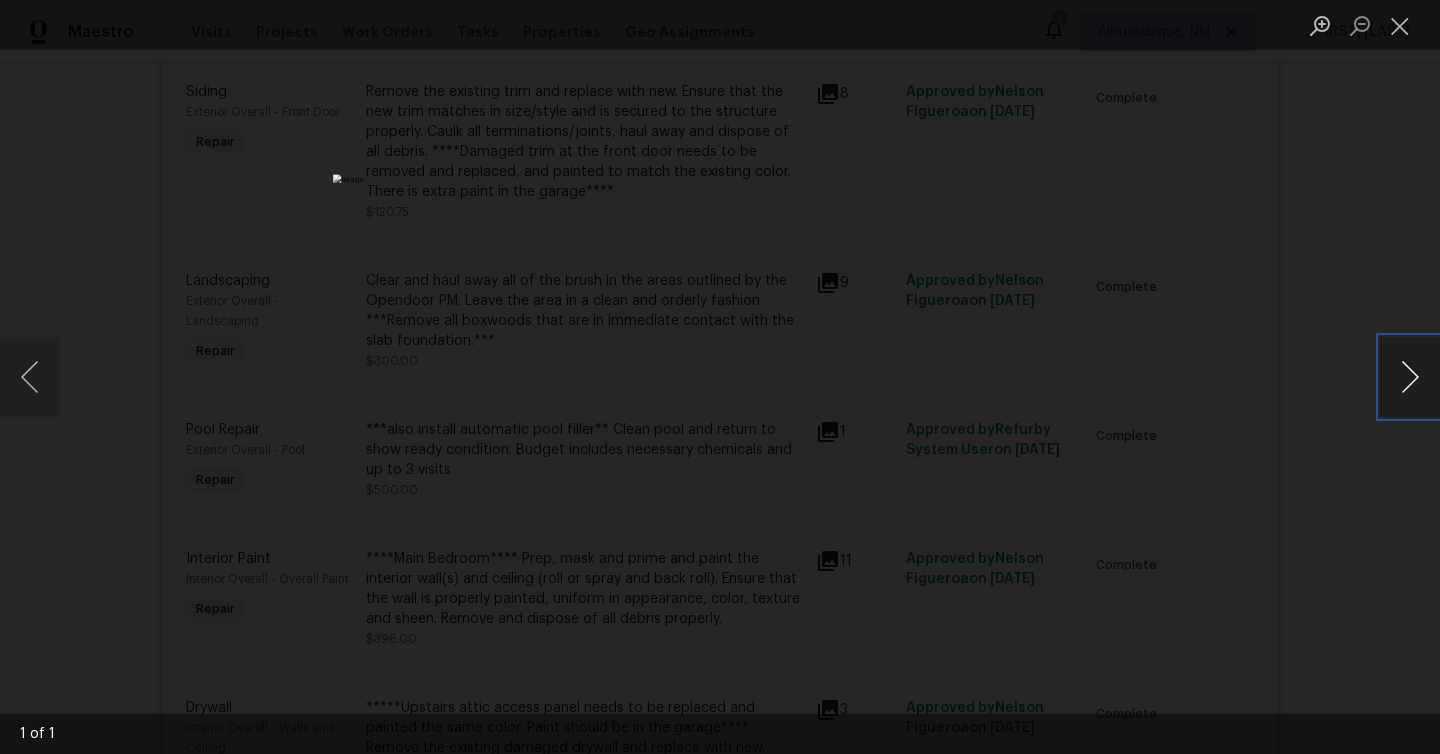 click at bounding box center (1410, 377) 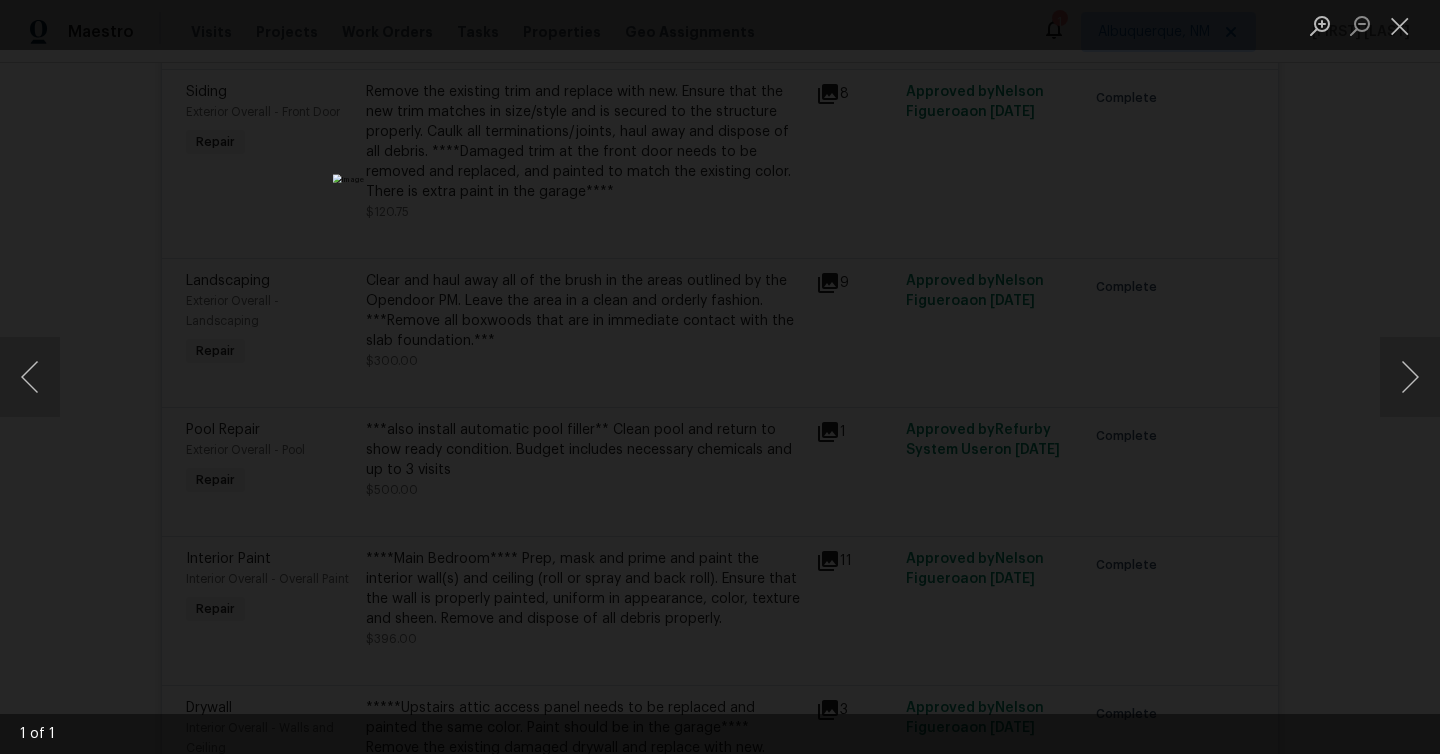 click at bounding box center [720, 377] 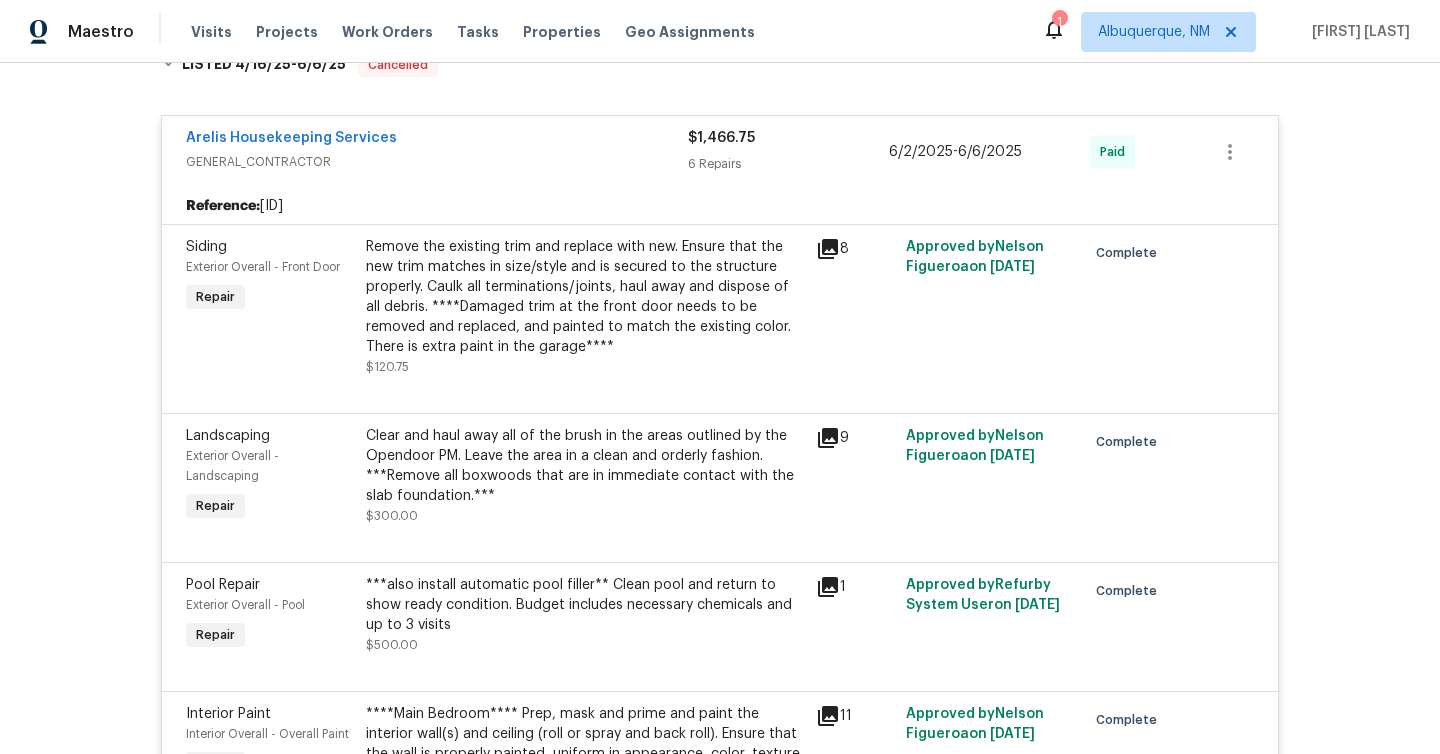 scroll, scrollTop: 735, scrollLeft: 0, axis: vertical 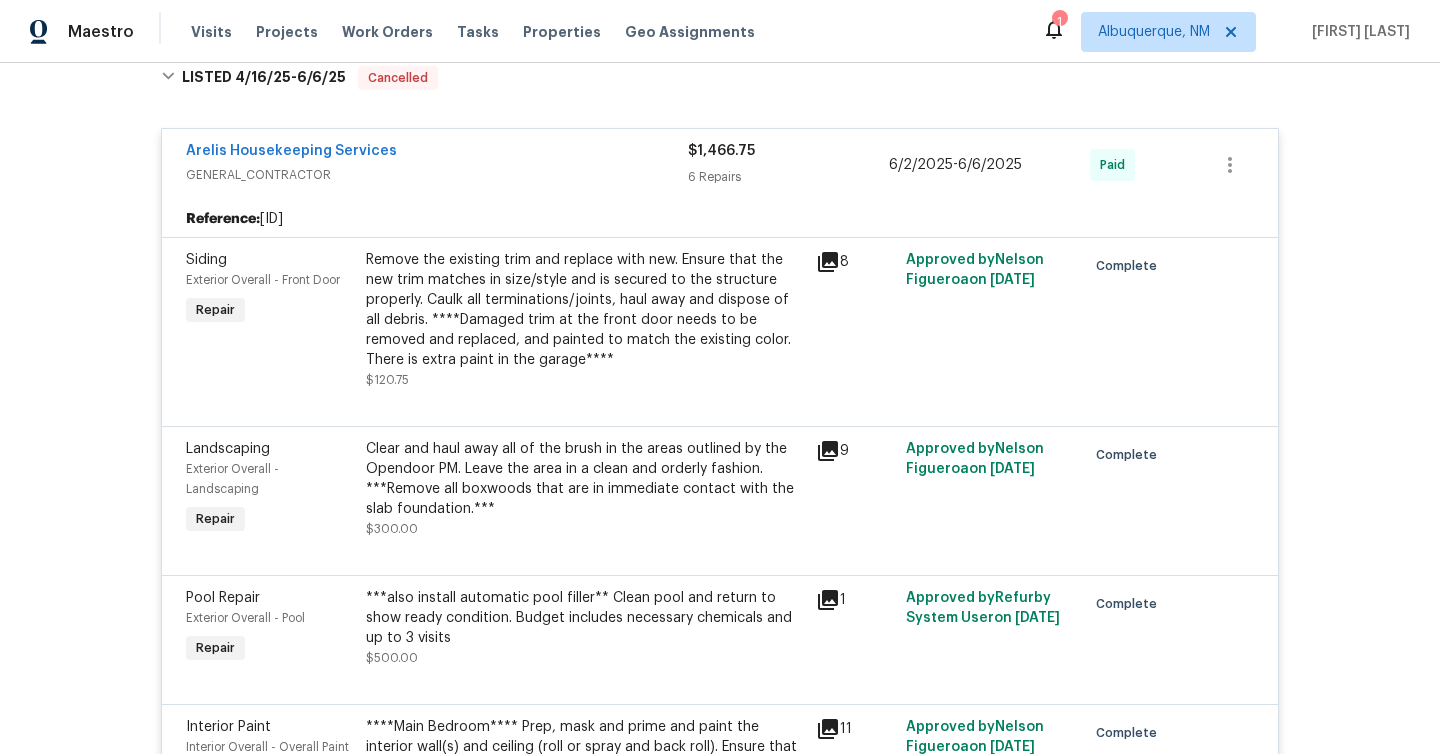 click on "GENERAL_CONTRACTOR" at bounding box center (437, 175) 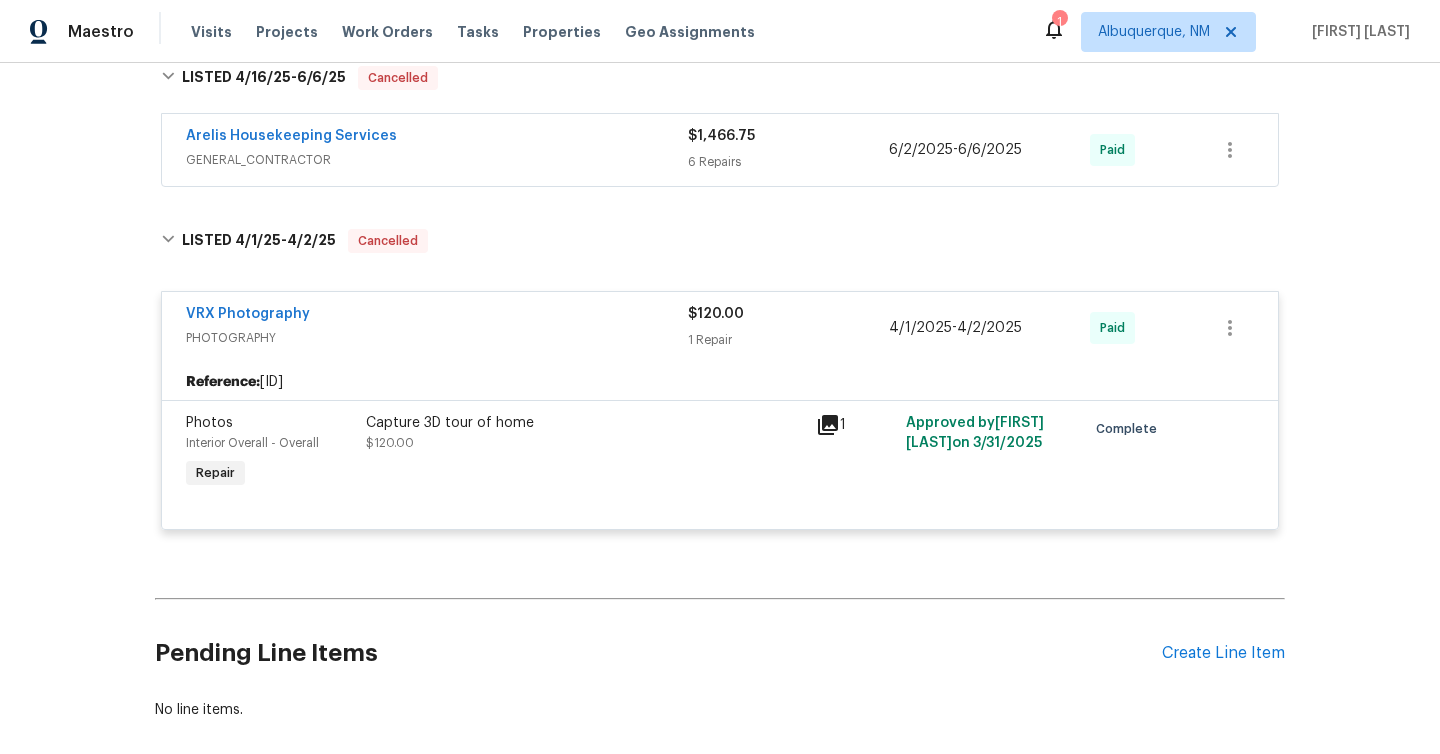 click on "GENERAL_CONTRACTOR" at bounding box center [437, 160] 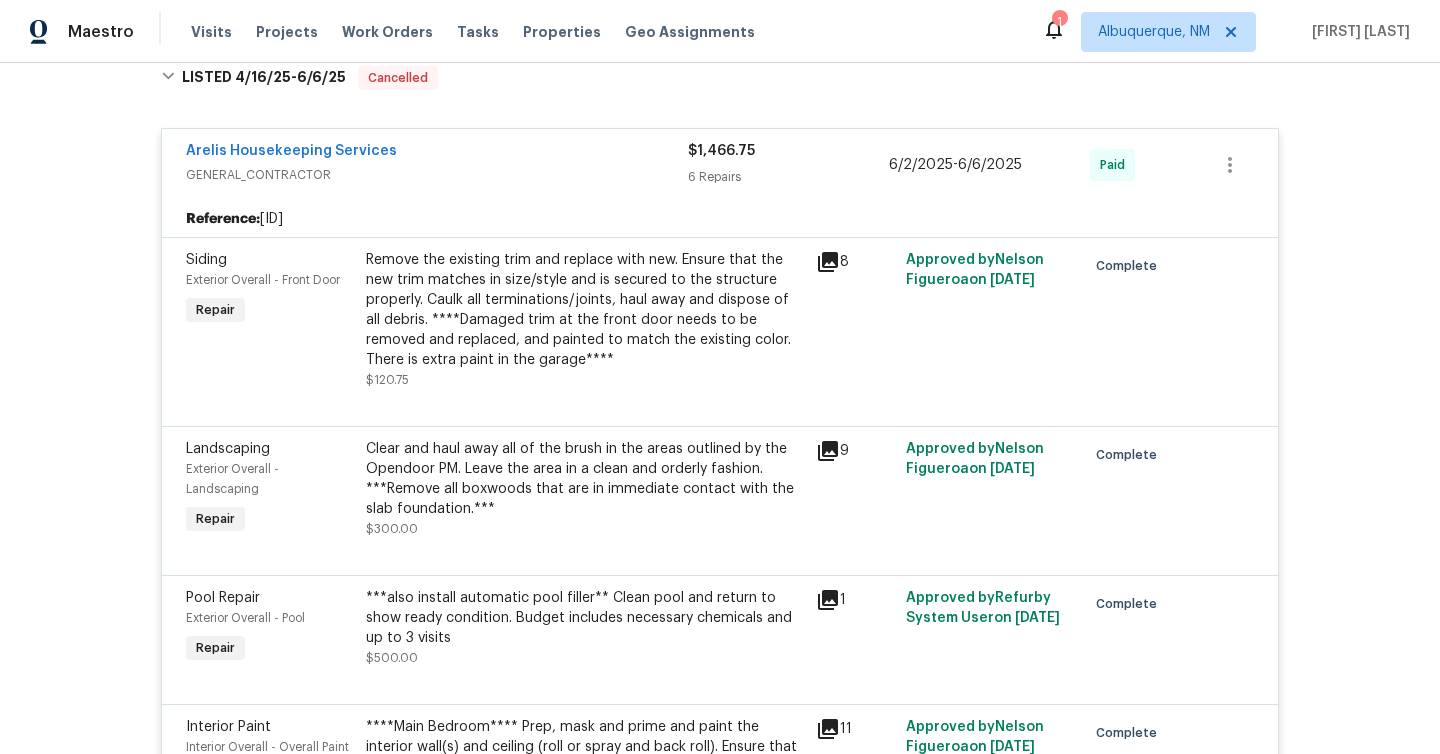 click on "GENERAL_CONTRACTOR" at bounding box center [437, 175] 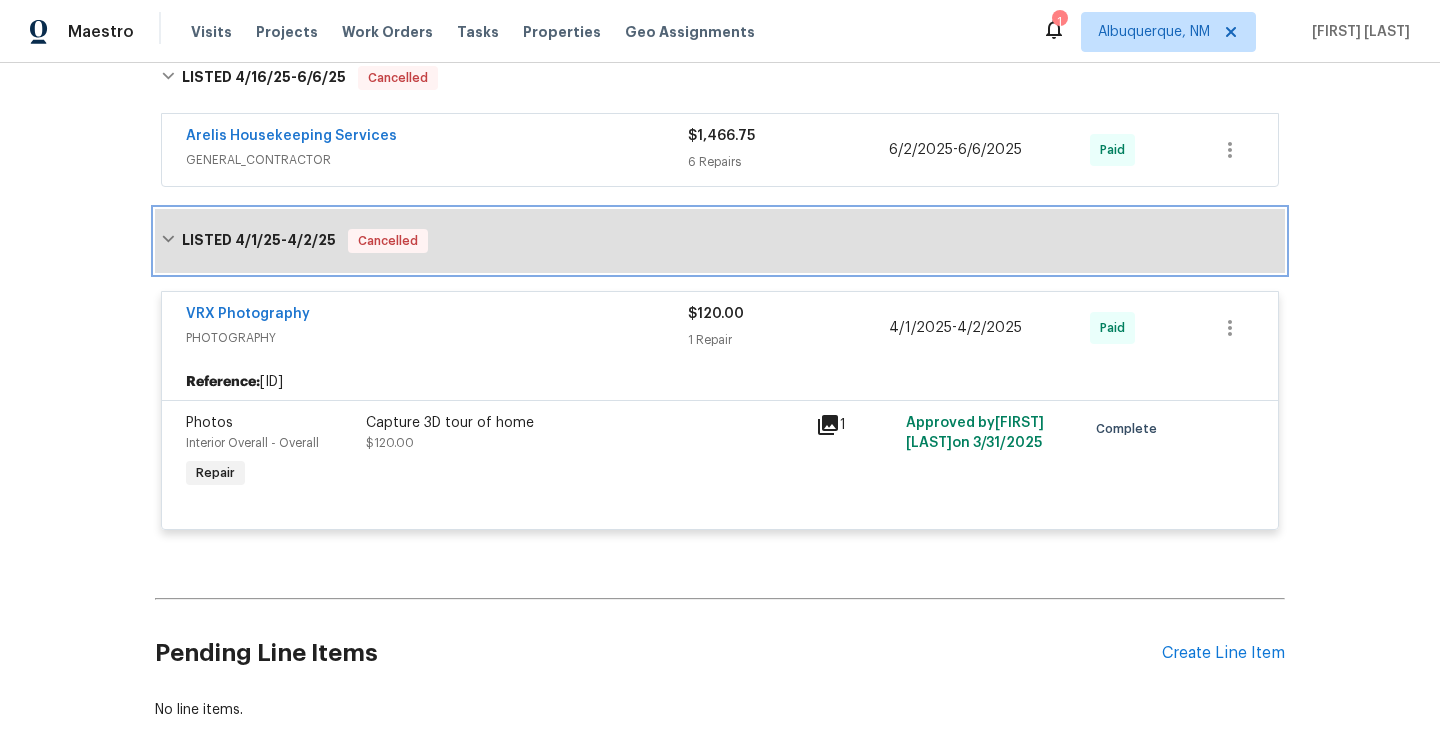 click on "LISTED   4/1/25  -  4/2/25 Cancelled" at bounding box center (720, 241) 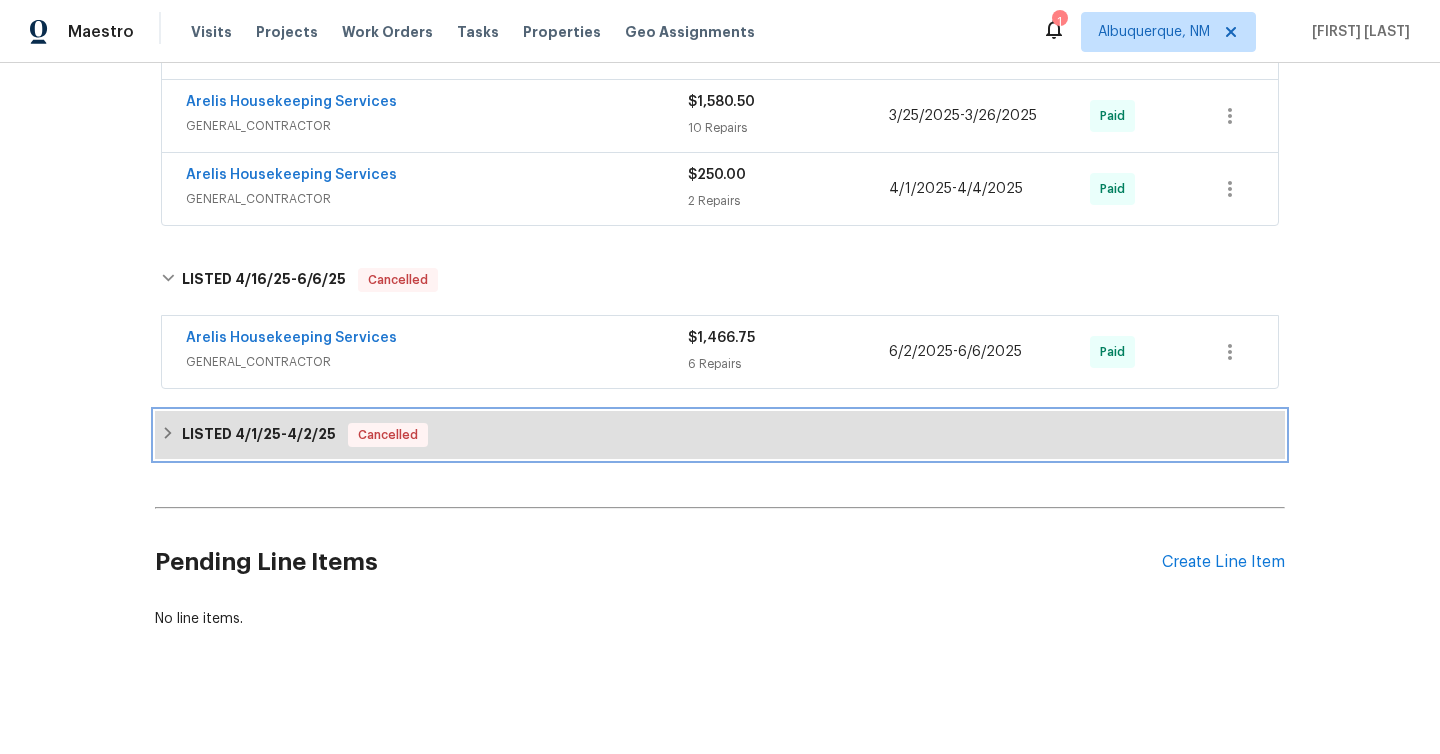 scroll, scrollTop: 524, scrollLeft: 0, axis: vertical 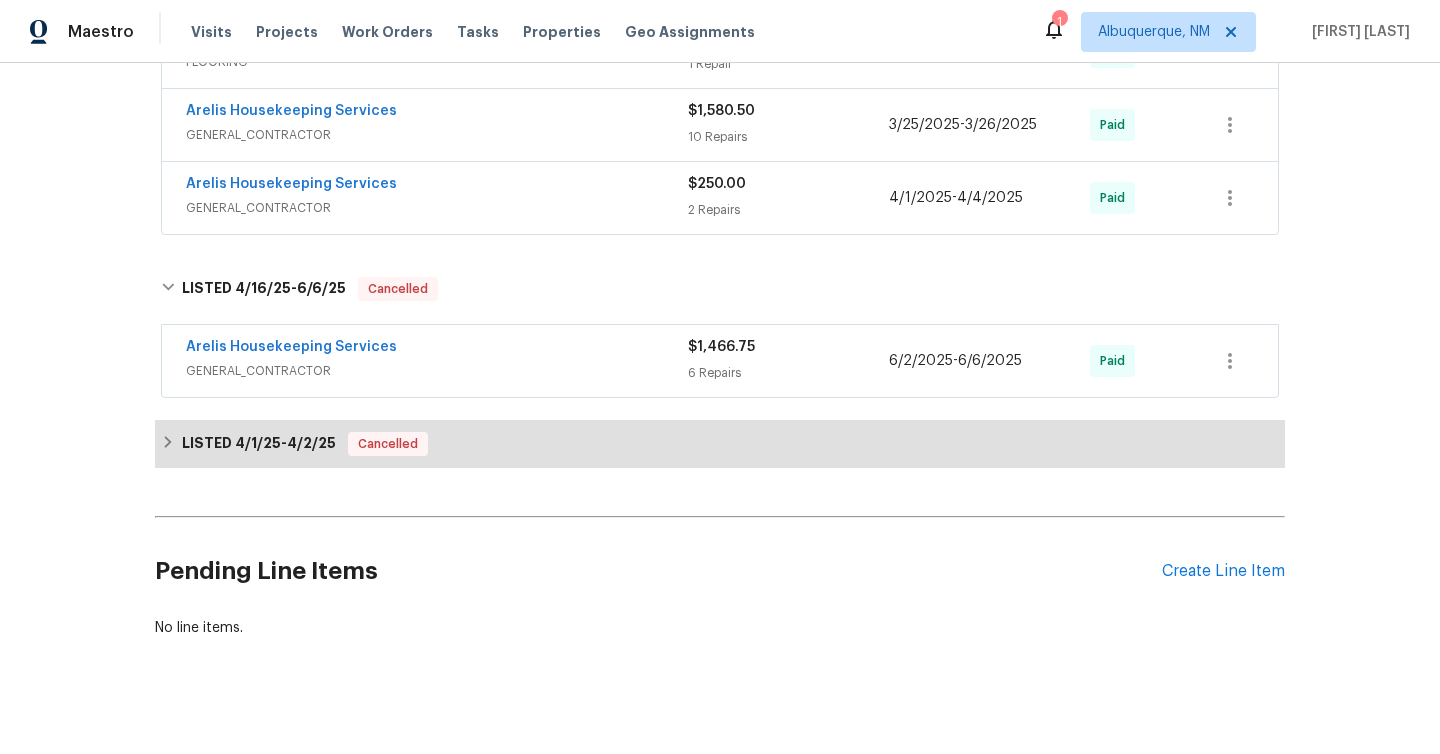 click on "GENERAL_CONTRACTOR" at bounding box center [437, 371] 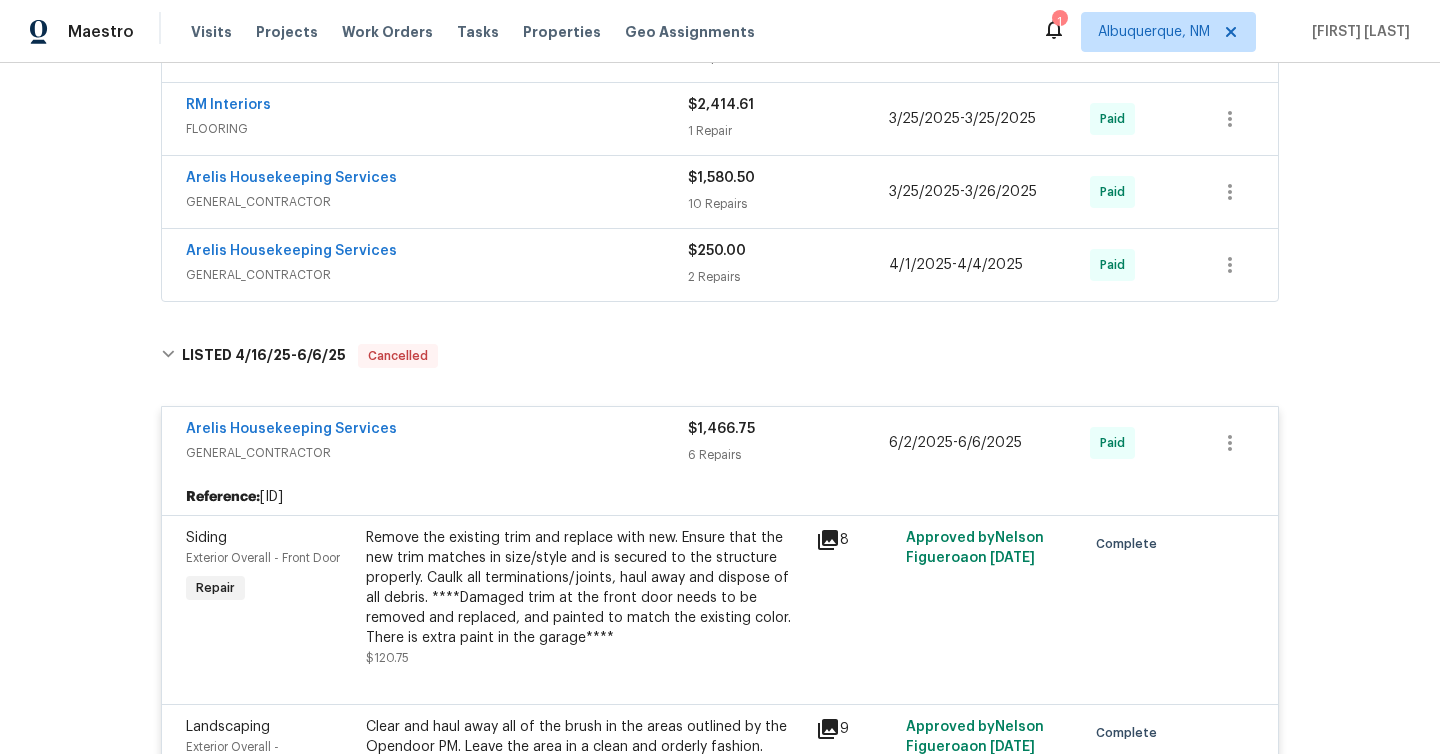scroll, scrollTop: 380, scrollLeft: 0, axis: vertical 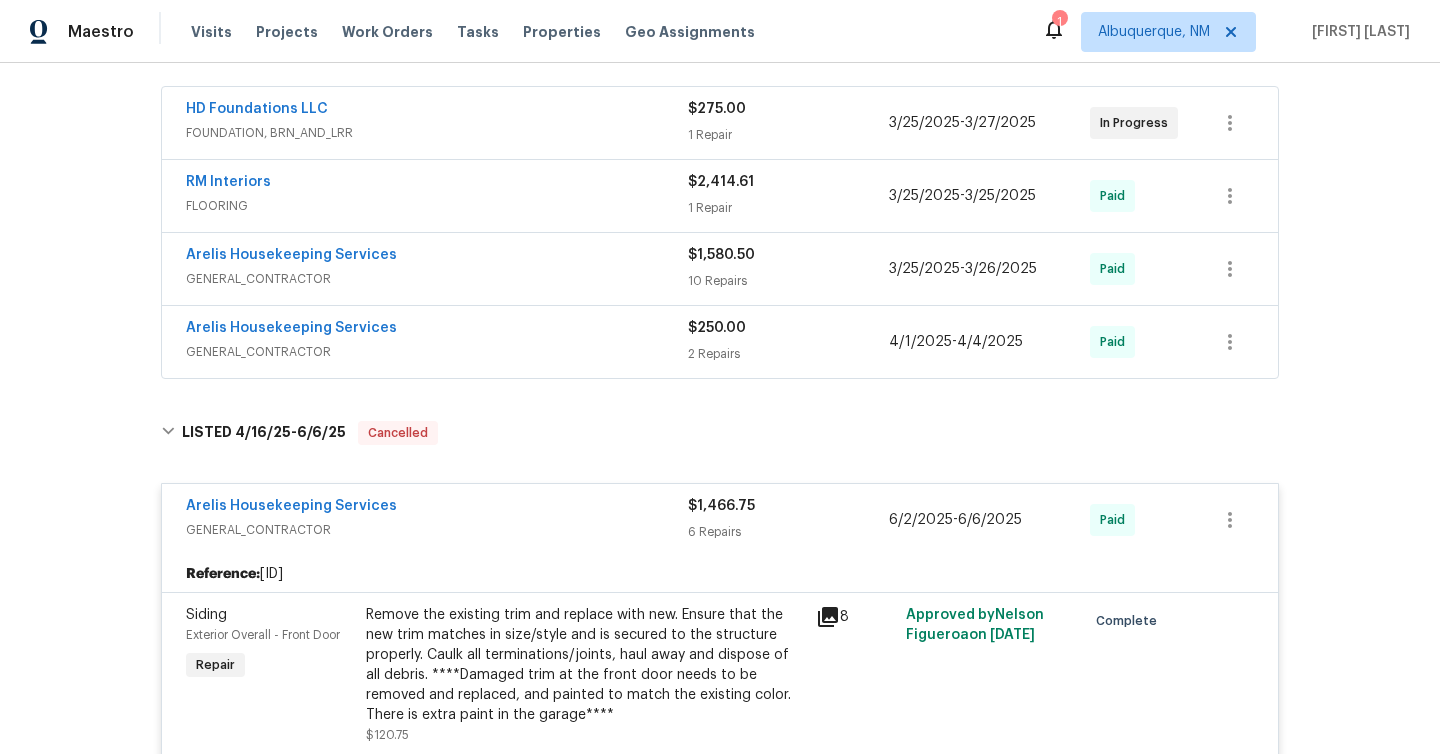 click on "Arelis Housekeeping Services" at bounding box center (437, 330) 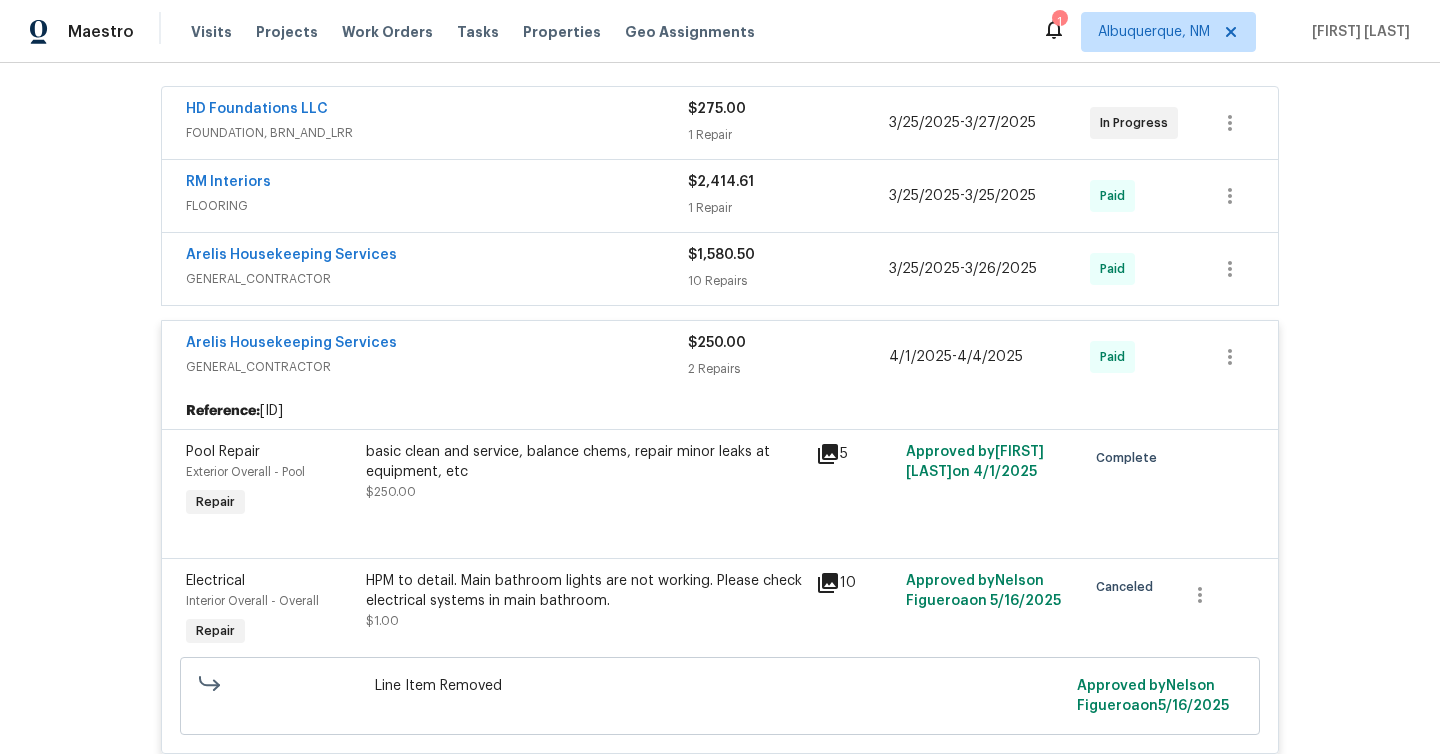 scroll, scrollTop: 426, scrollLeft: 0, axis: vertical 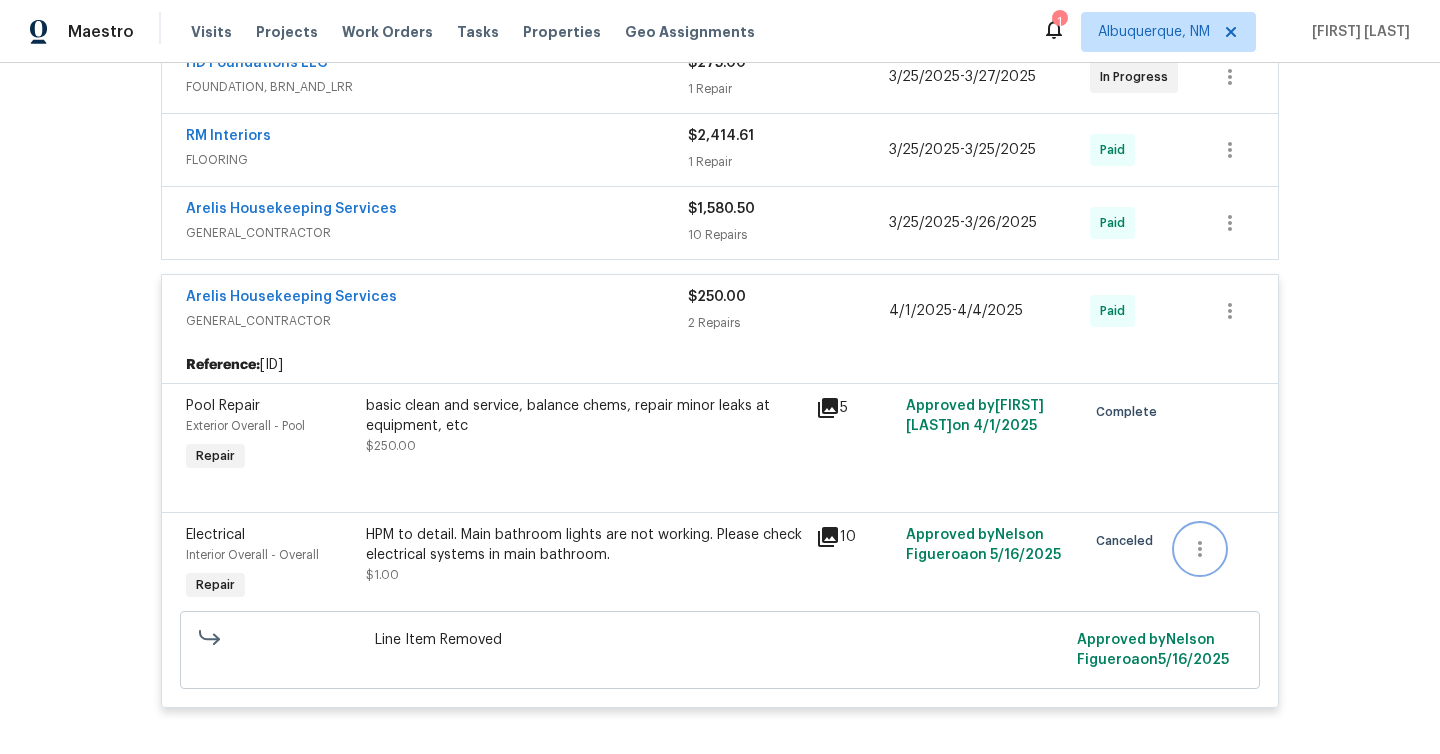 click 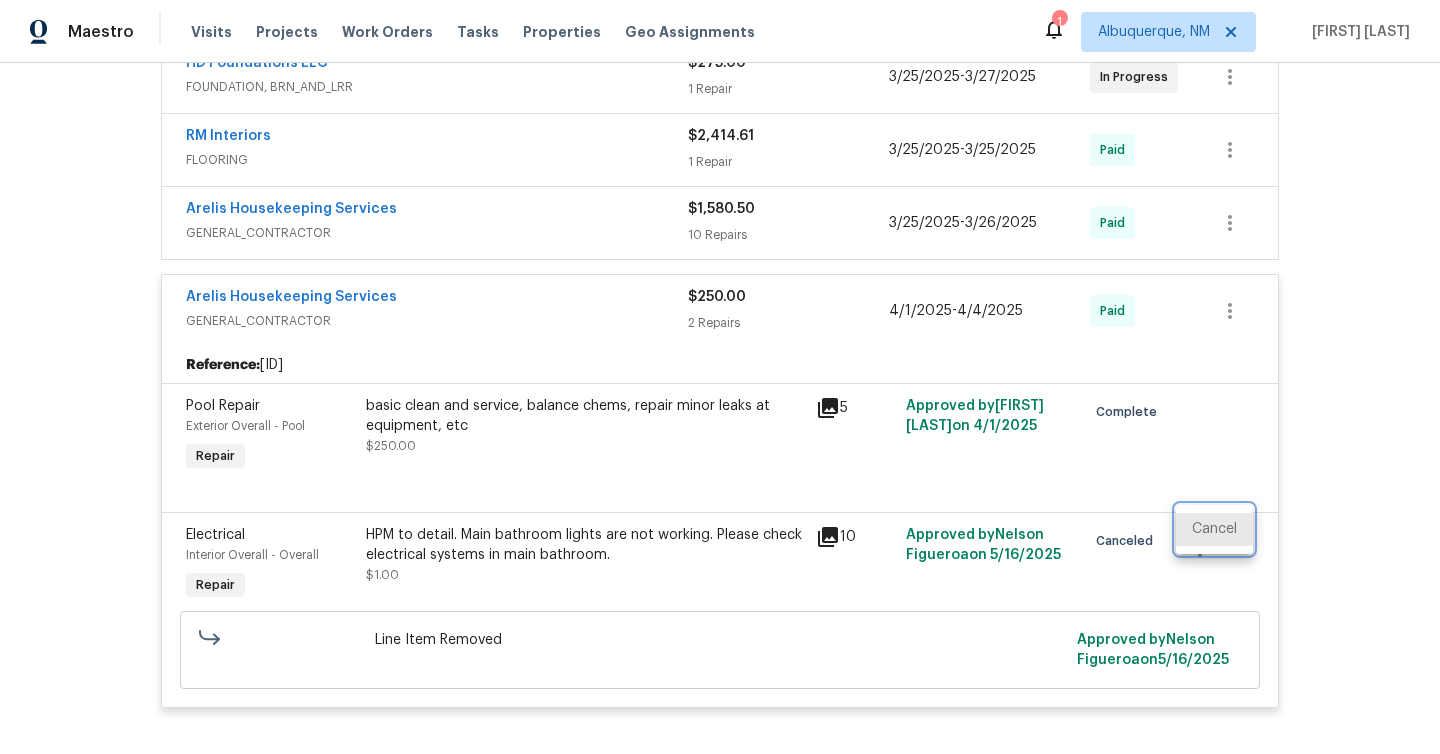click at bounding box center [720, 377] 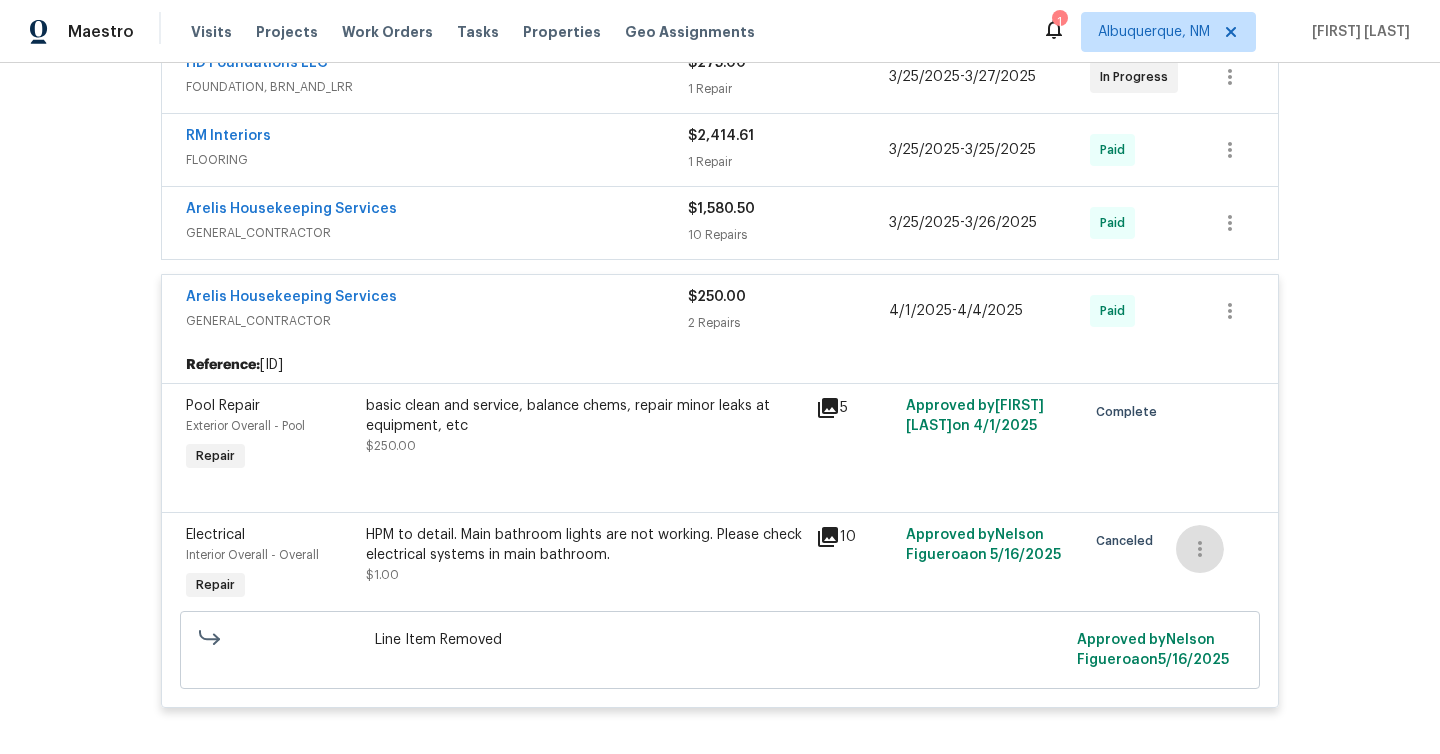 click 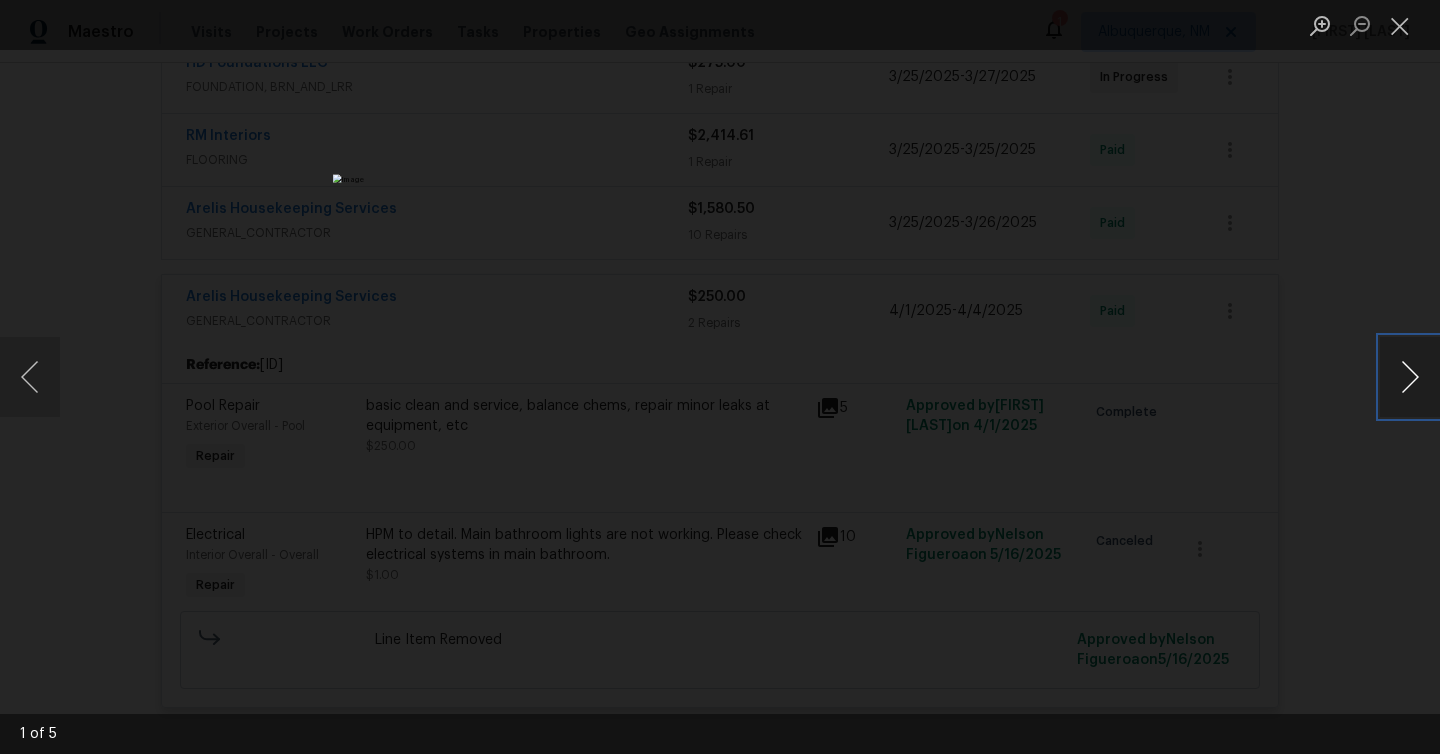 click at bounding box center (1410, 377) 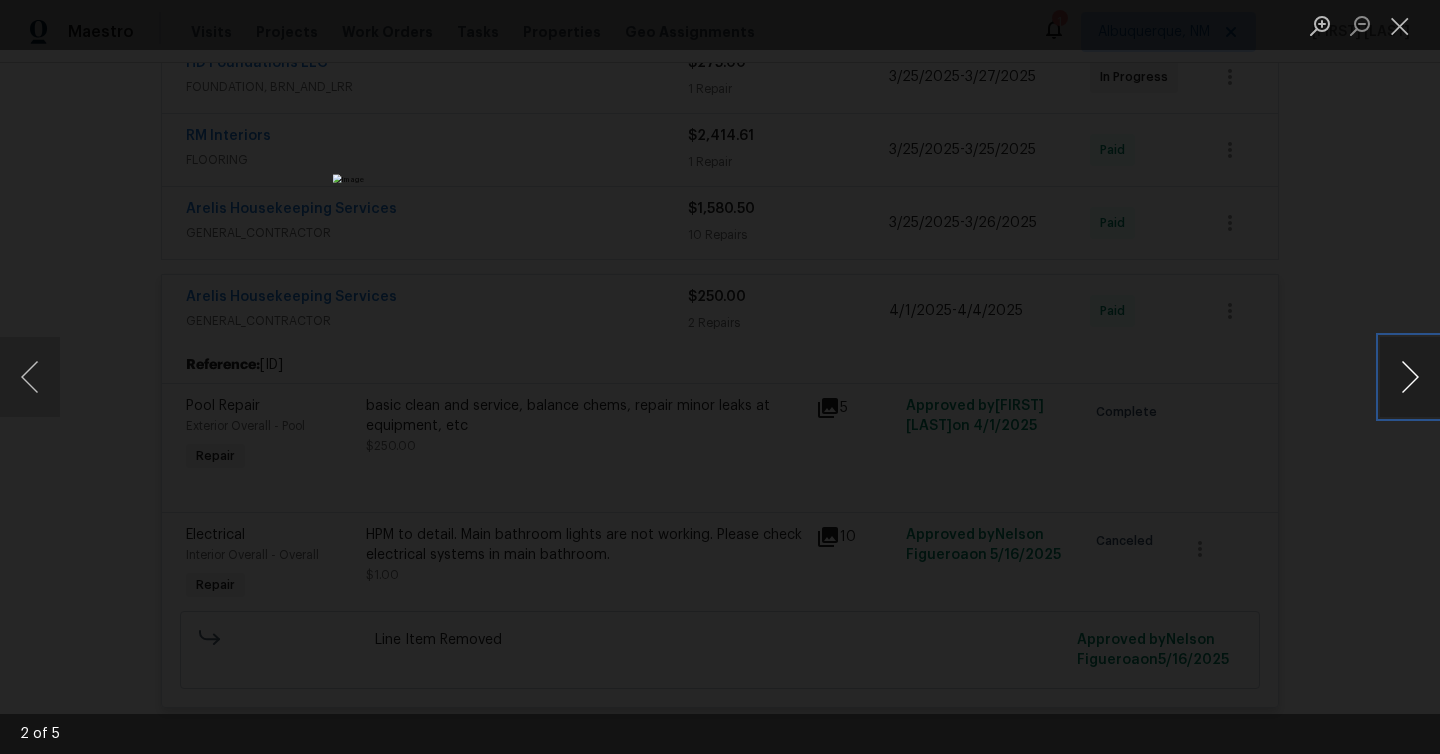 click at bounding box center (1410, 377) 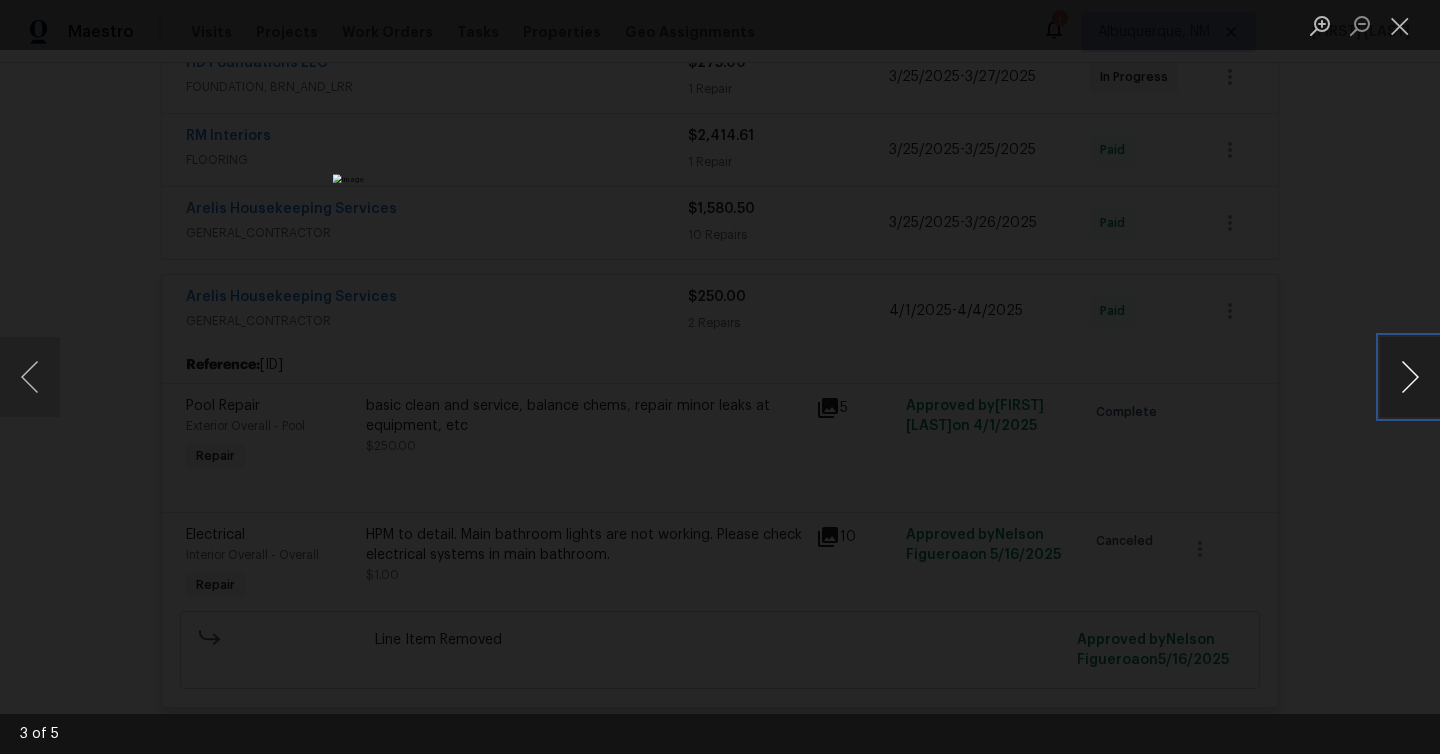 click at bounding box center [1410, 377] 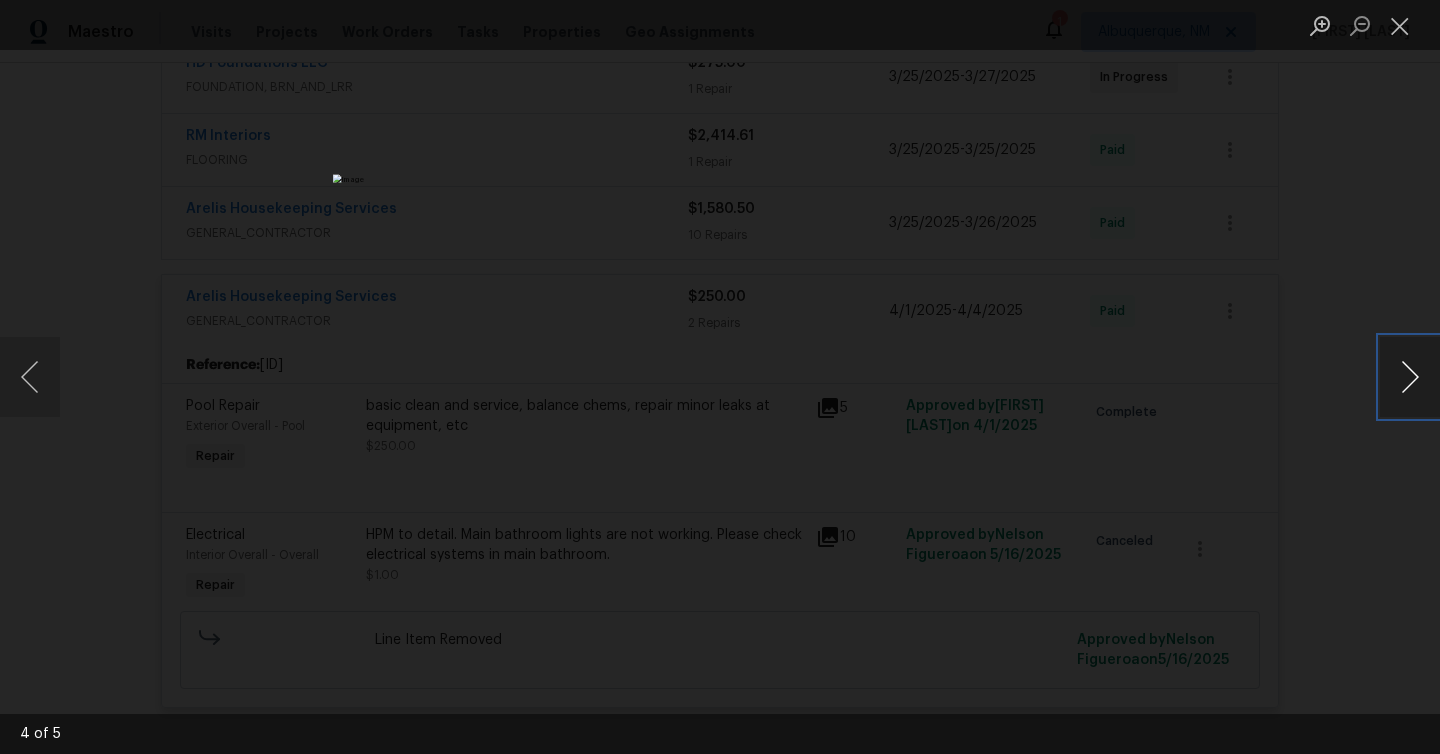 click at bounding box center (1410, 377) 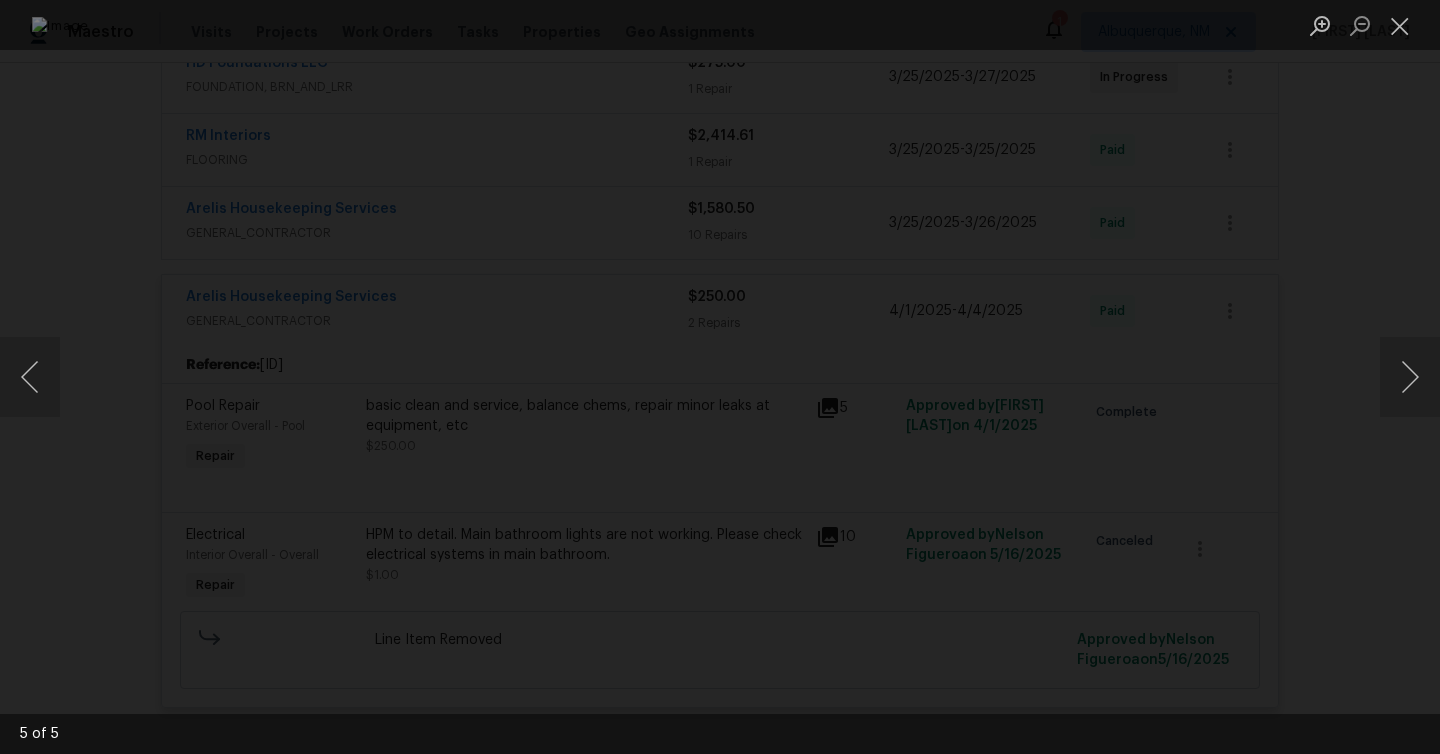 click at bounding box center [720, 377] 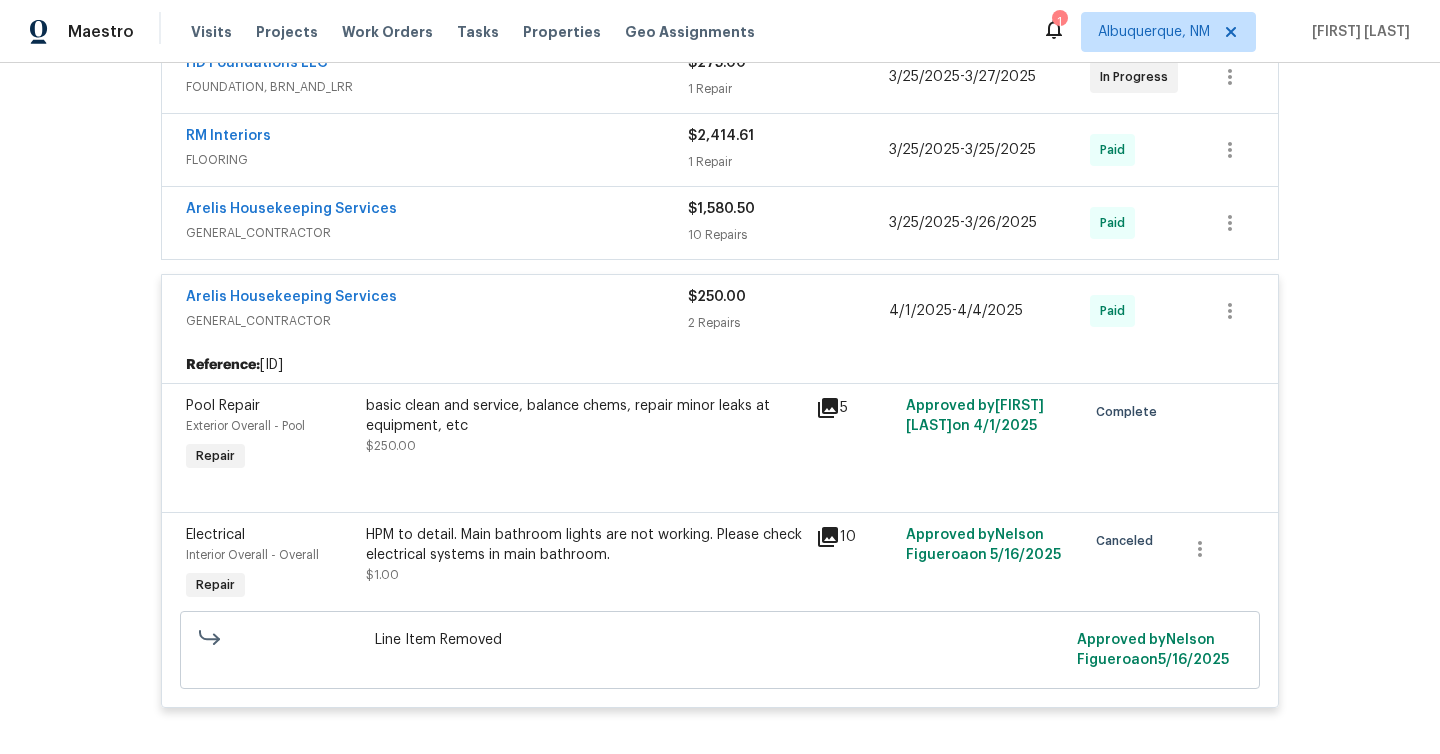 click on "GENERAL_CONTRACTOR" at bounding box center (437, 233) 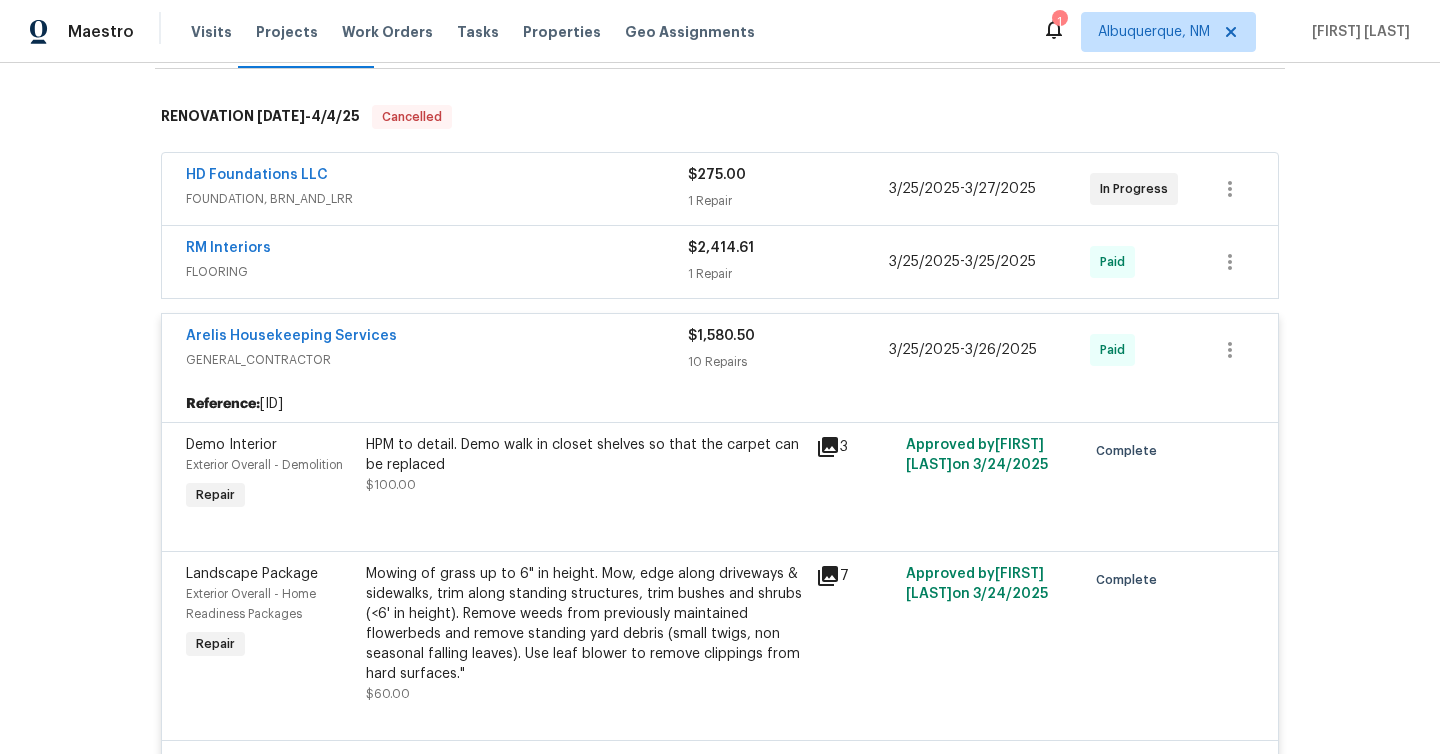 scroll, scrollTop: 253, scrollLeft: 0, axis: vertical 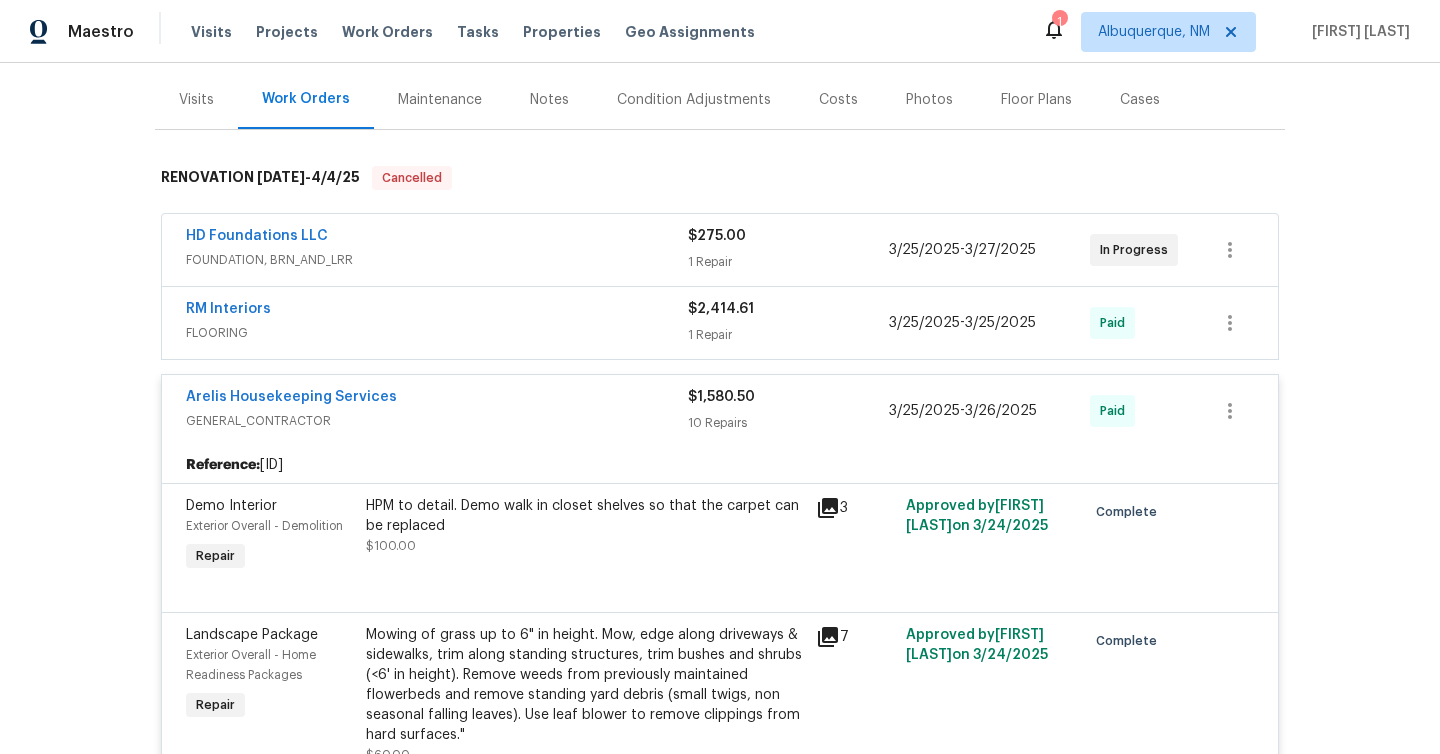 click on "FLOORING" at bounding box center (437, 333) 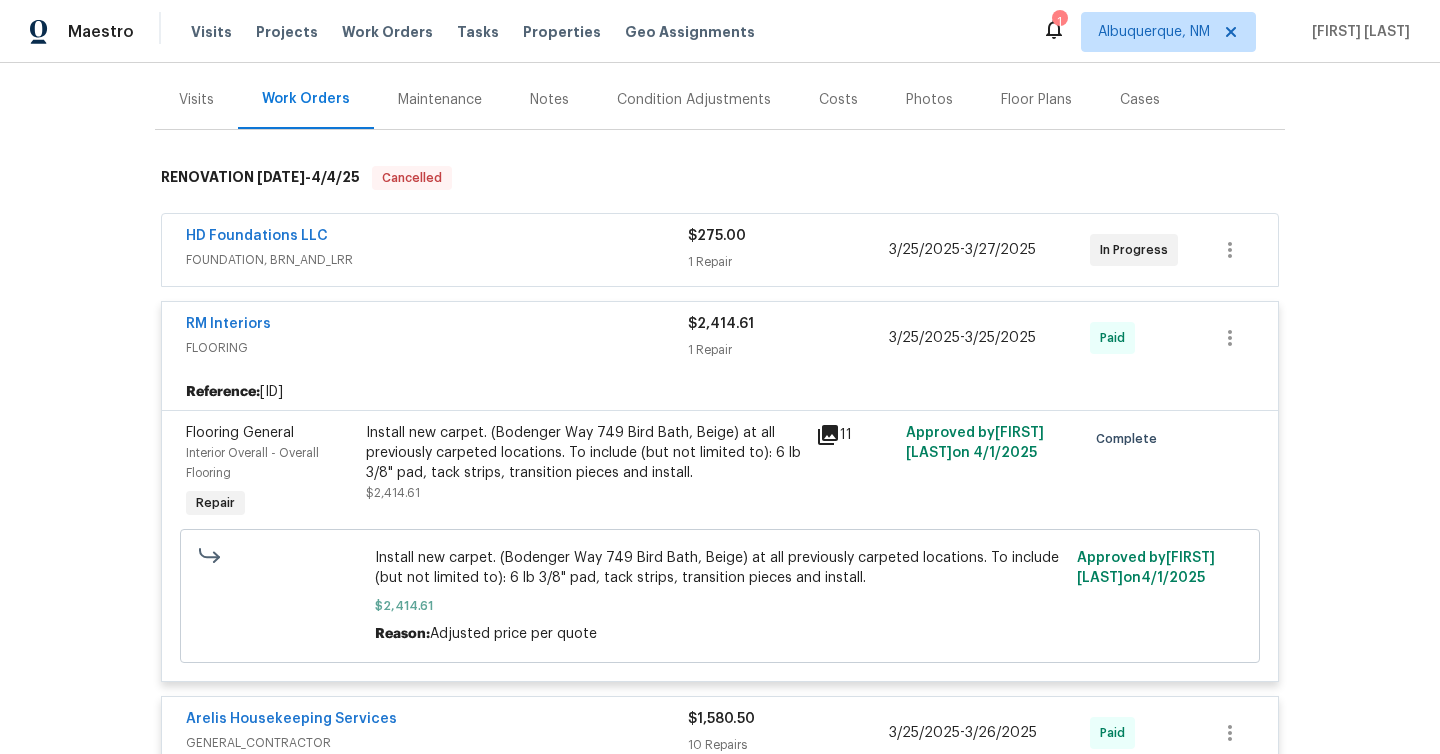 click on "HD Foundations LLC" at bounding box center (437, 238) 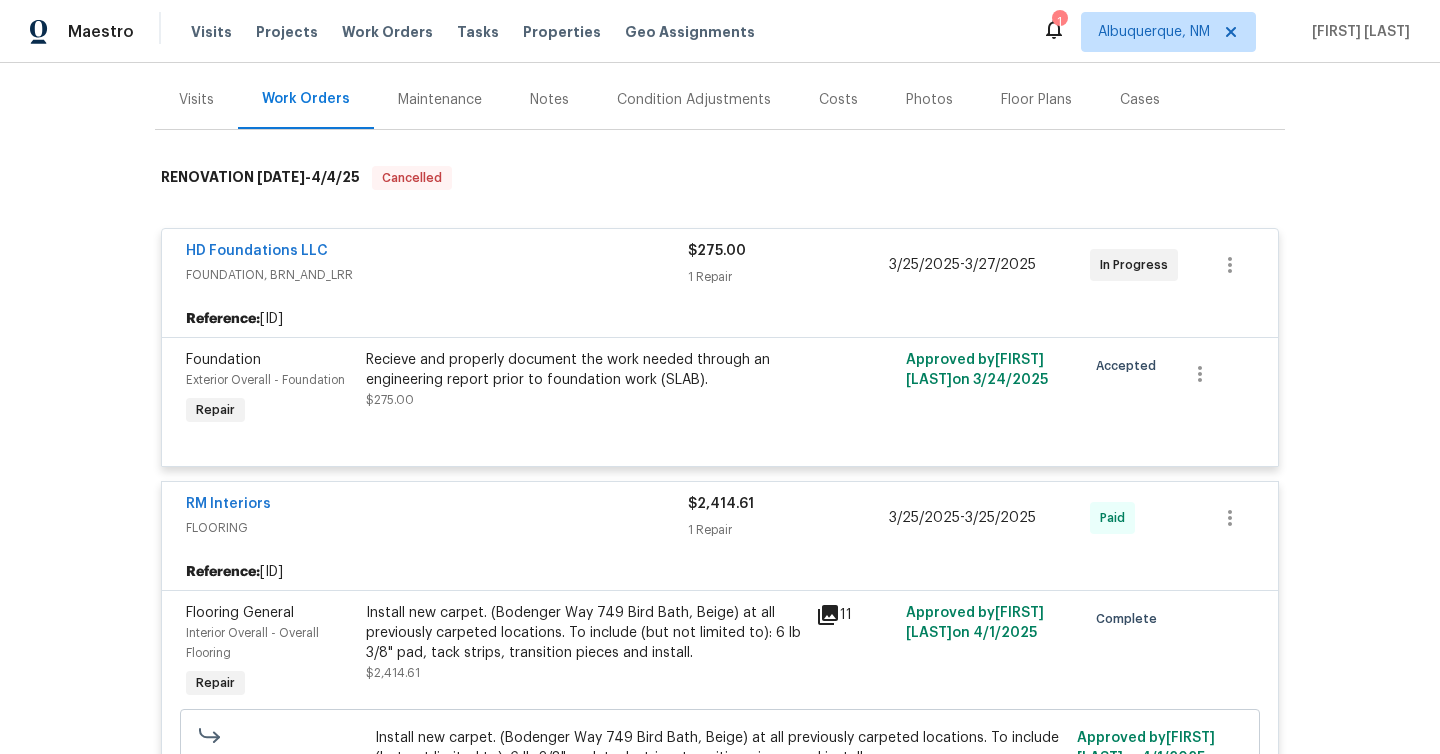 click on "Maintenance" at bounding box center (440, 99) 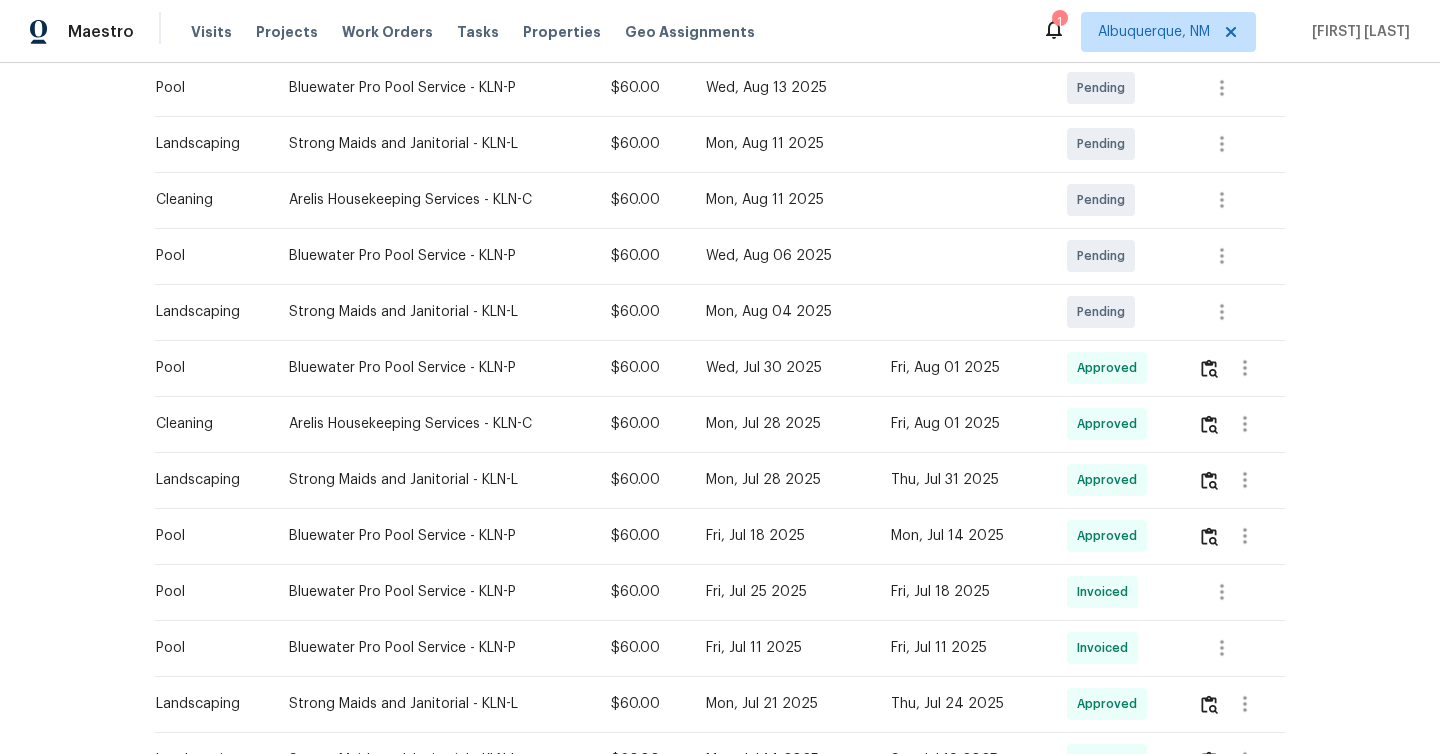 scroll, scrollTop: 447, scrollLeft: 0, axis: vertical 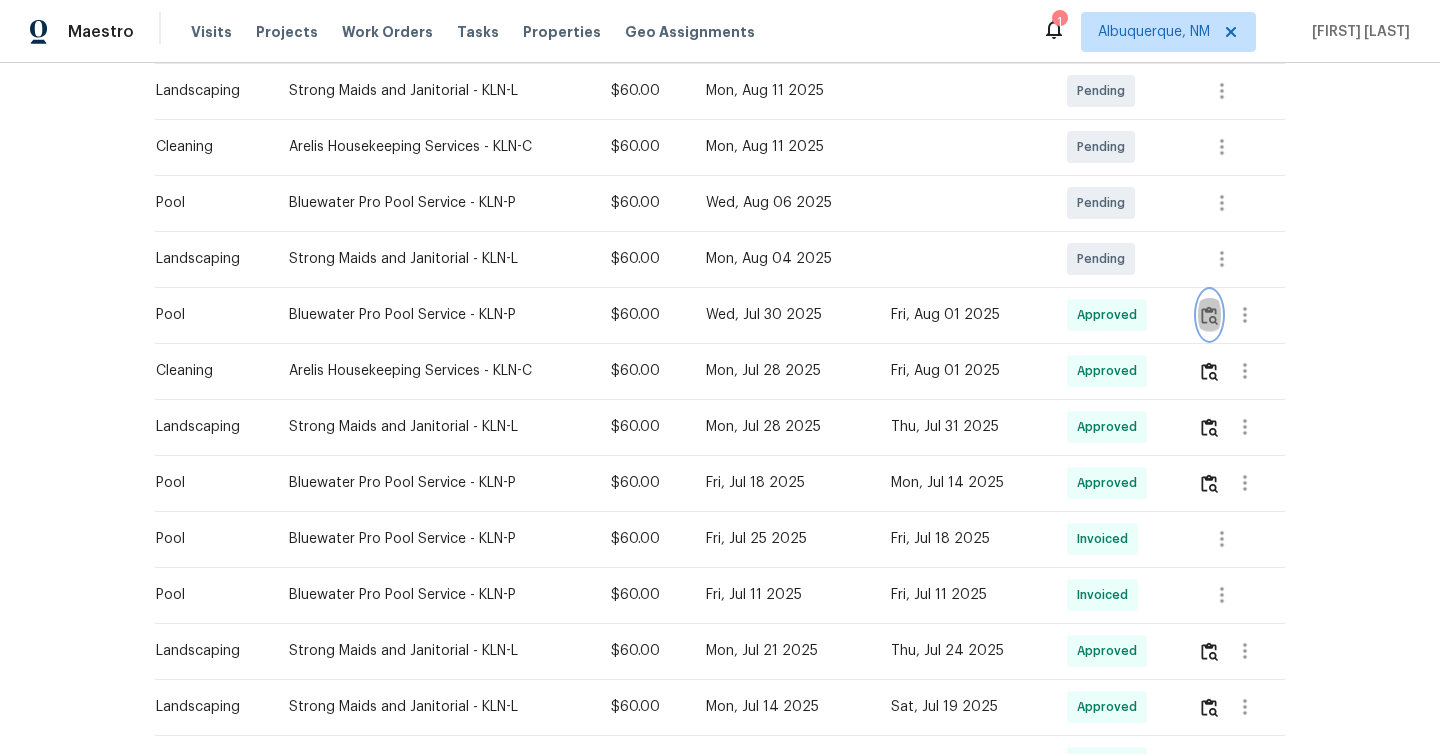 click at bounding box center (1209, 315) 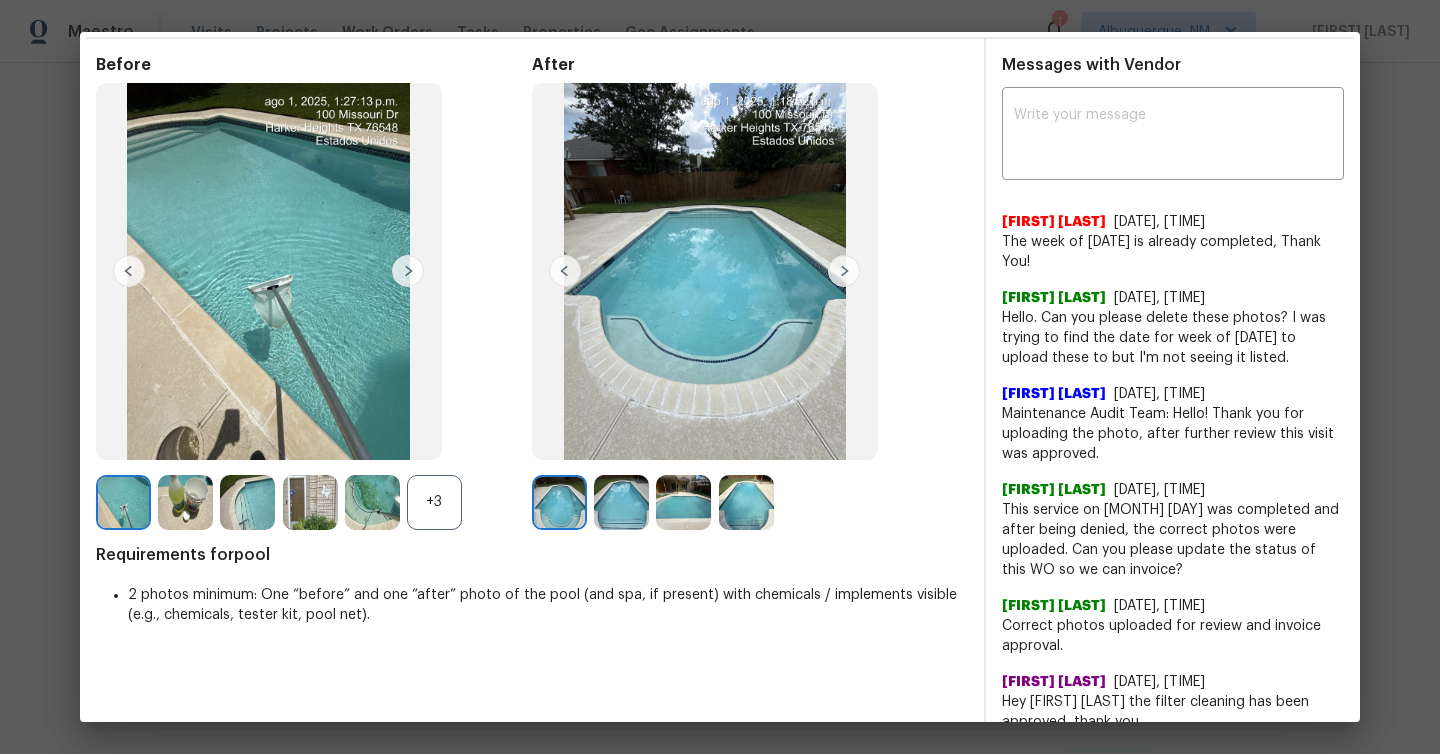scroll, scrollTop: 0, scrollLeft: 0, axis: both 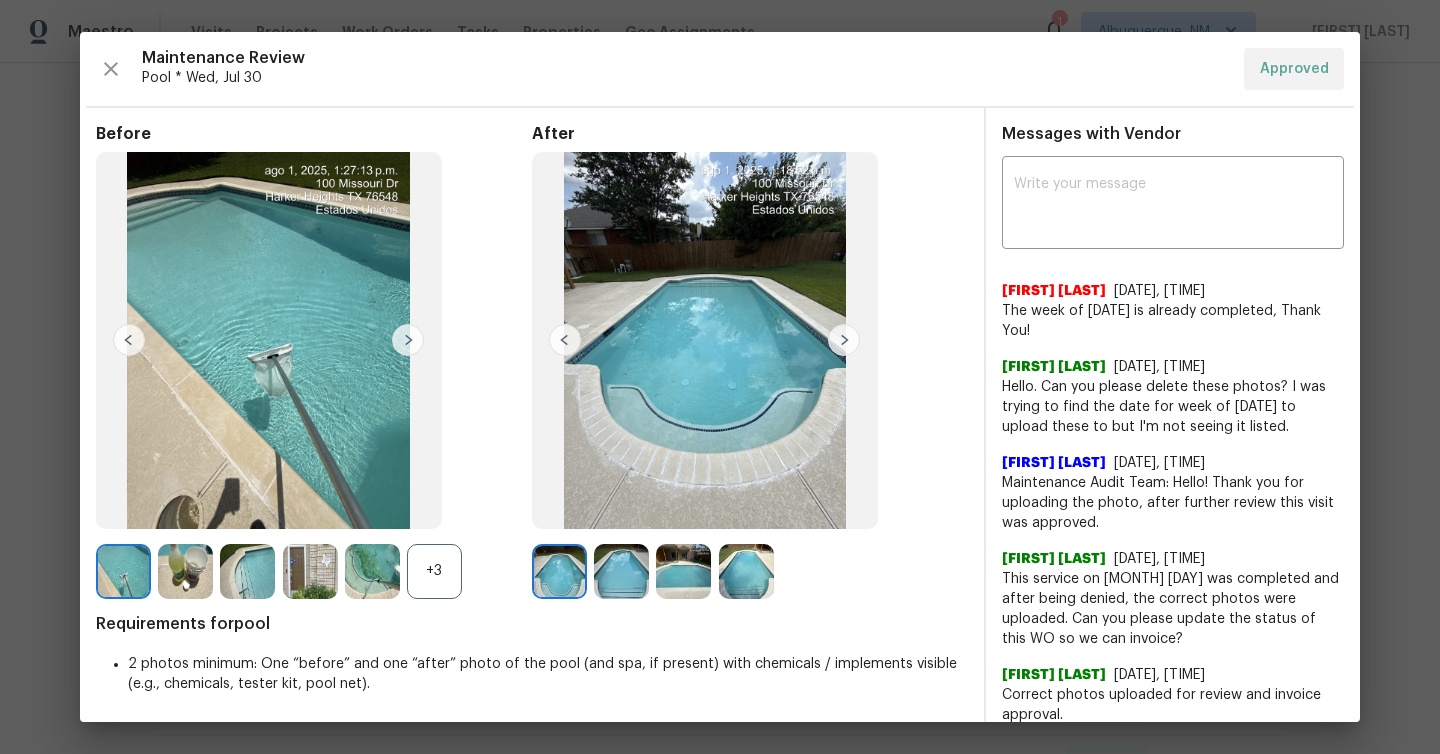 click at bounding box center (408, 340) 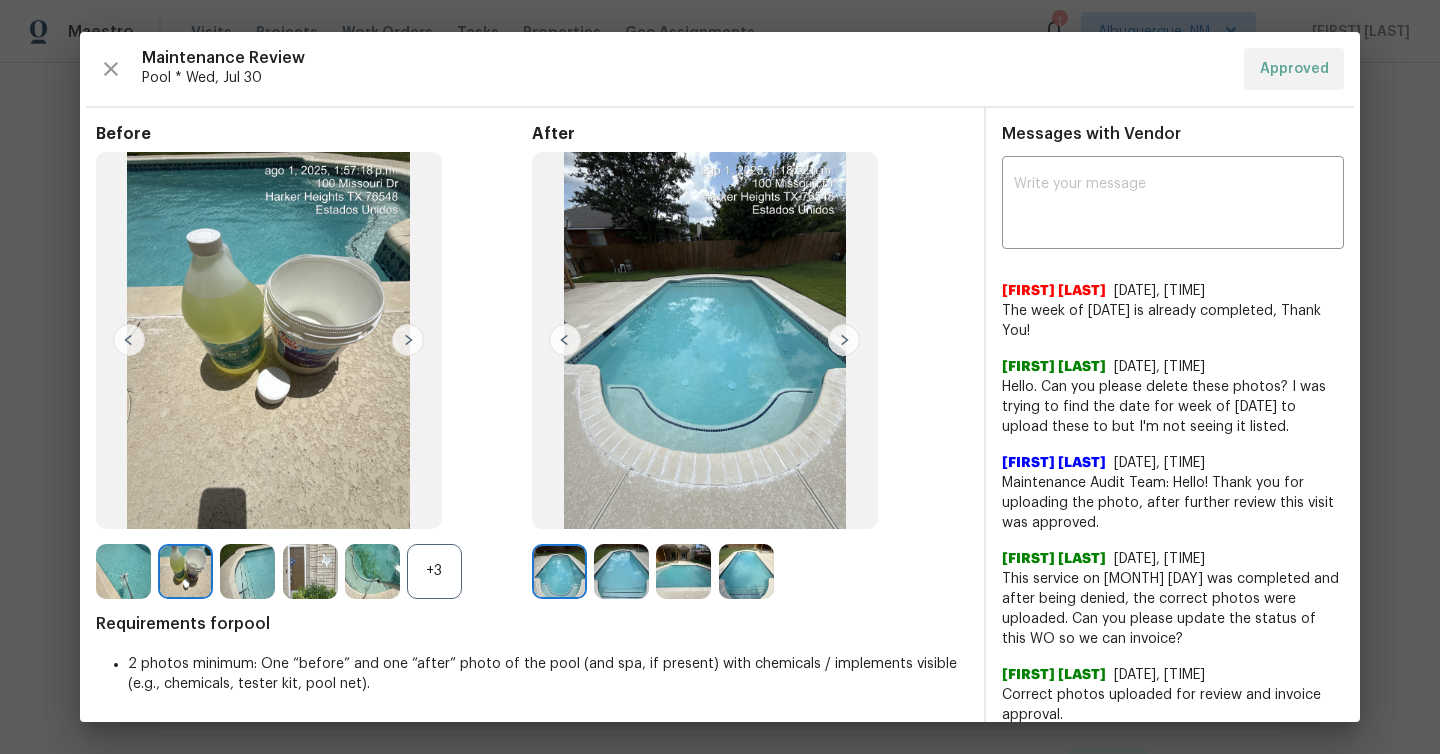 click at bounding box center (408, 340) 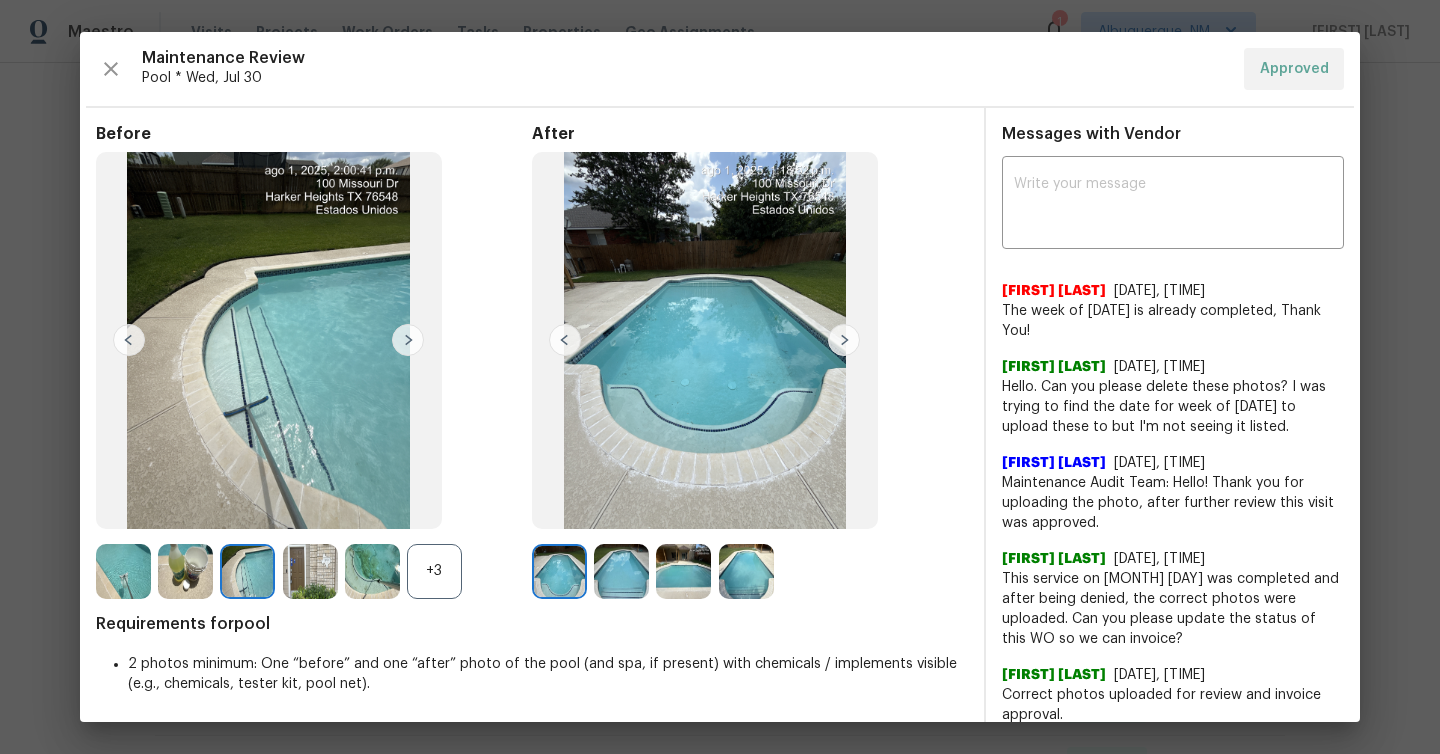 click at bounding box center [123, 571] 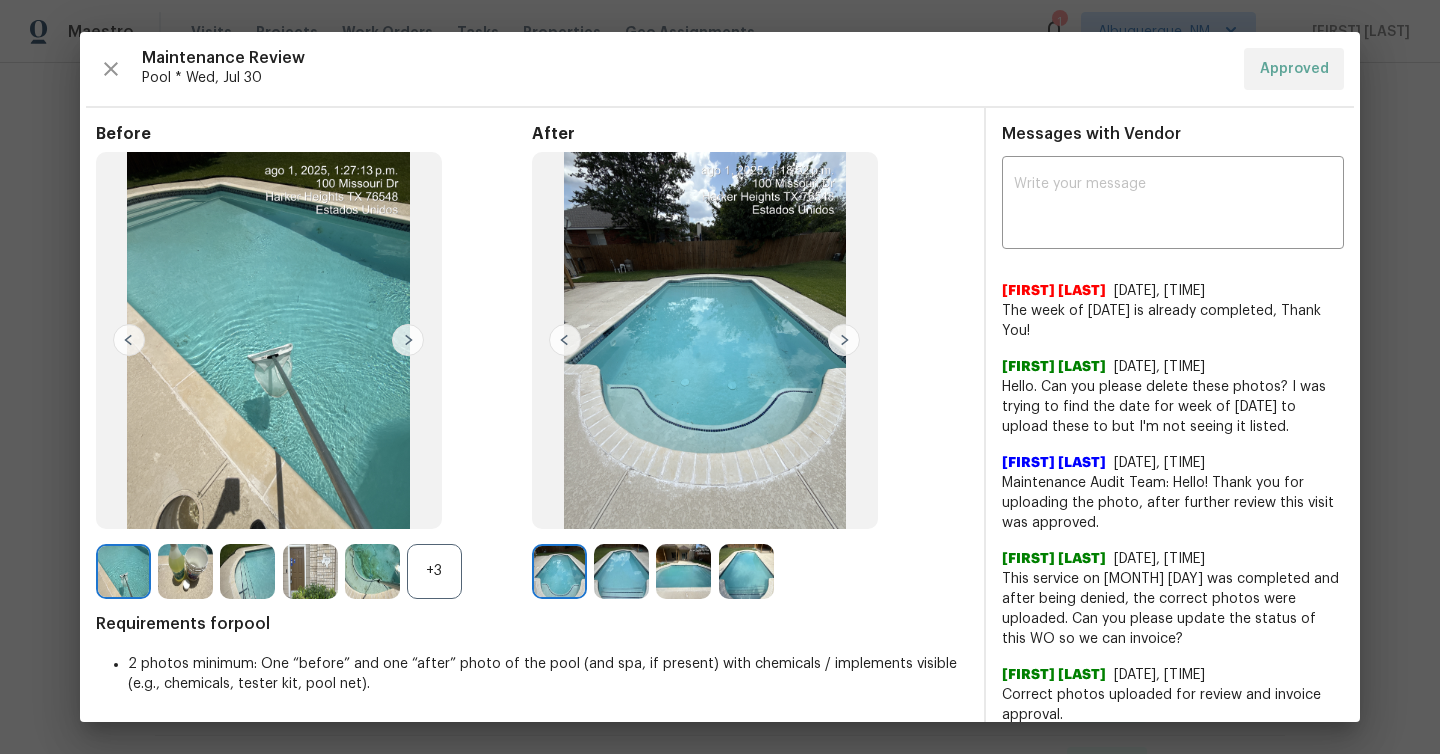 click at bounding box center [185, 571] 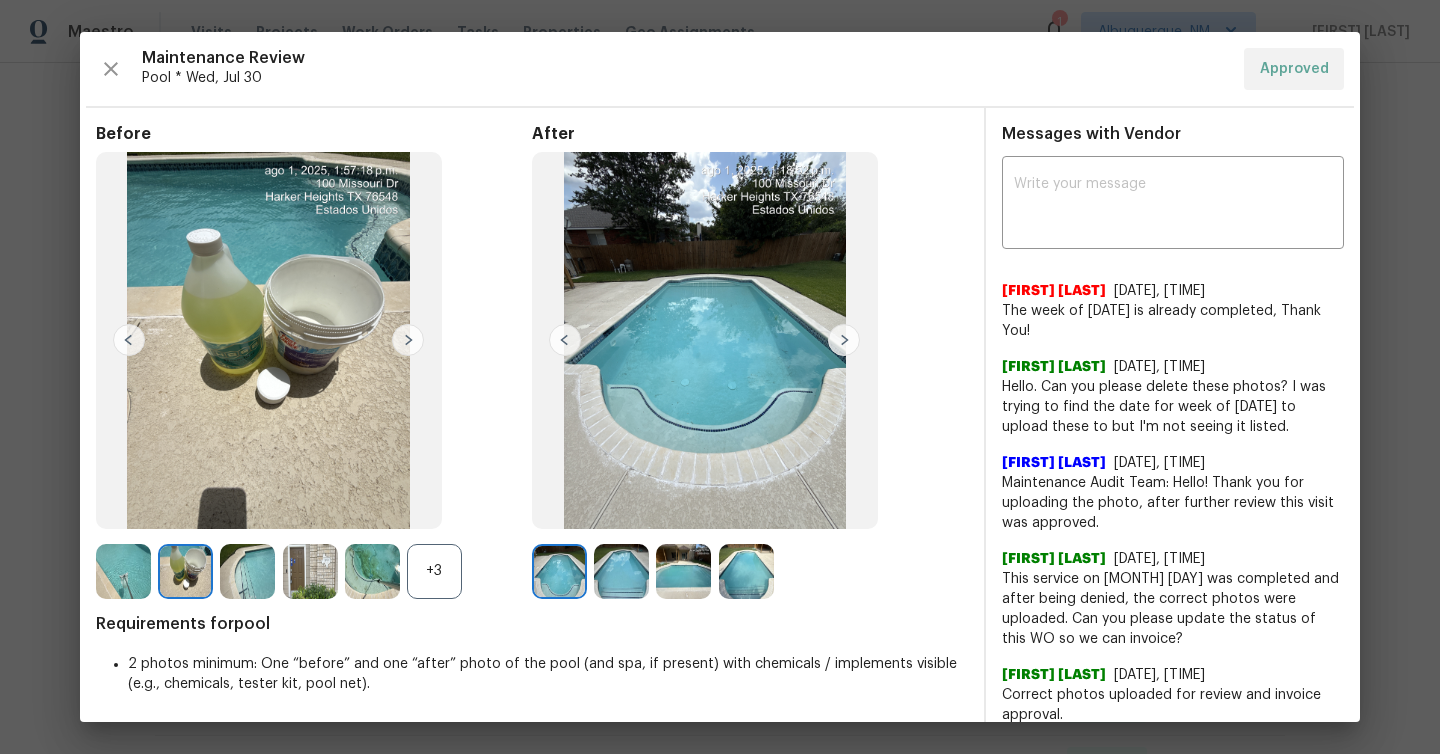 click on "+3" at bounding box center (434, 571) 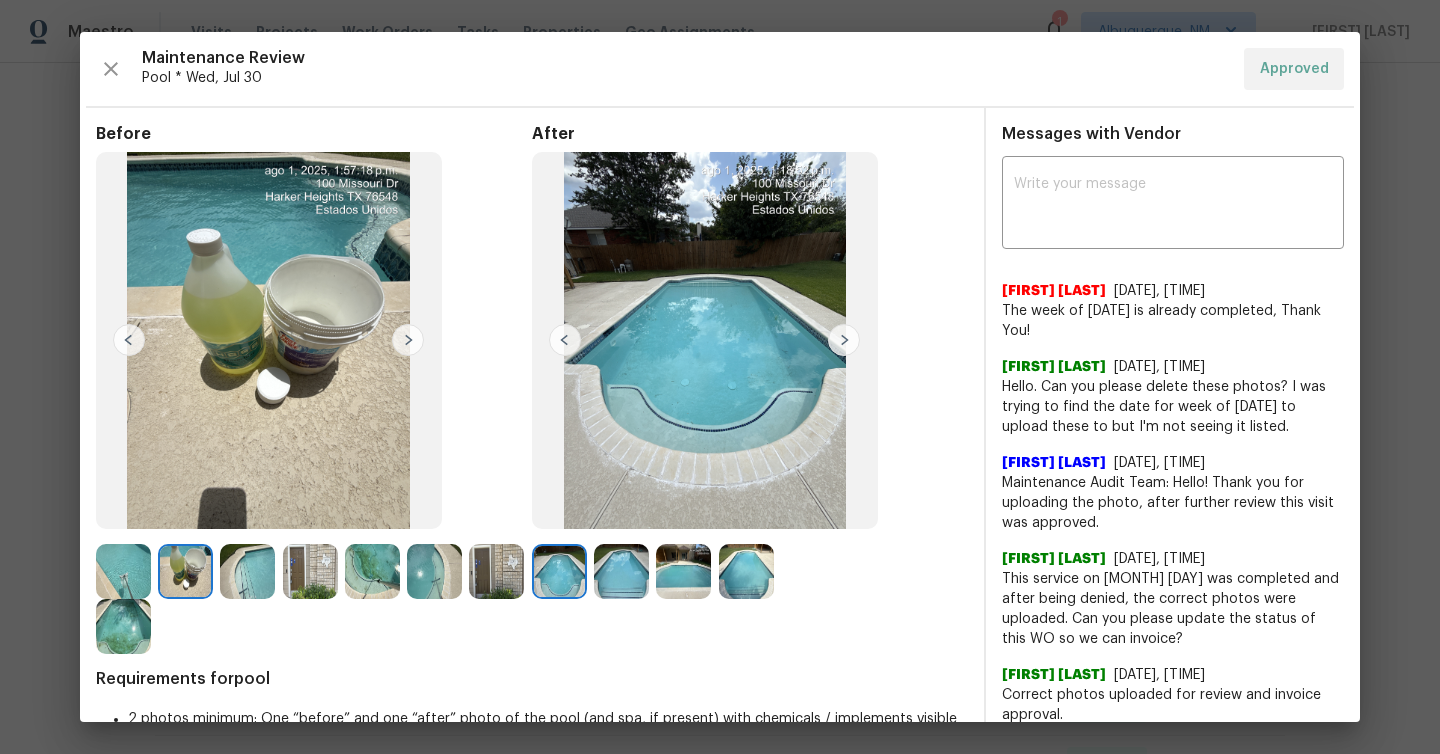 click at bounding box center (408, 340) 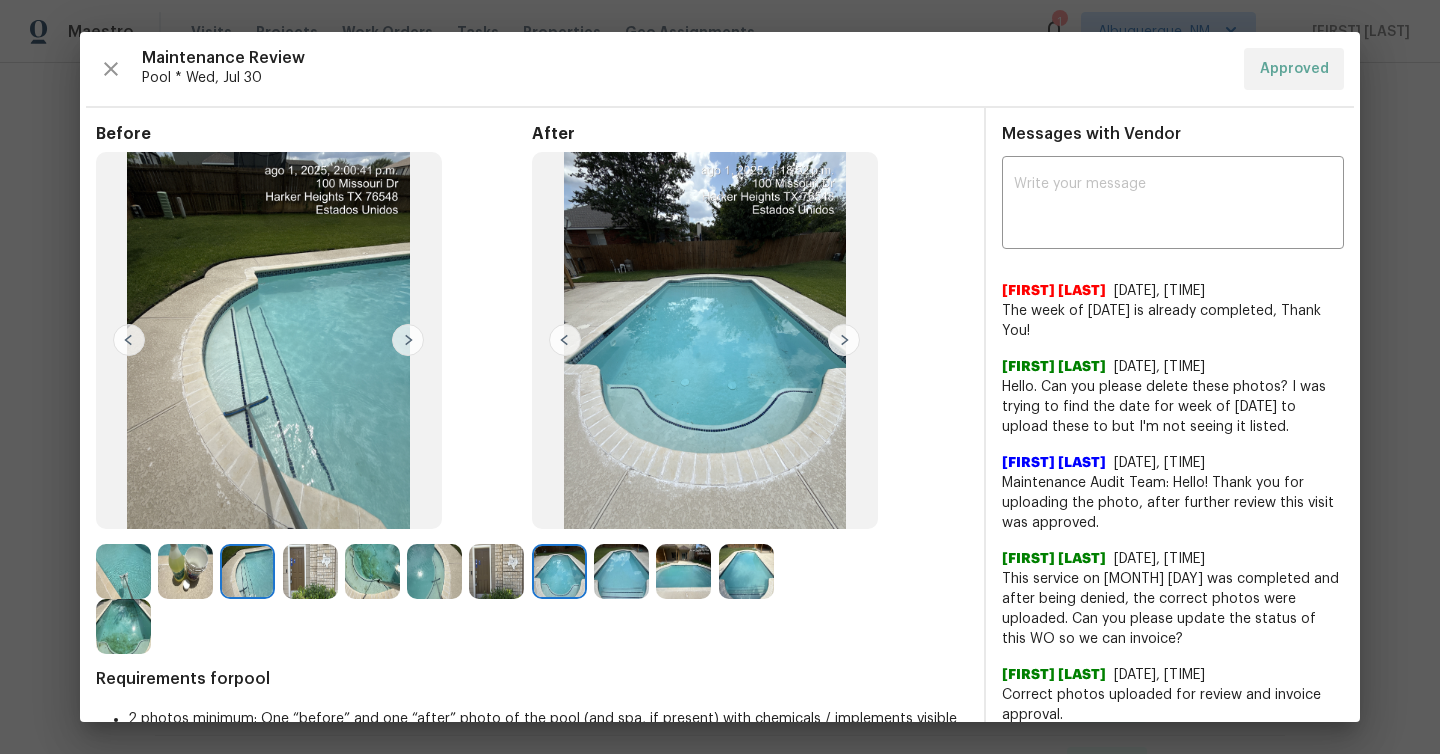 click at bounding box center (269, 340) 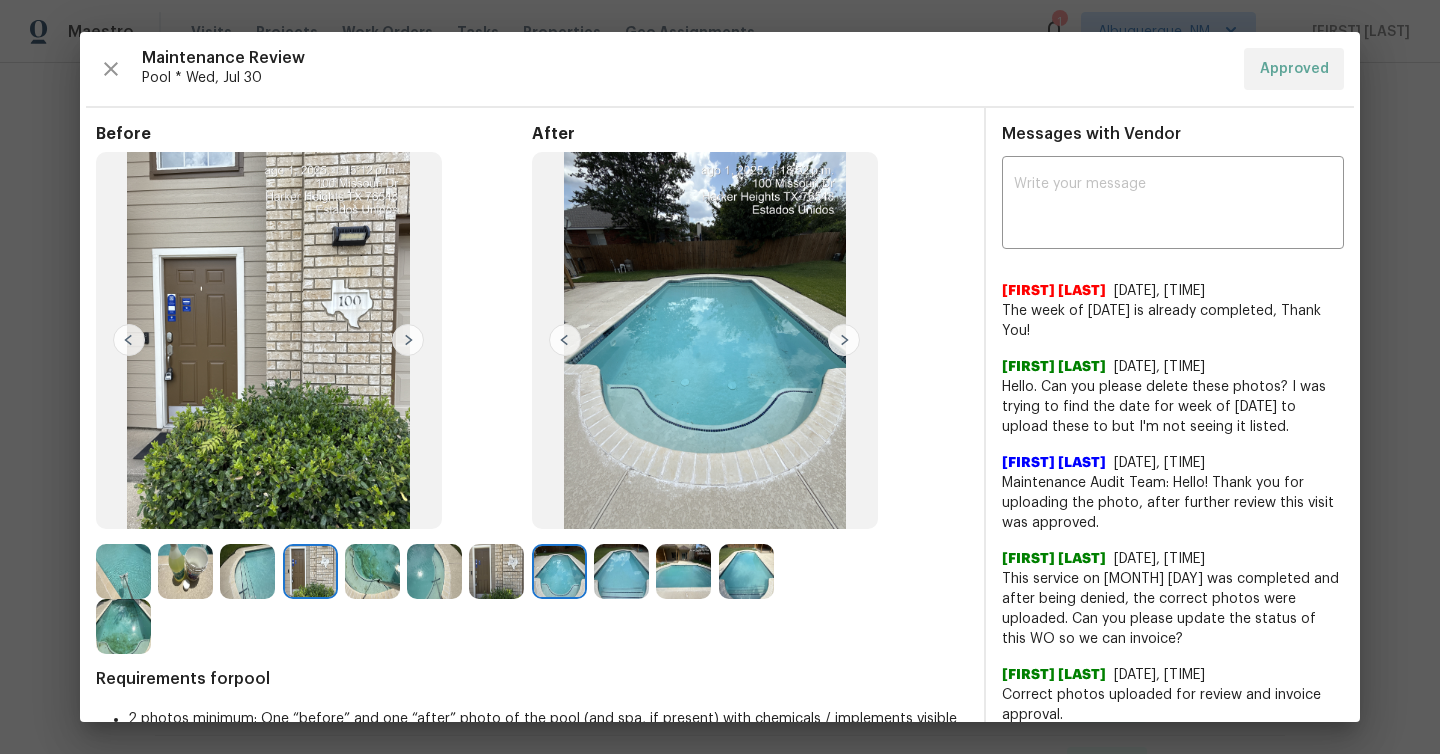 click at bounding box center [408, 340] 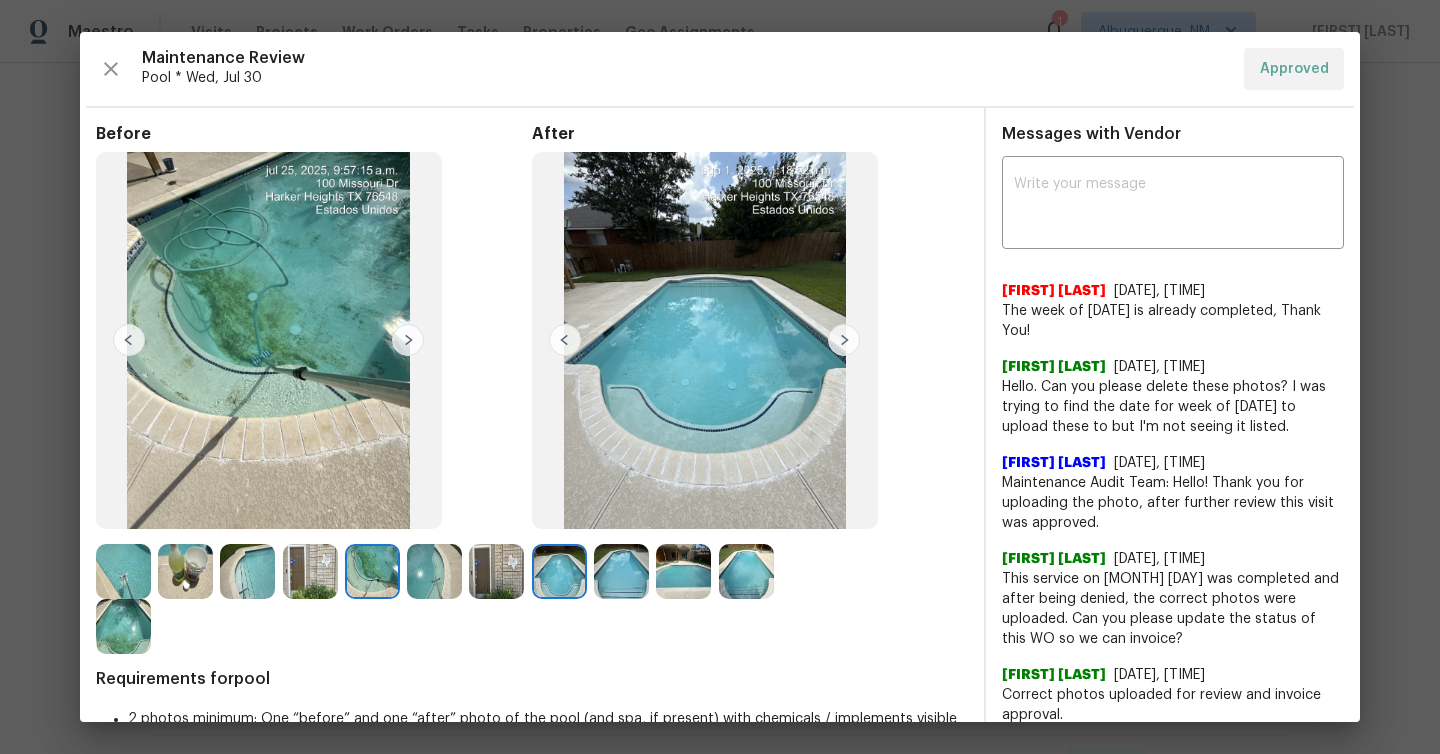click at bounding box center (310, 571) 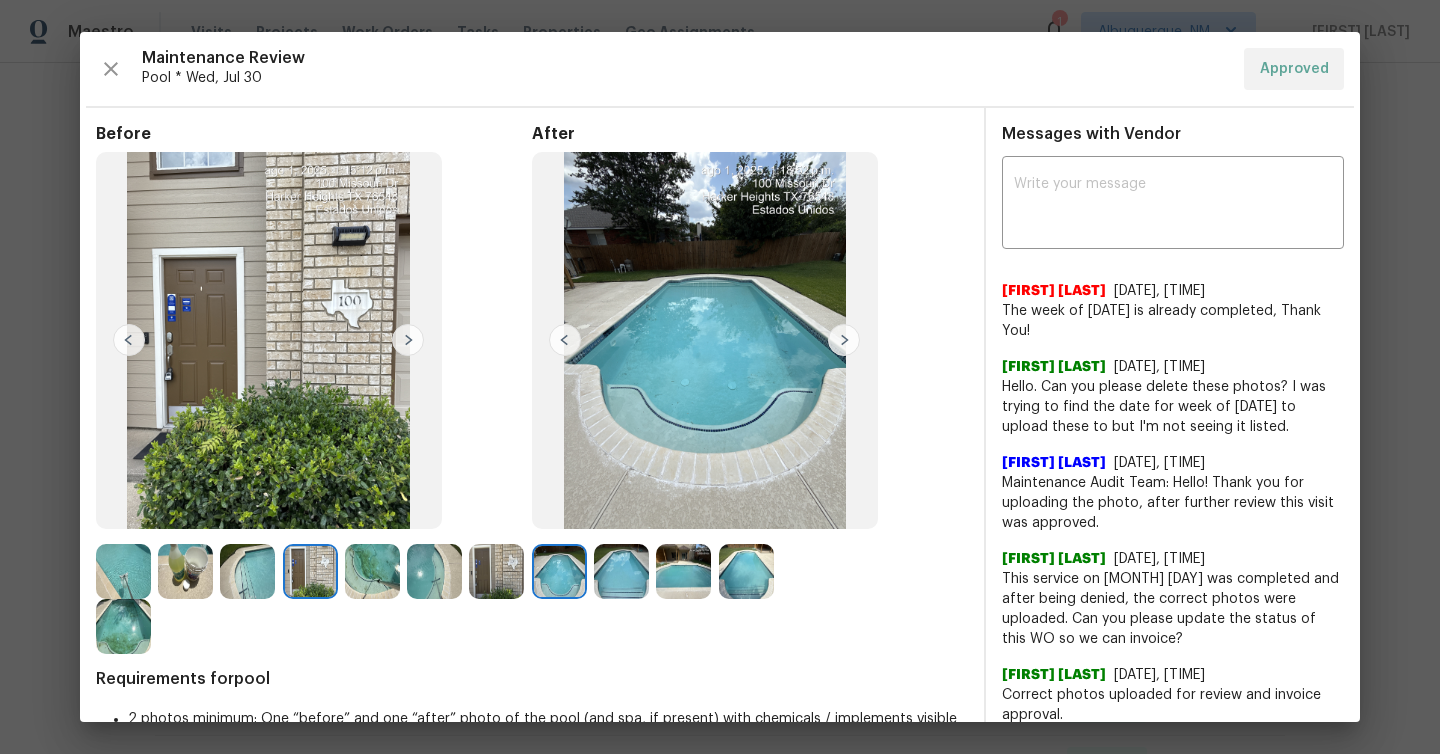 click at bounding box center (372, 571) 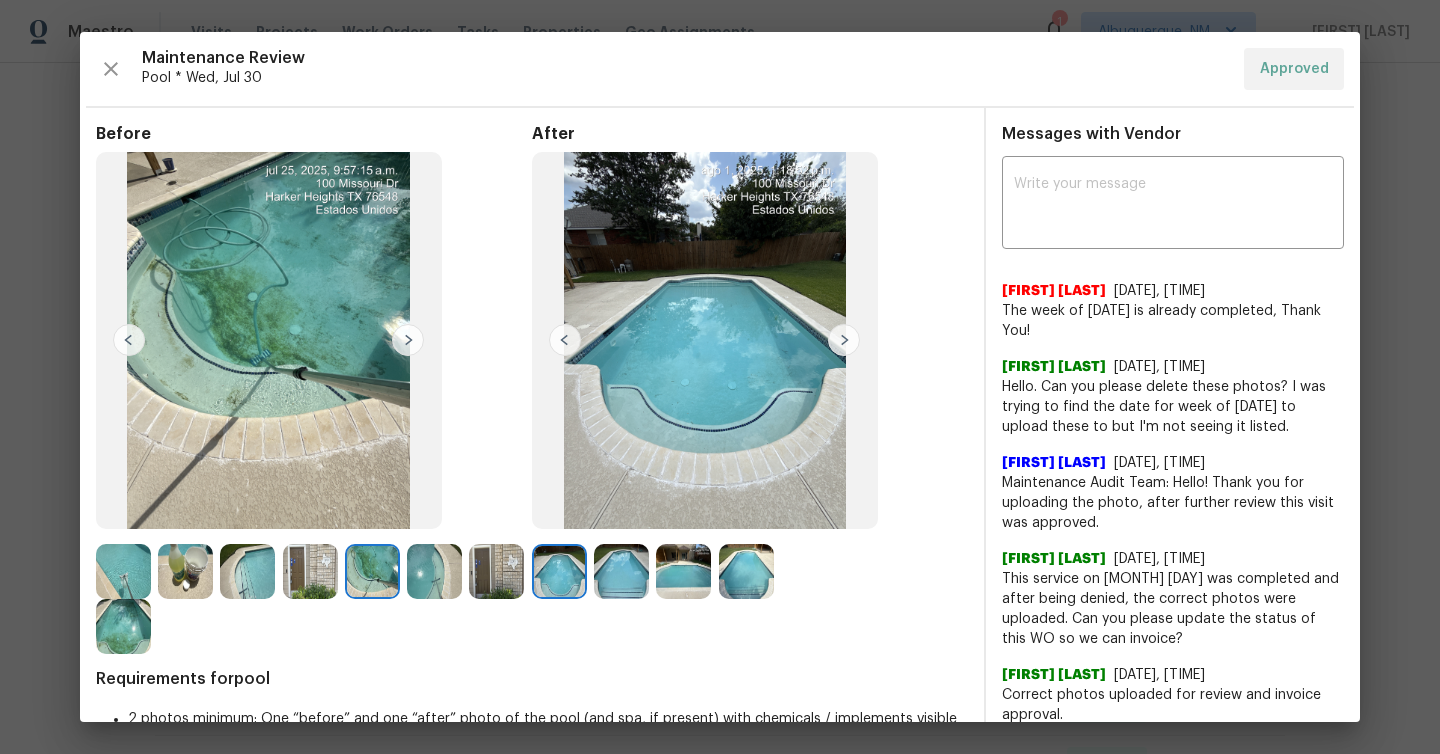 click at bounding box center (434, 571) 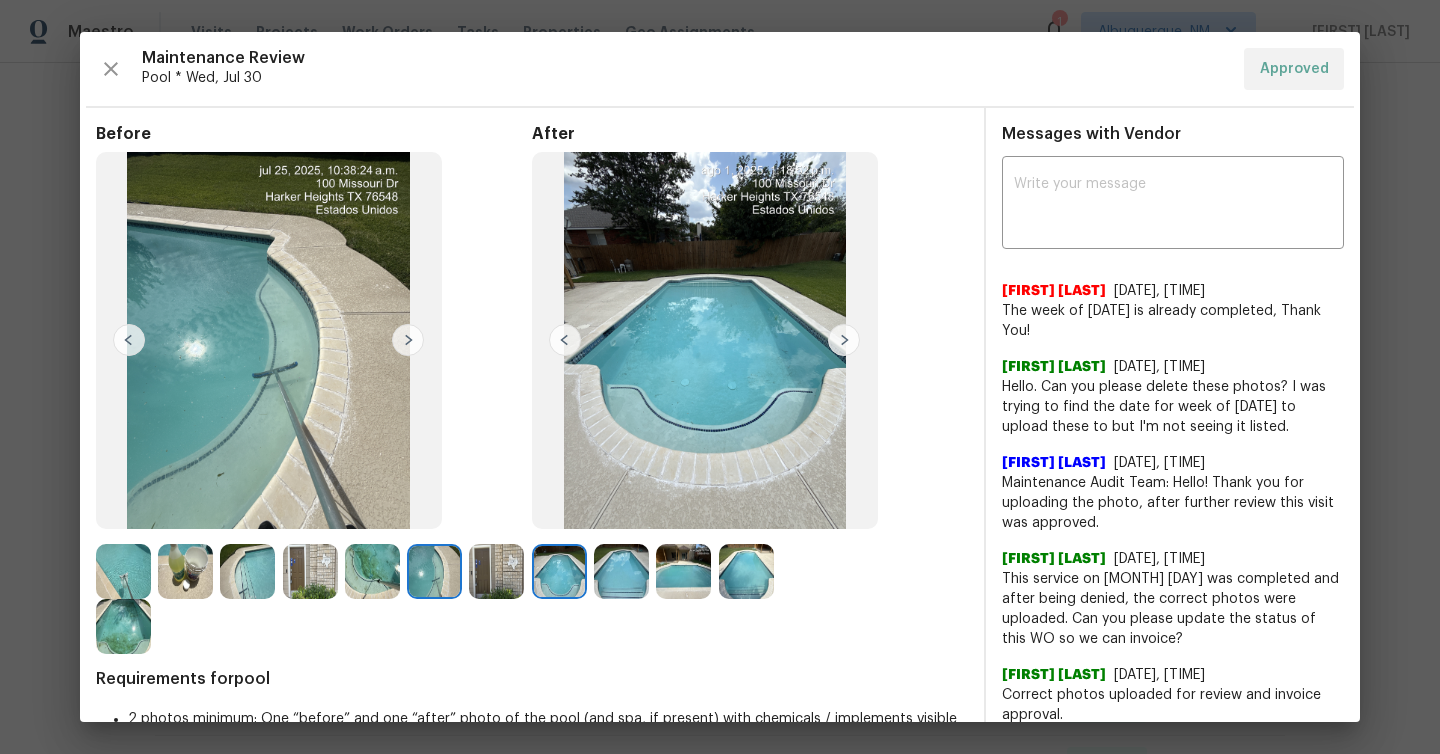 click at bounding box center (185, 571) 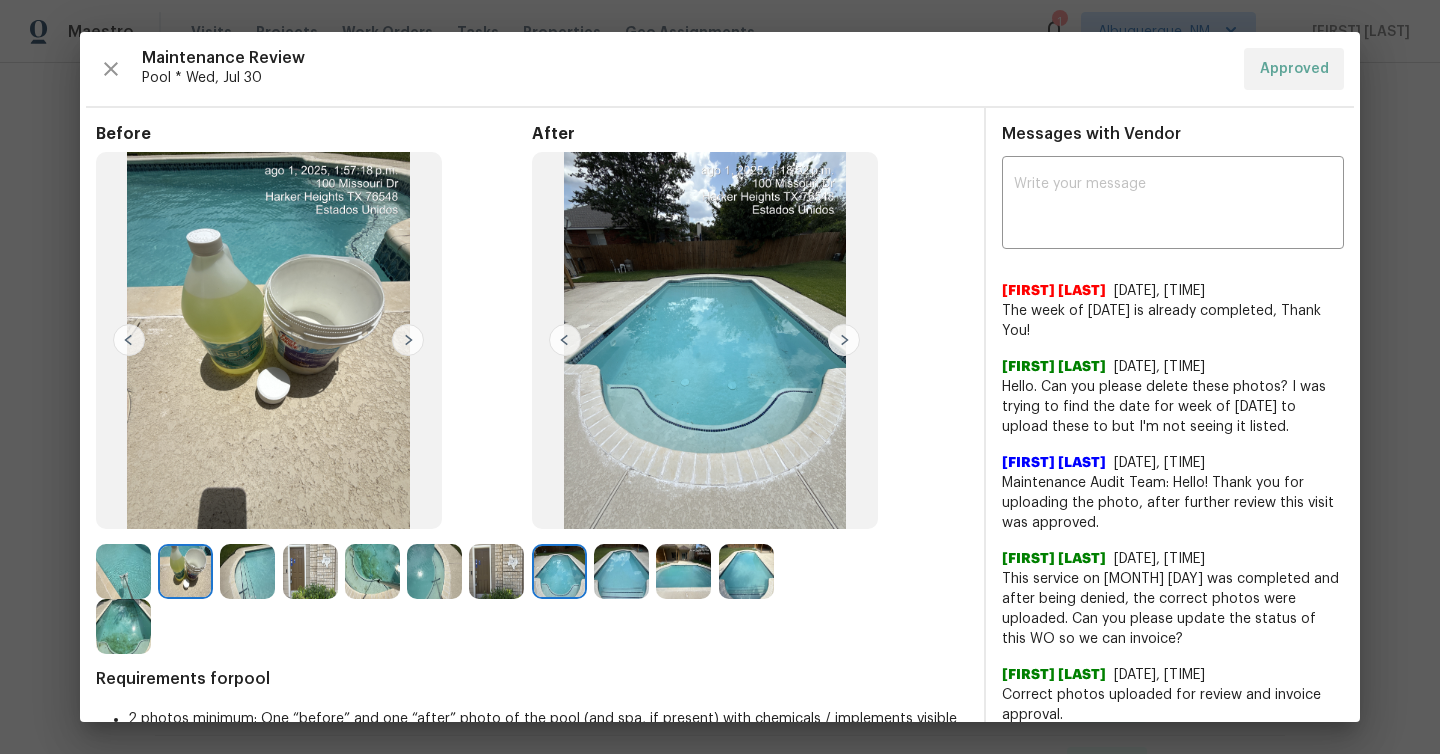click on "Maintenance Review Pool * Wed, Jul 30 Approved Before After Requirements for  pool 2 photos minimum: One “before” and one “after” photo of the pool (and spa, if present) with chemicals / implements visible (e.g., chemicals, tester kit, pool net).   Messages with Vendor   x ​ Akshaya Narayanan 7/25/25, 13:3 The week of 7/21 is already completed, Thank You! Charnell Lucich 7/25/25, 12:50 Hello. Can you please delete these photos? I was trying to find the date for week of 7/21 to upload these to but I'm not seeing it listed. Nijanthan N 7/22/25, 13:35 Maintenance Audit Team: Hello! Thank you for uploading the photo, after further review this visit was approved. Charnell Lucich 7/21/25, 9:23 This service on July 11 was completed and after being denied, the correct photos were uploaded. Can you please update the status of this WO so we can invoice? Charnell Lucich 7/17/25, 8:23 Correct photos uploaded for review and invoice approval. Pranesh Krishnamoorthy 7/17/25, 5:27 Charnell Lucich 7/15/25, 6:58" at bounding box center [720, 377] 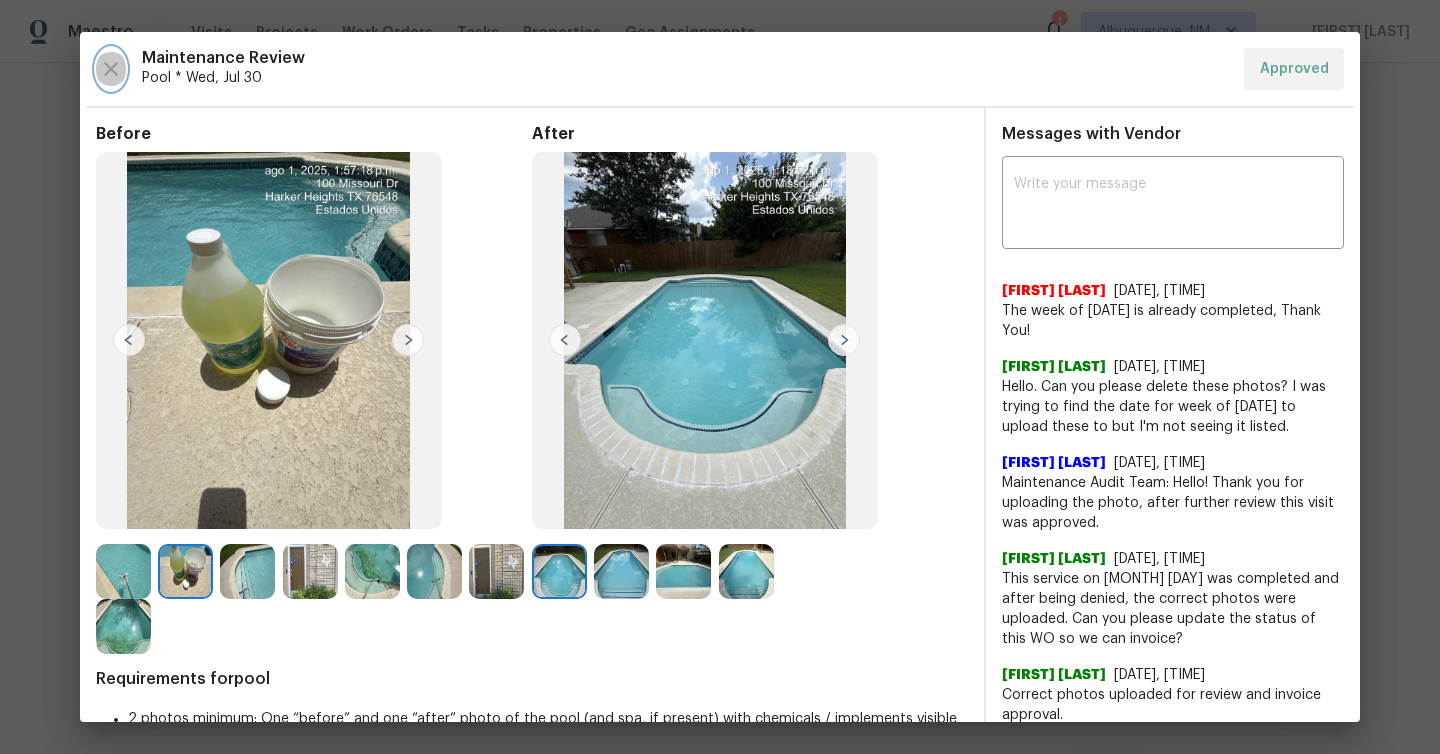 click 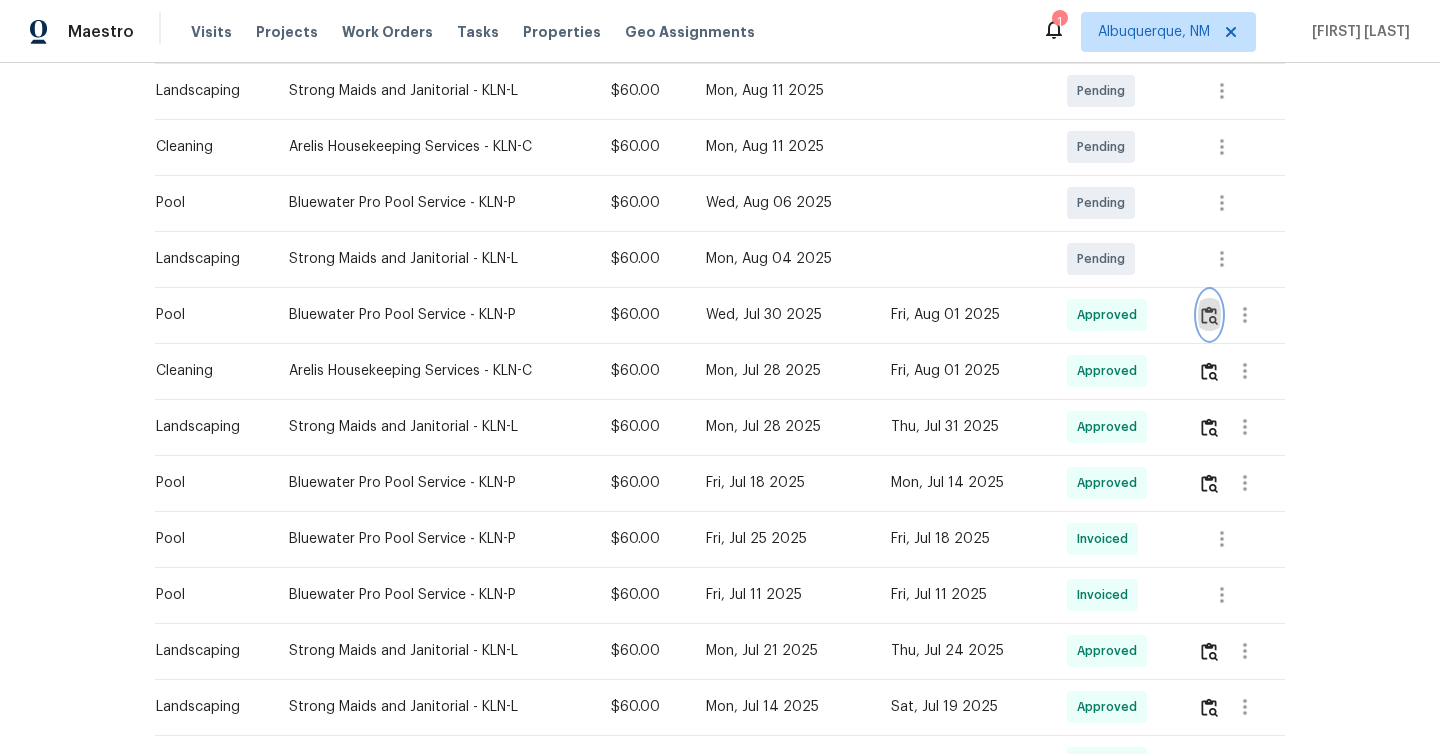 scroll, scrollTop: 0, scrollLeft: 0, axis: both 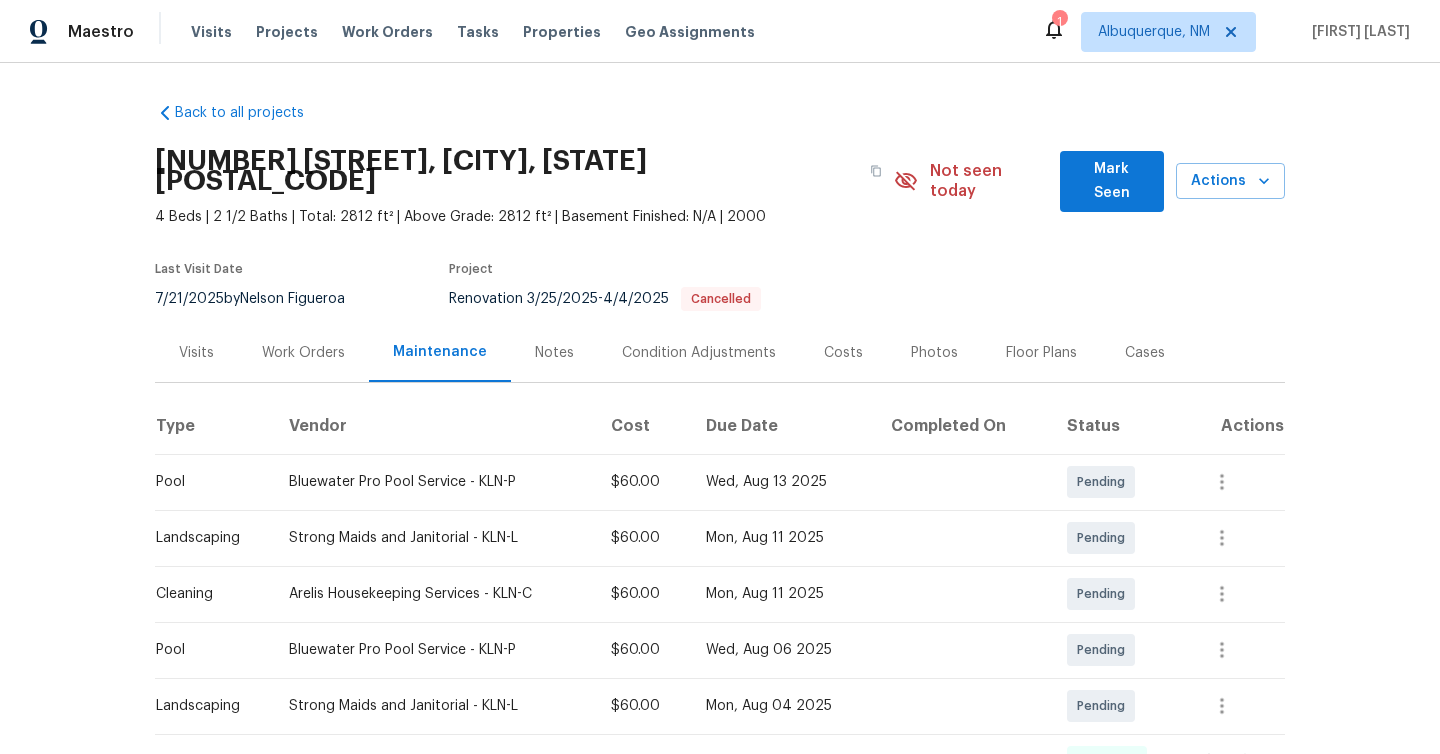 click on "[NUMBER] [STREET], [CITY], [STATE] [POSTAL_CODE]" at bounding box center (506, 171) 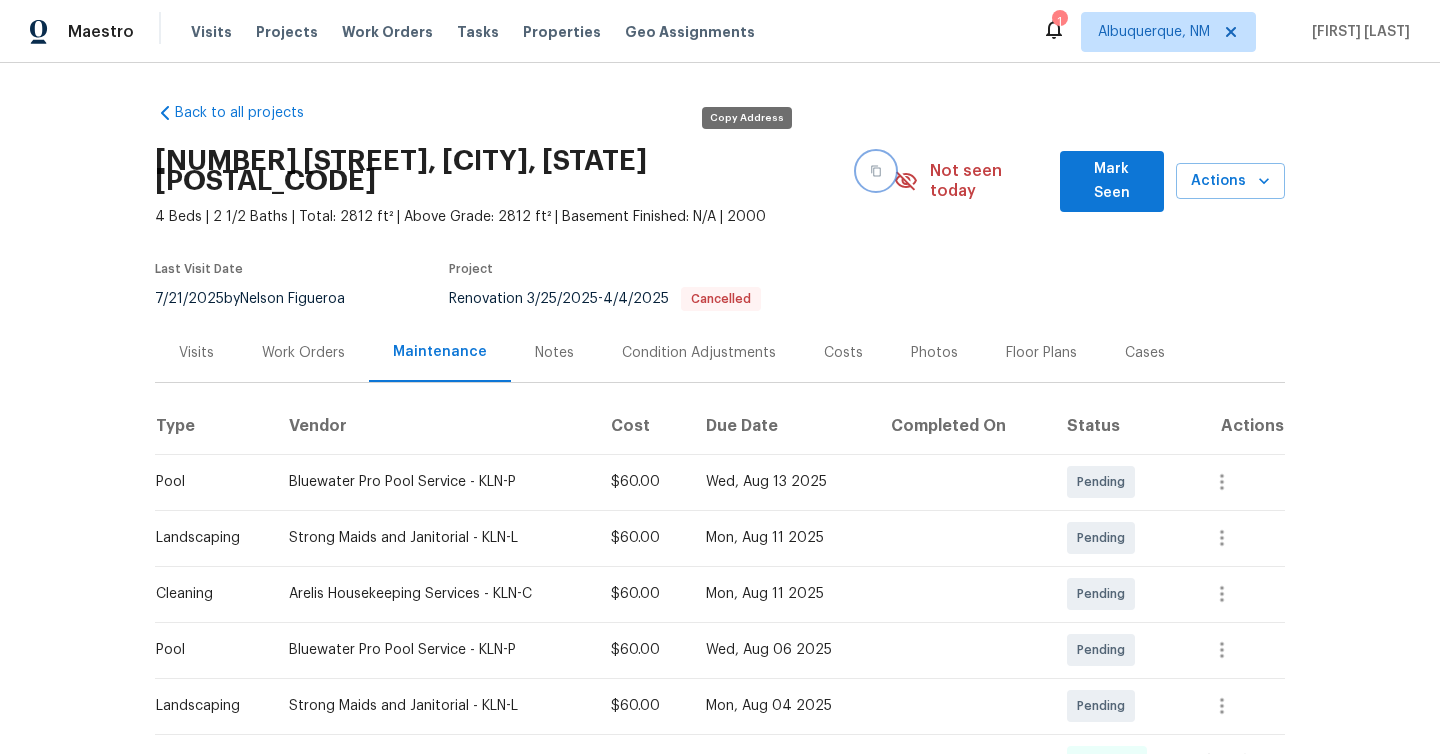 click 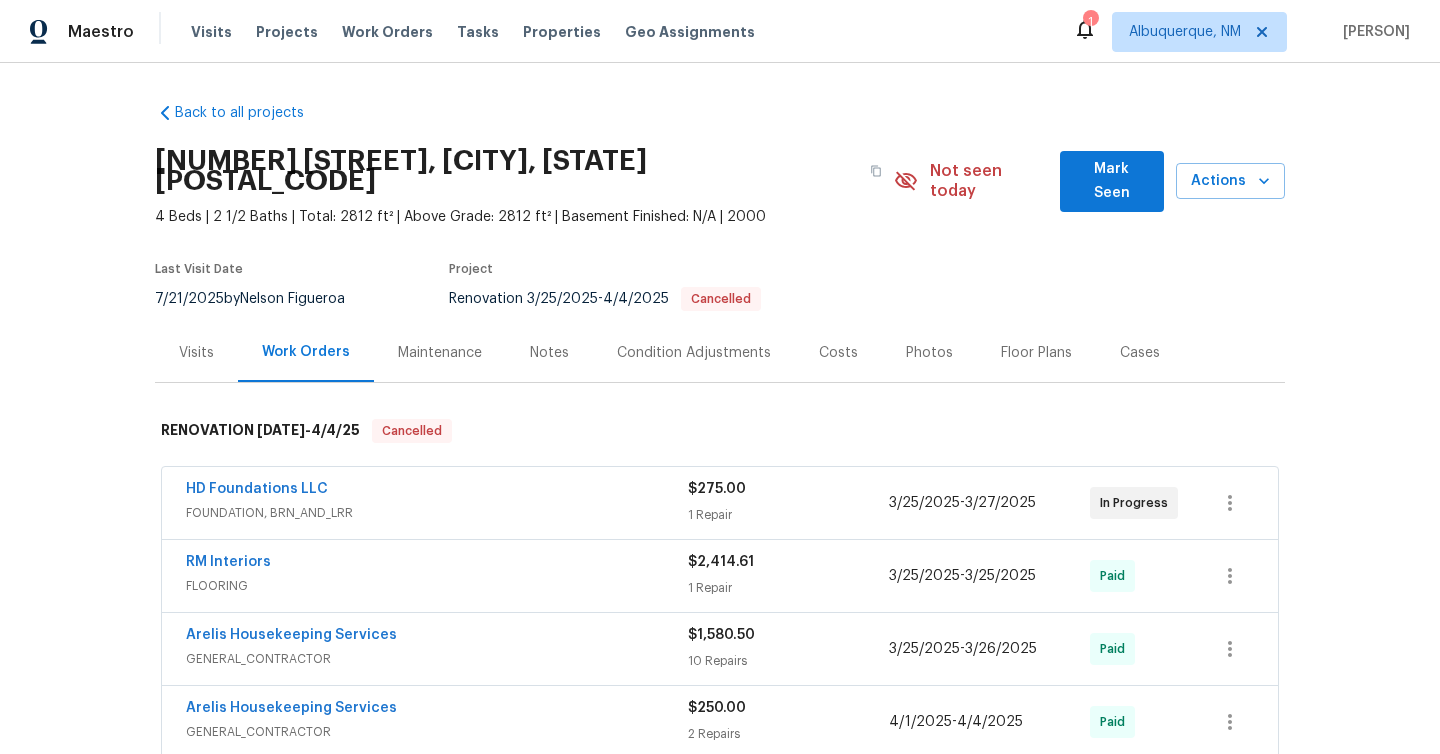 scroll, scrollTop: 0, scrollLeft: 0, axis: both 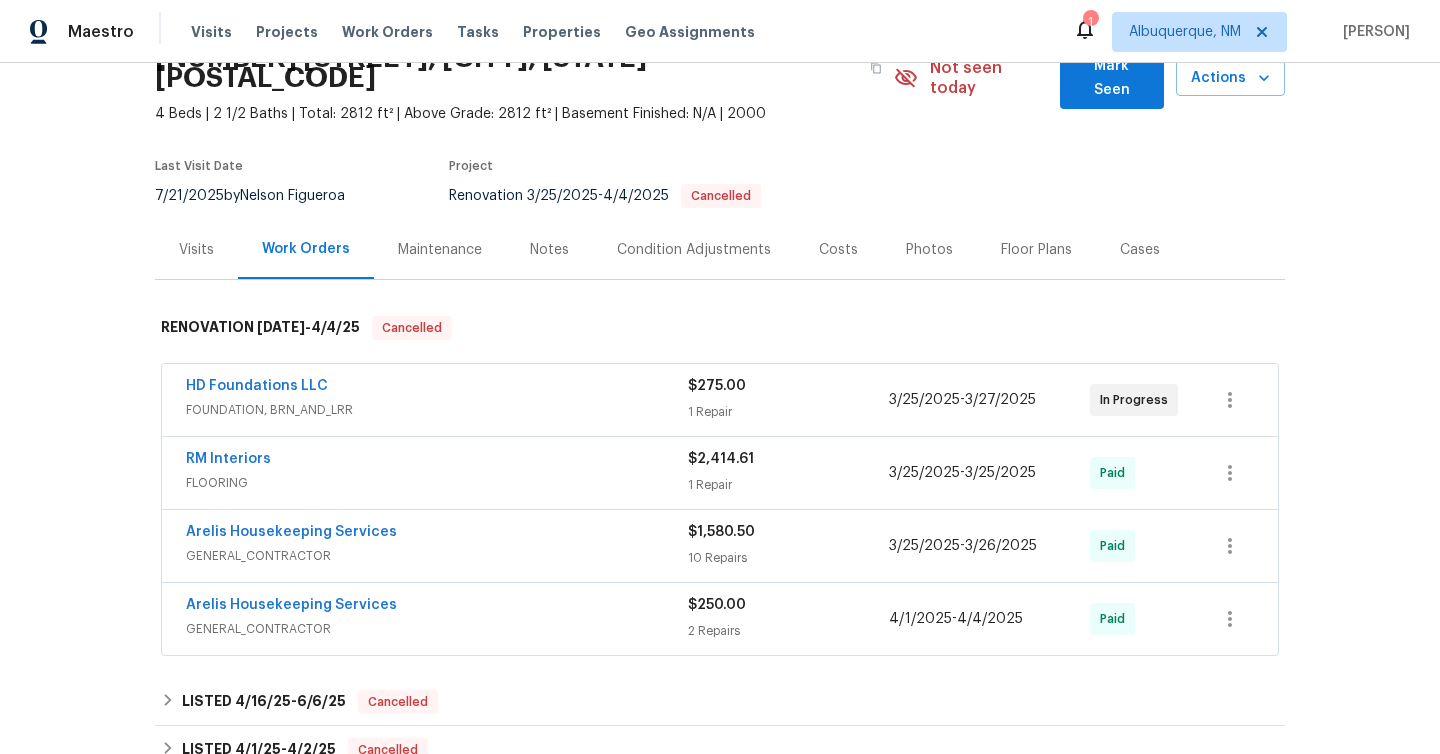 click on "Visits" at bounding box center (196, 249) 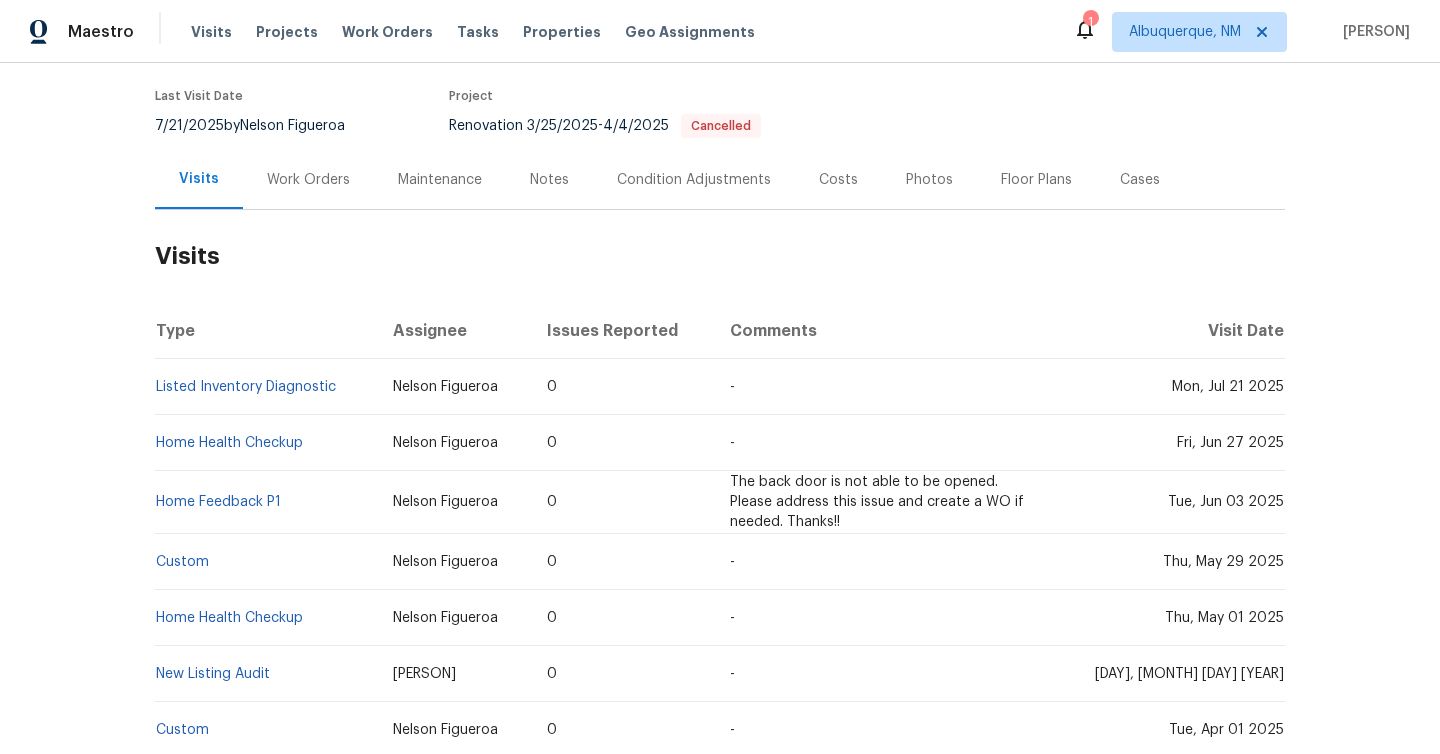 scroll, scrollTop: 0, scrollLeft: 0, axis: both 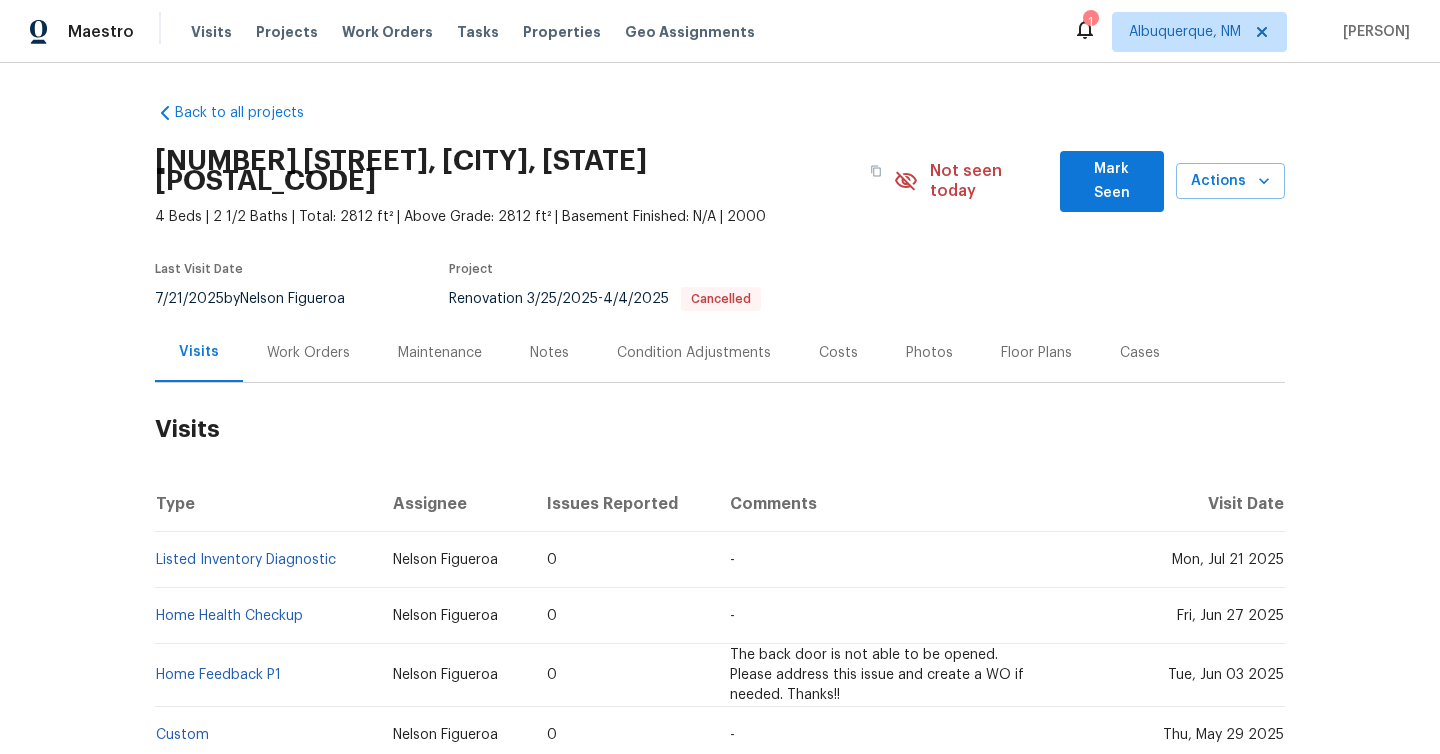 click on "Work Orders" at bounding box center (308, 353) 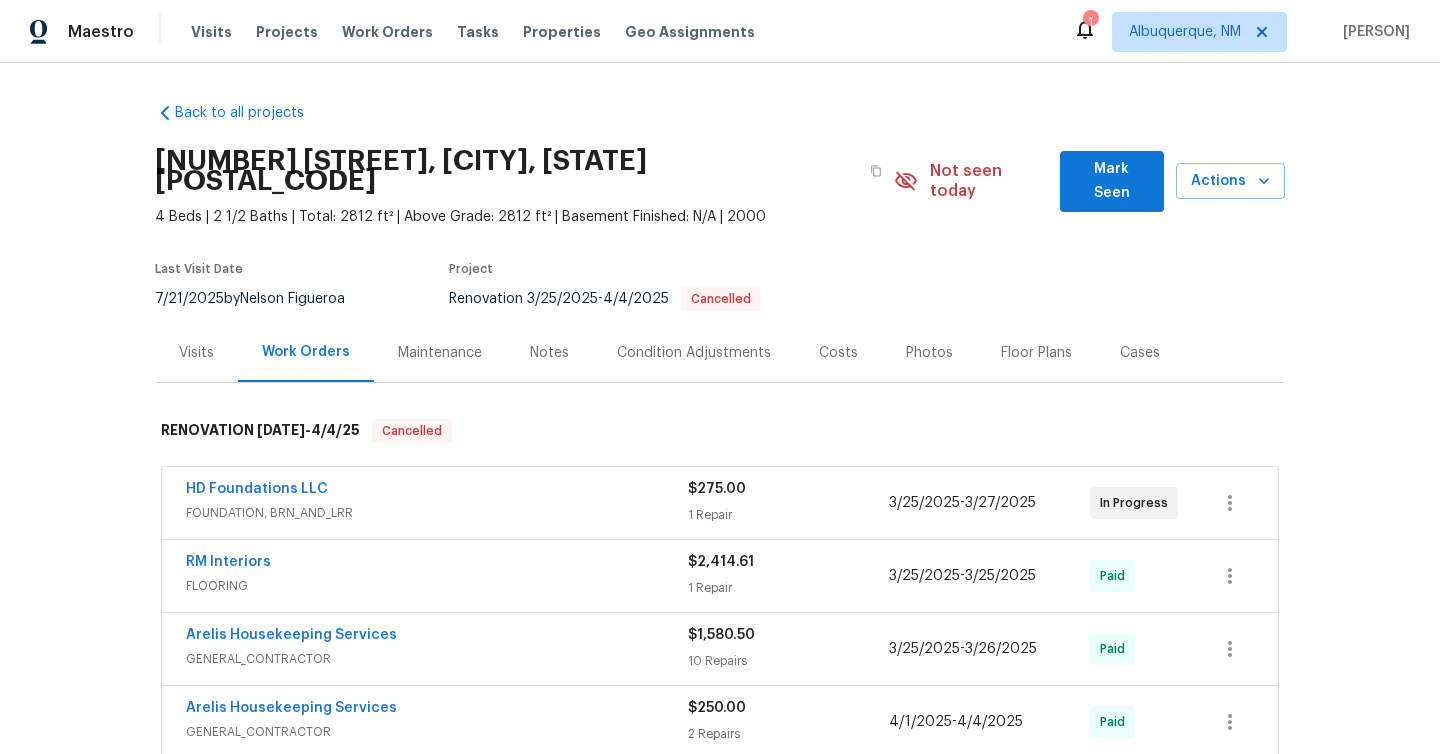 click on "Maintenance" at bounding box center [440, 353] 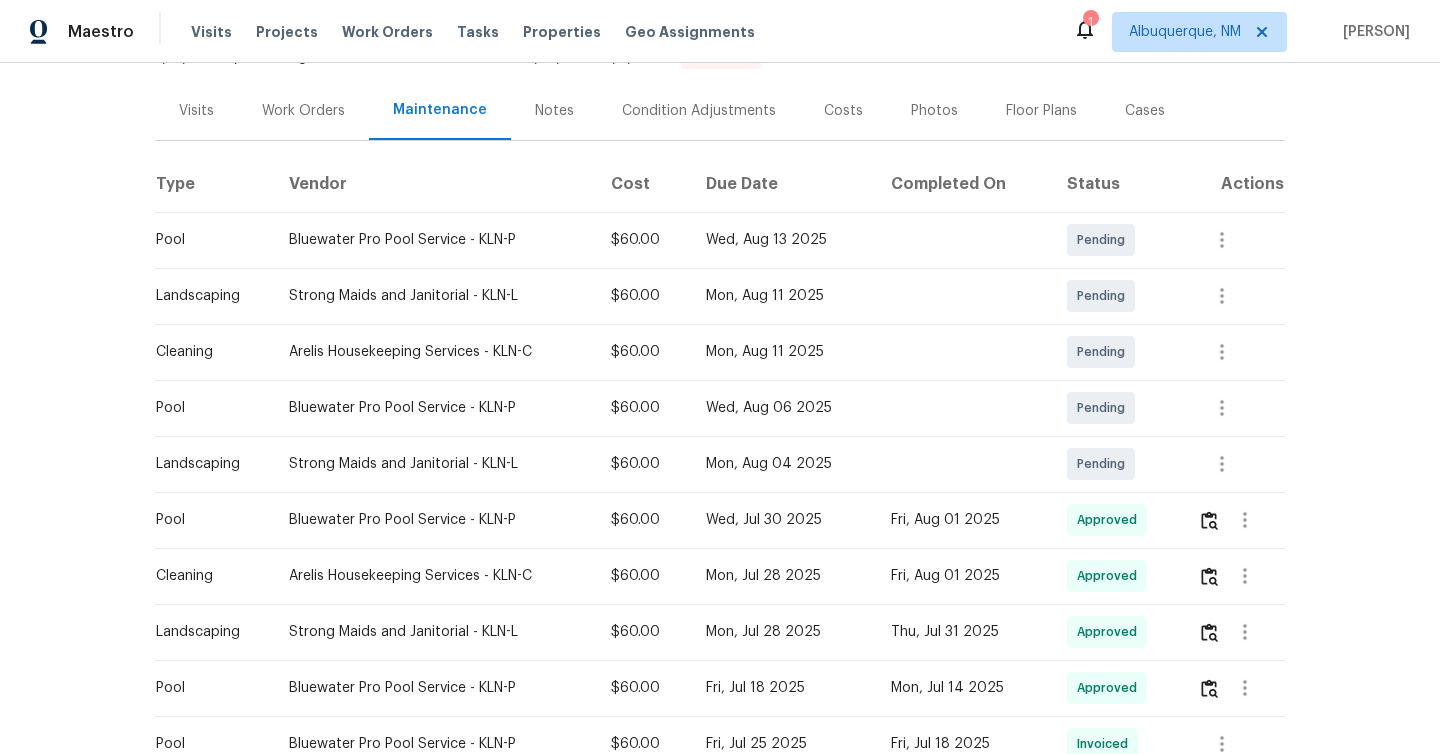 scroll, scrollTop: 257, scrollLeft: 0, axis: vertical 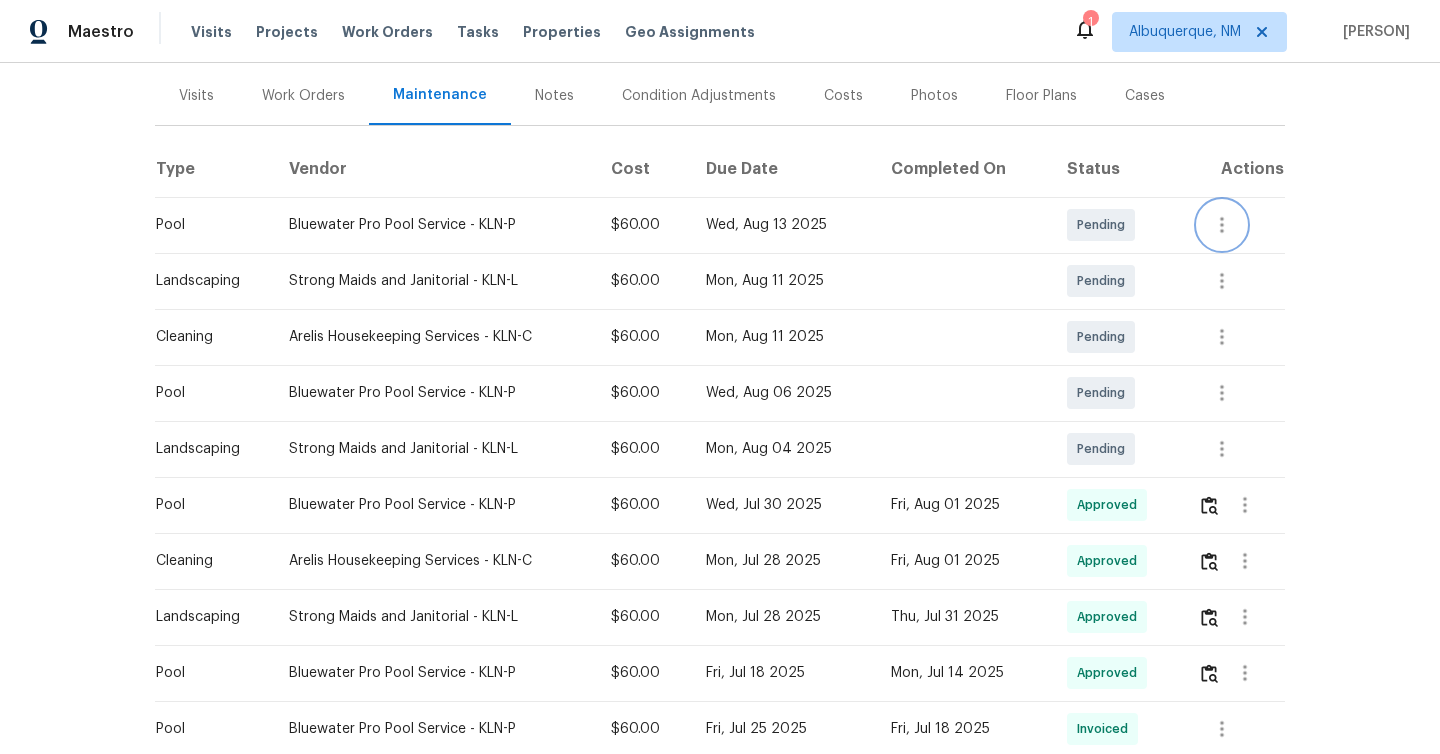 click at bounding box center (1222, 225) 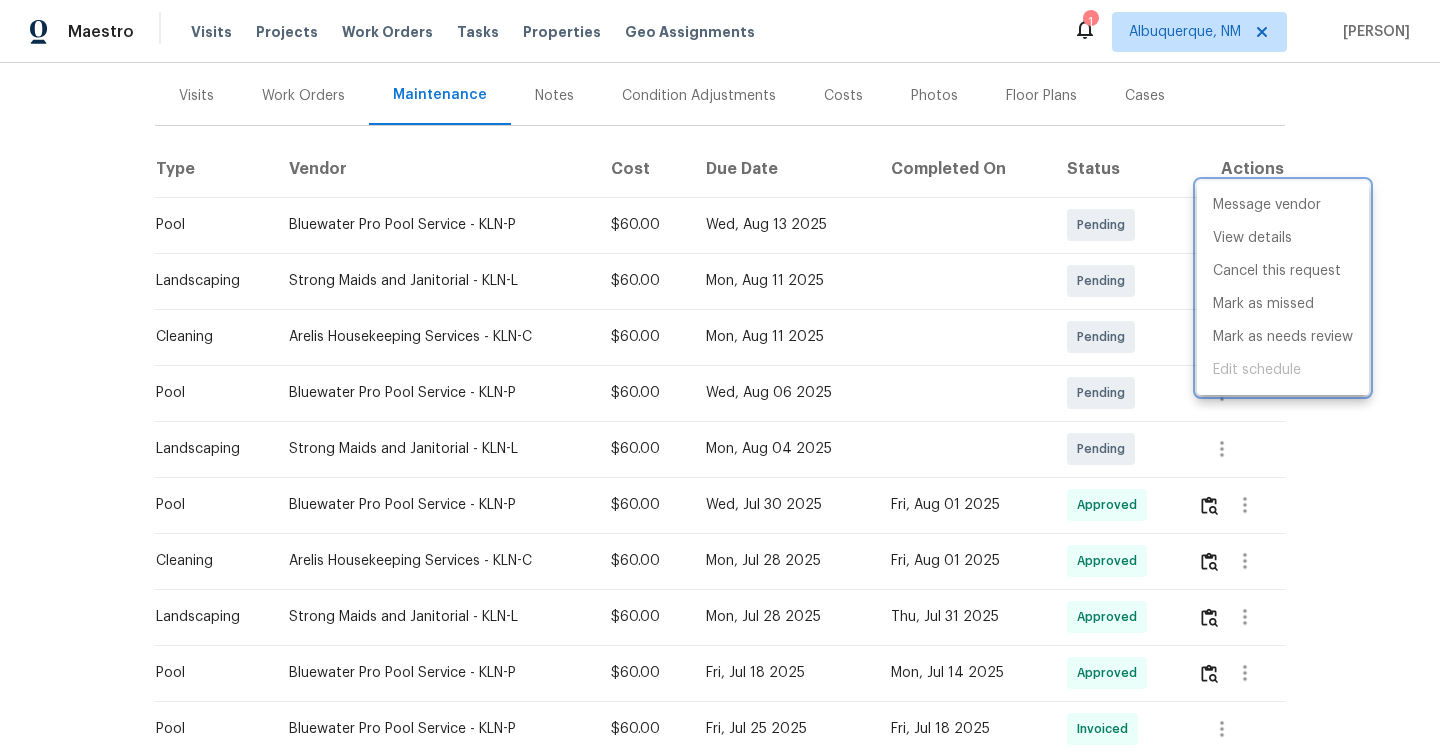 click at bounding box center (720, 377) 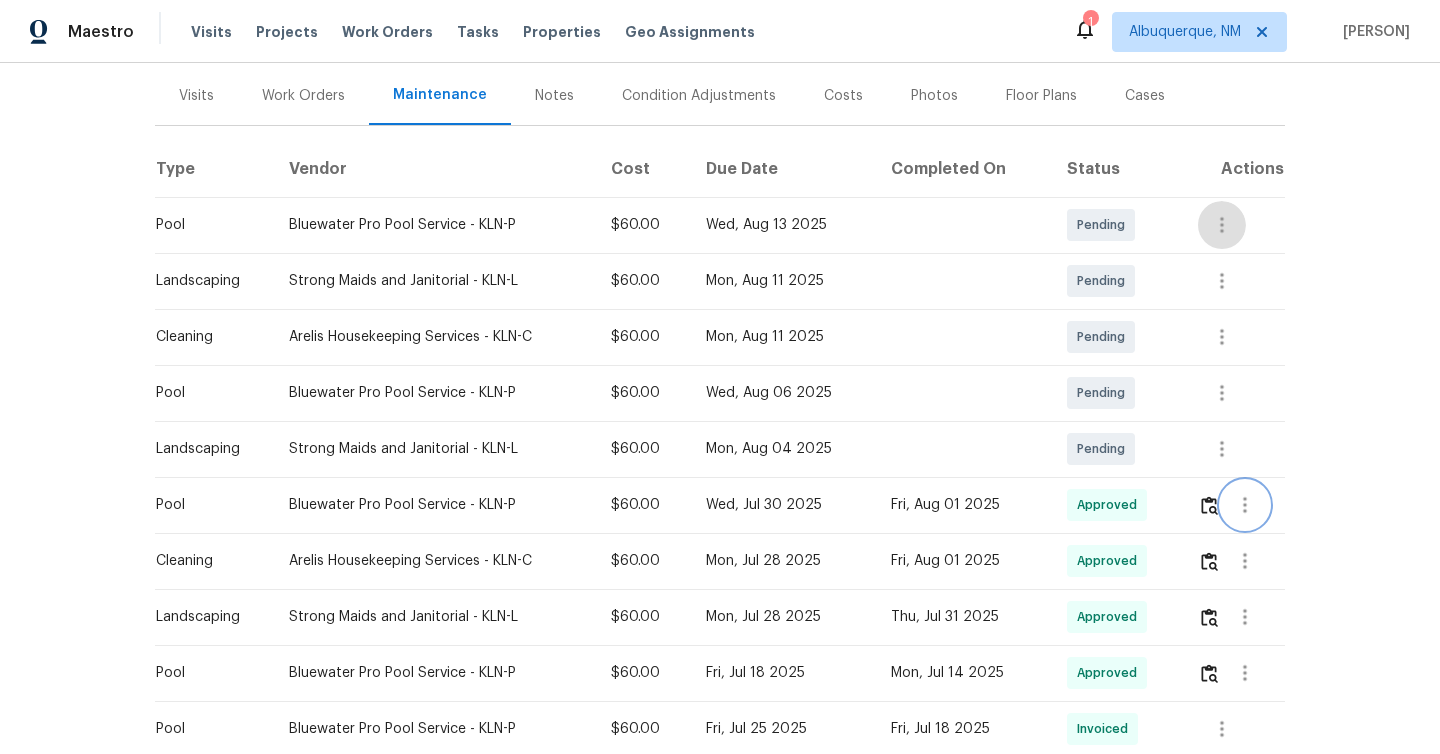 click 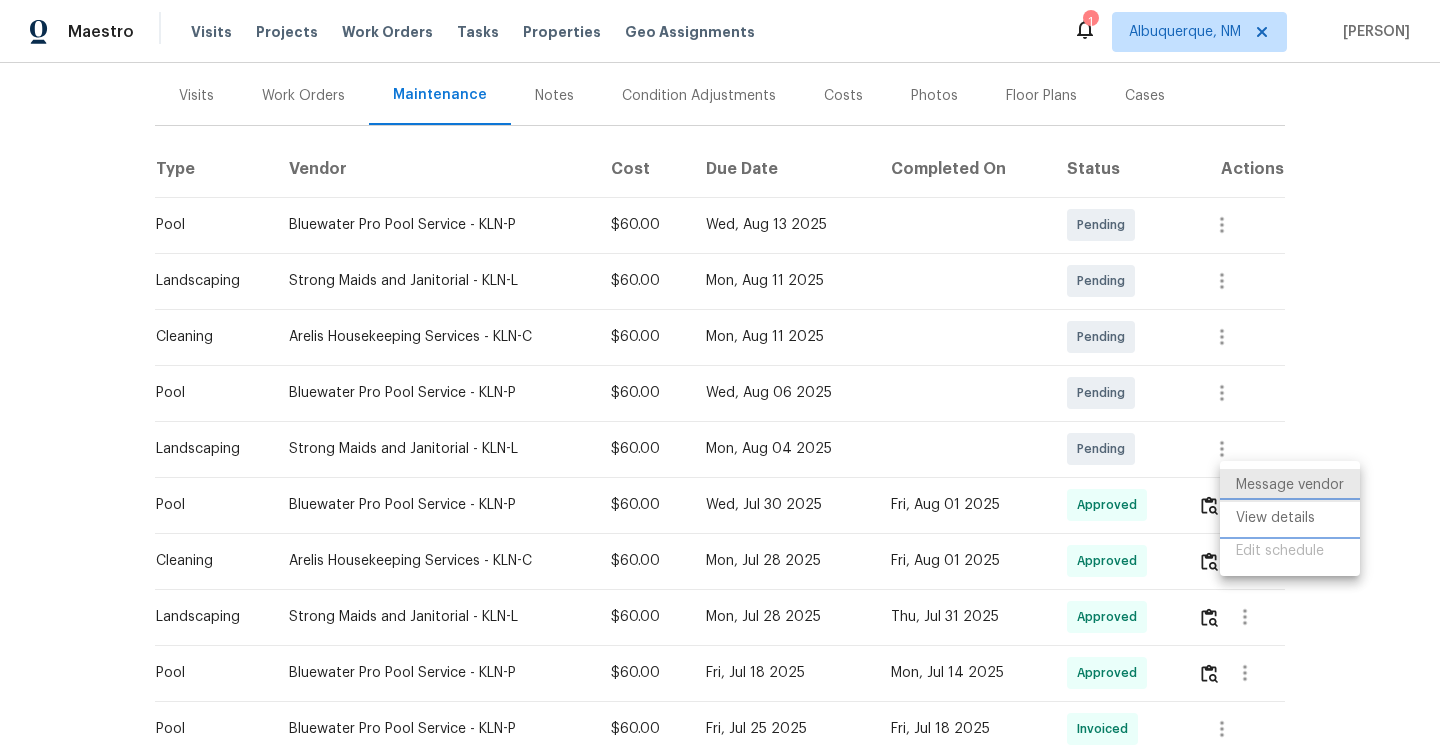 click on "View details" at bounding box center (1290, 518) 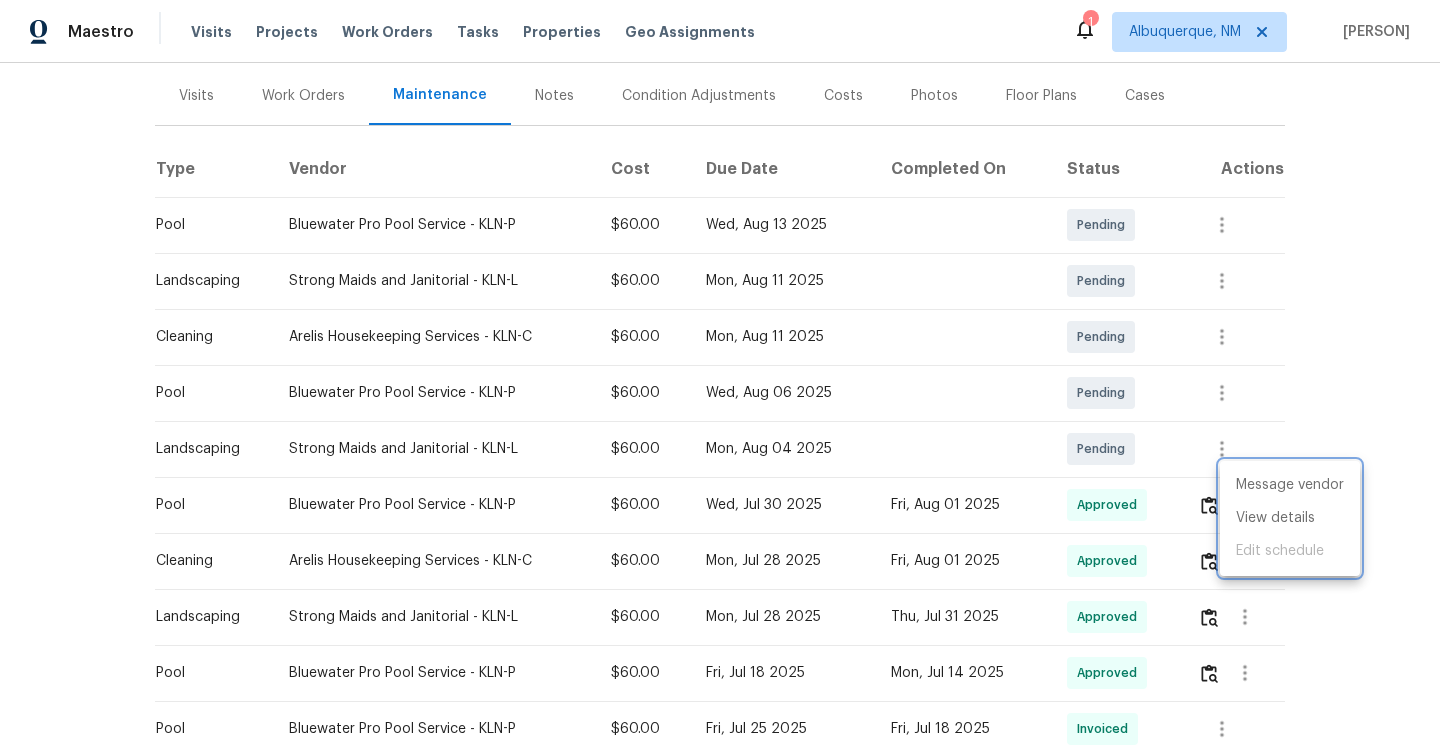 click at bounding box center (720, 377) 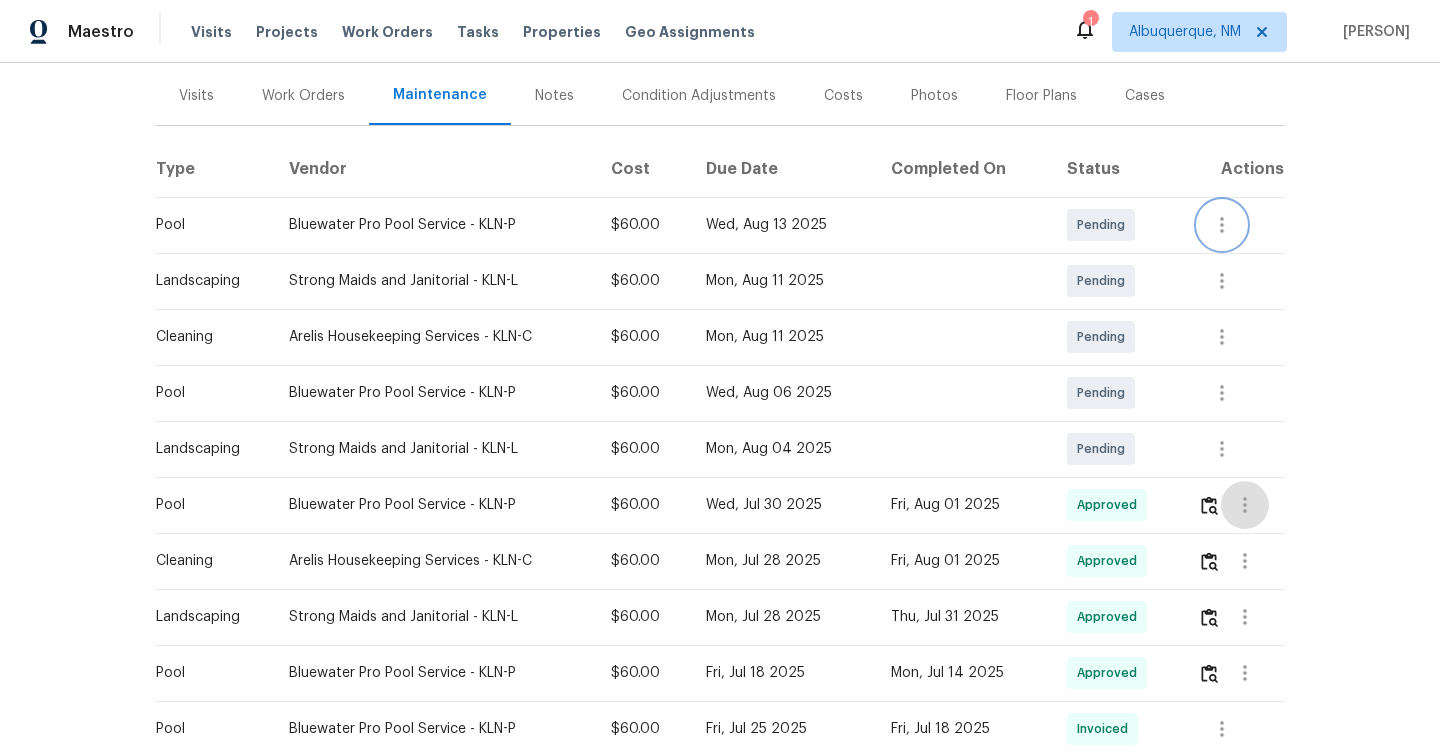 click at bounding box center [1222, 225] 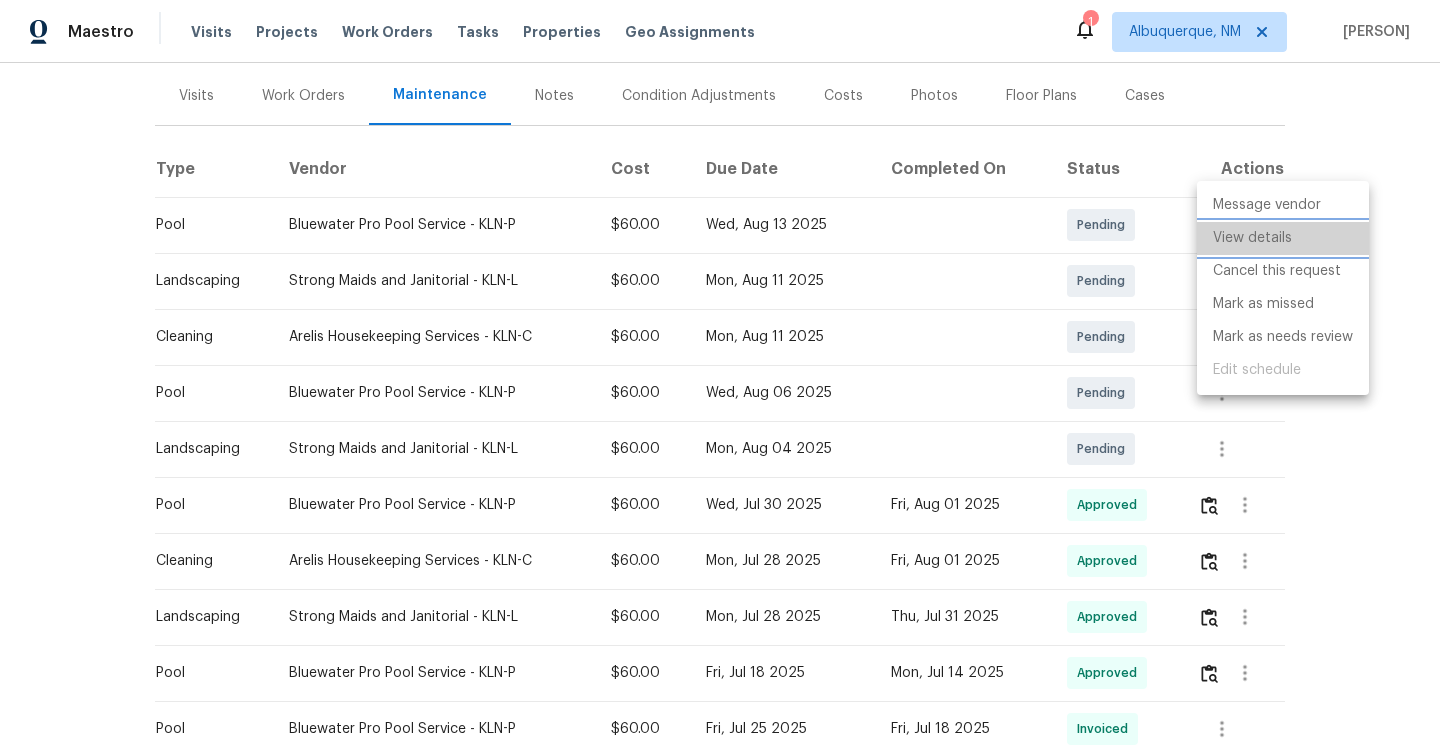 click on "View details" at bounding box center (1283, 238) 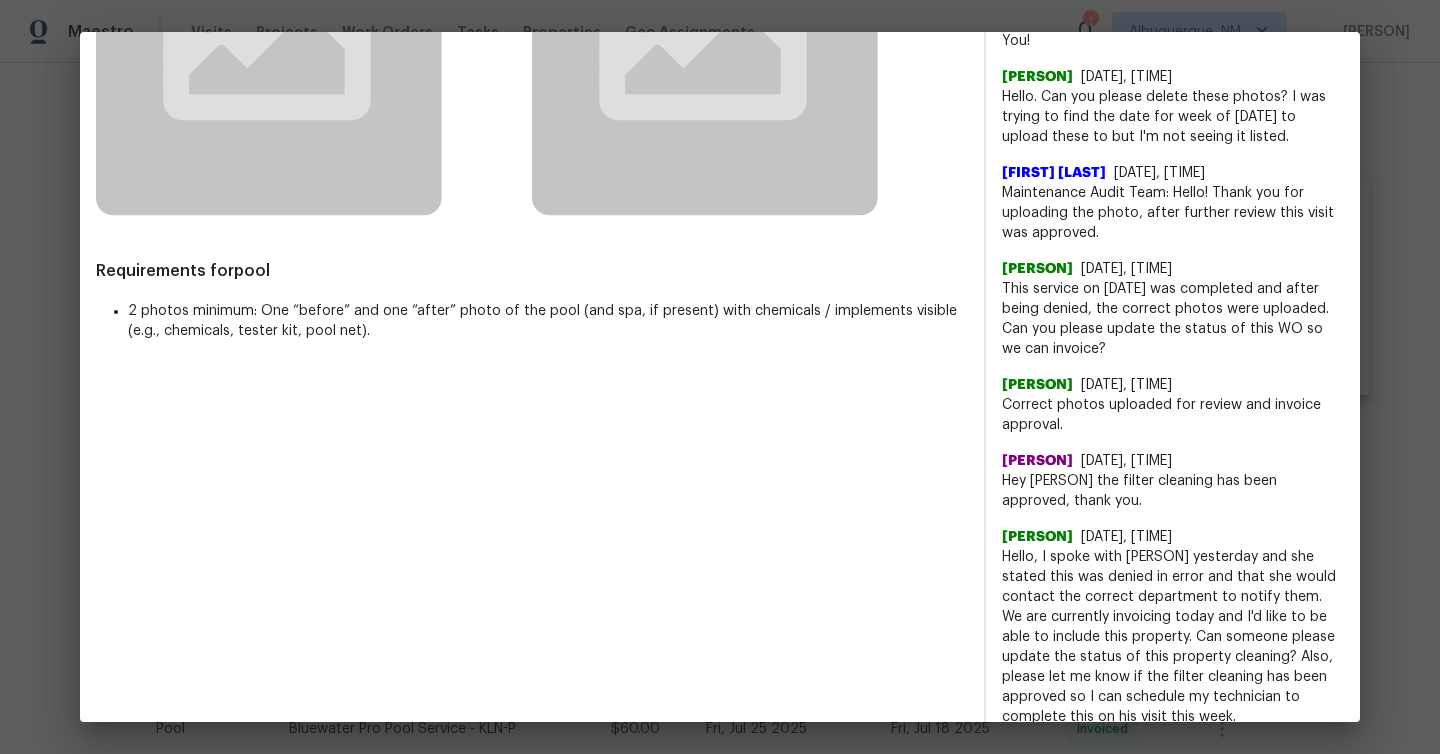 scroll, scrollTop: 400, scrollLeft: 0, axis: vertical 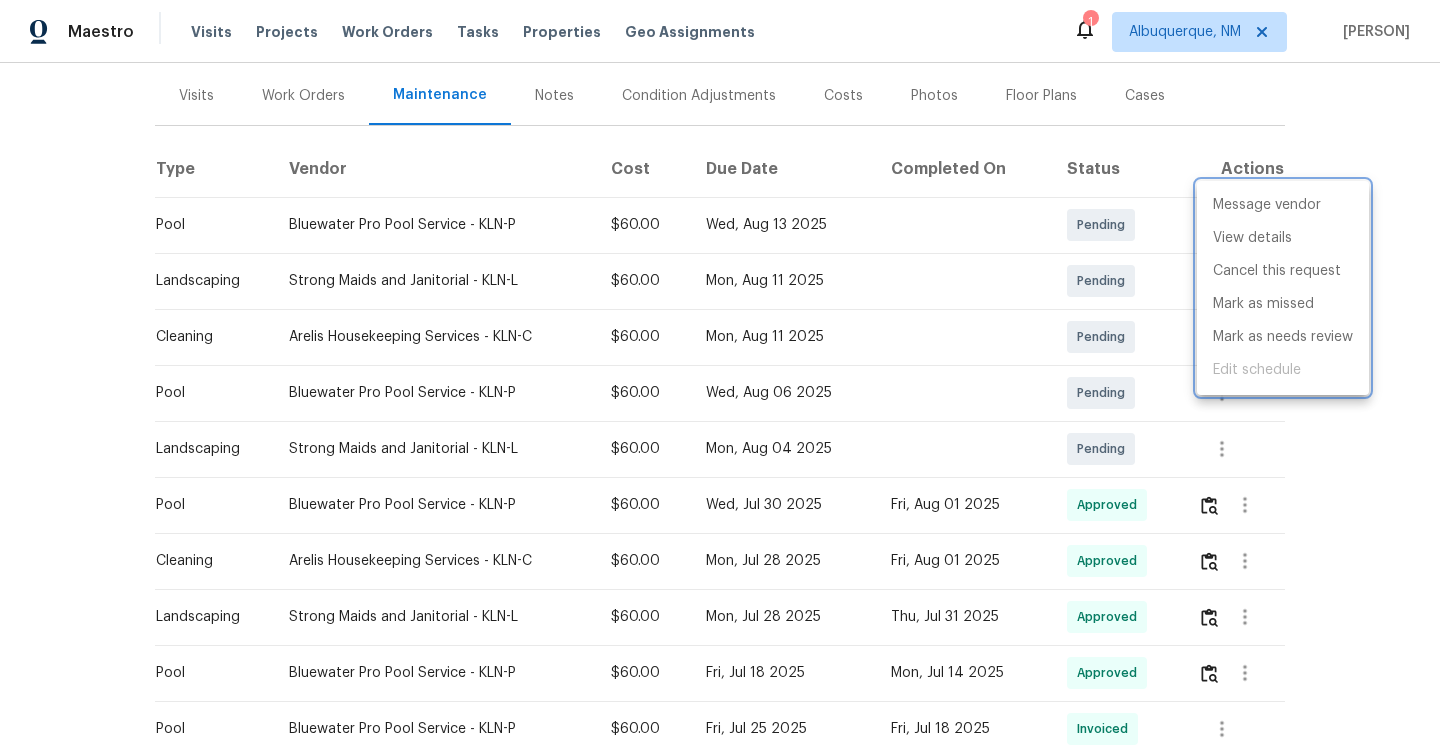 click at bounding box center (720, 377) 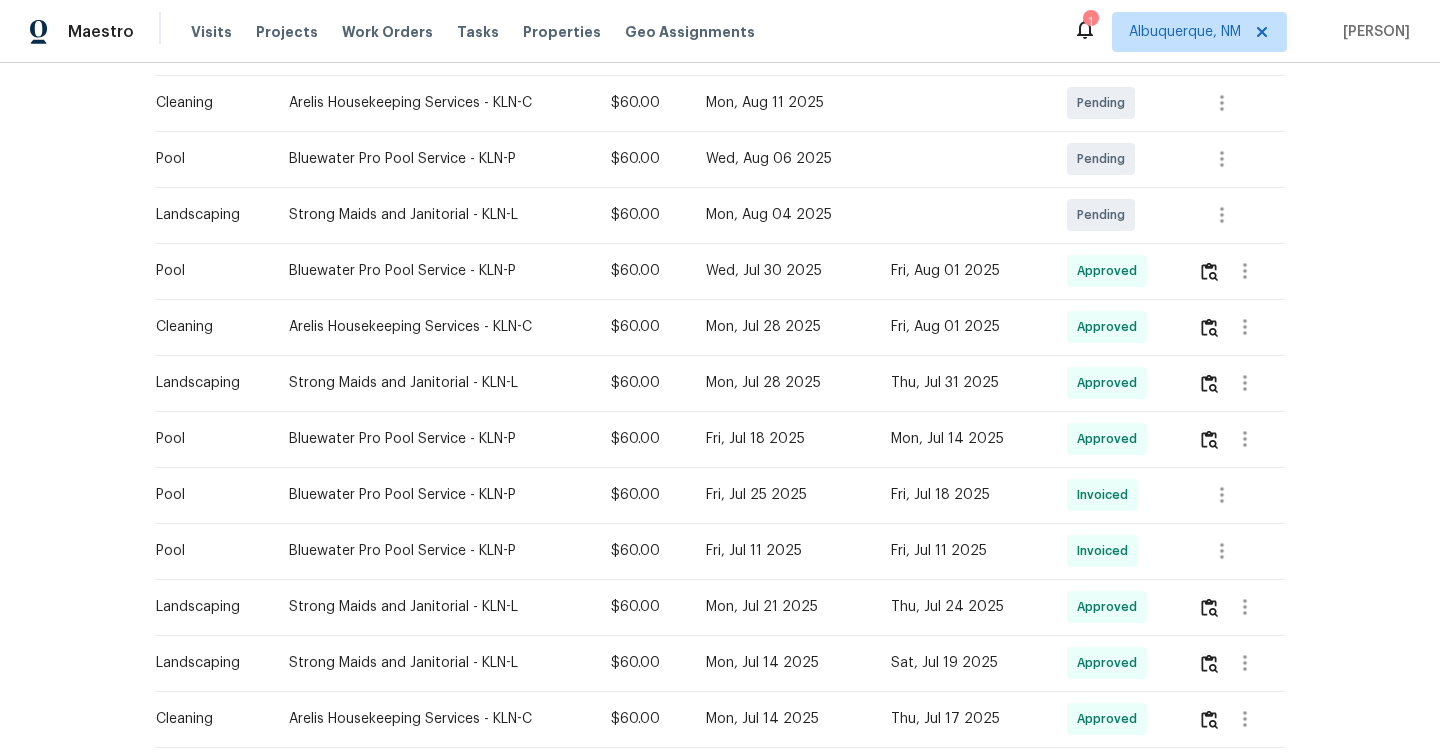 scroll, scrollTop: 523, scrollLeft: 0, axis: vertical 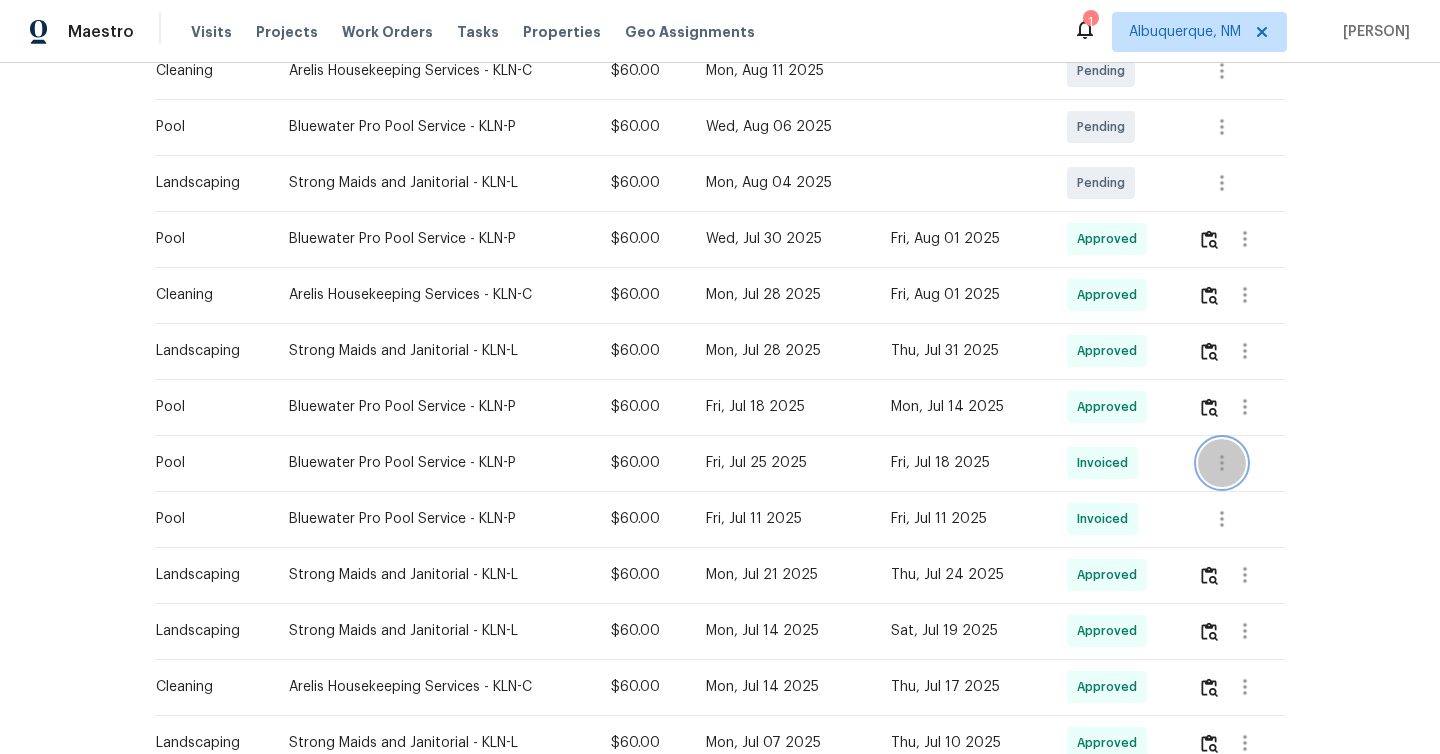 click 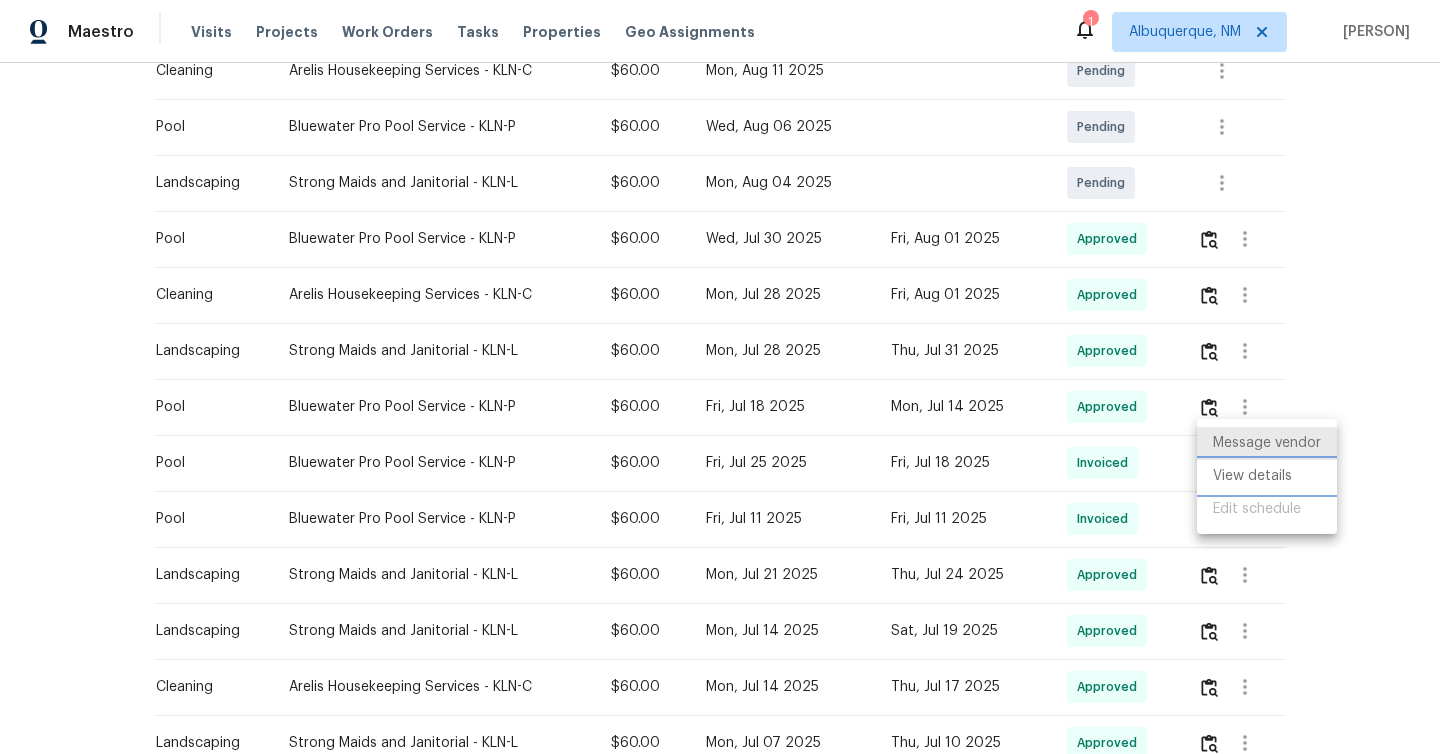 click on "View details" at bounding box center (1267, 476) 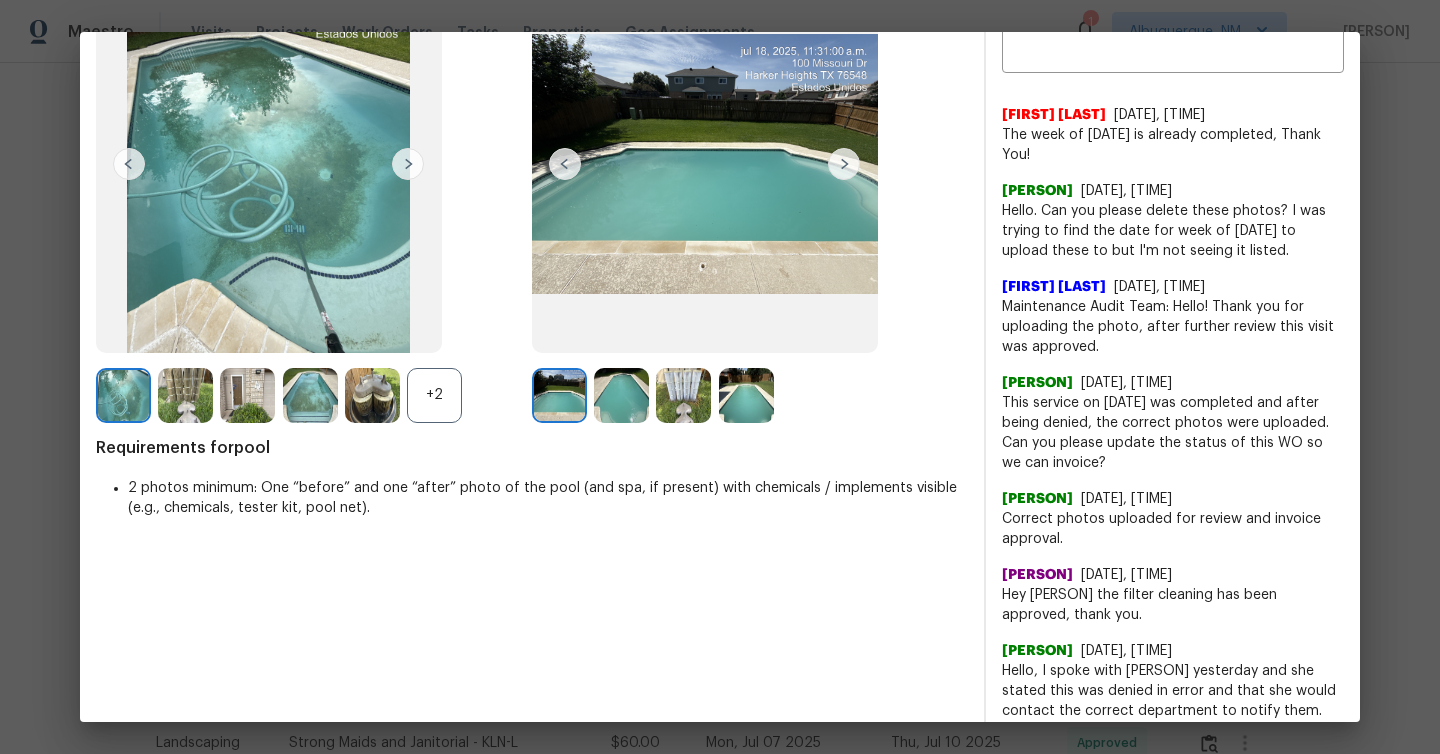 scroll, scrollTop: 129, scrollLeft: 0, axis: vertical 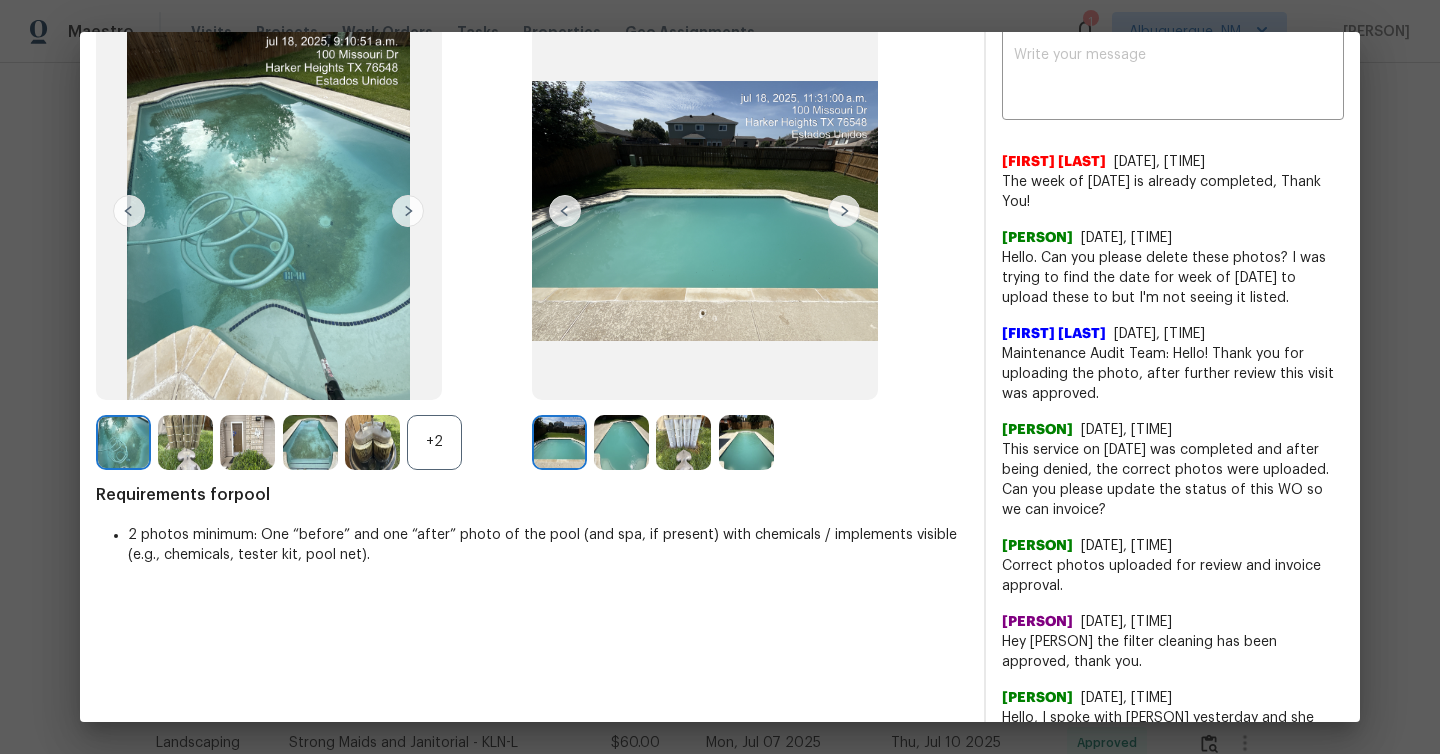 click at bounding box center [408, 211] 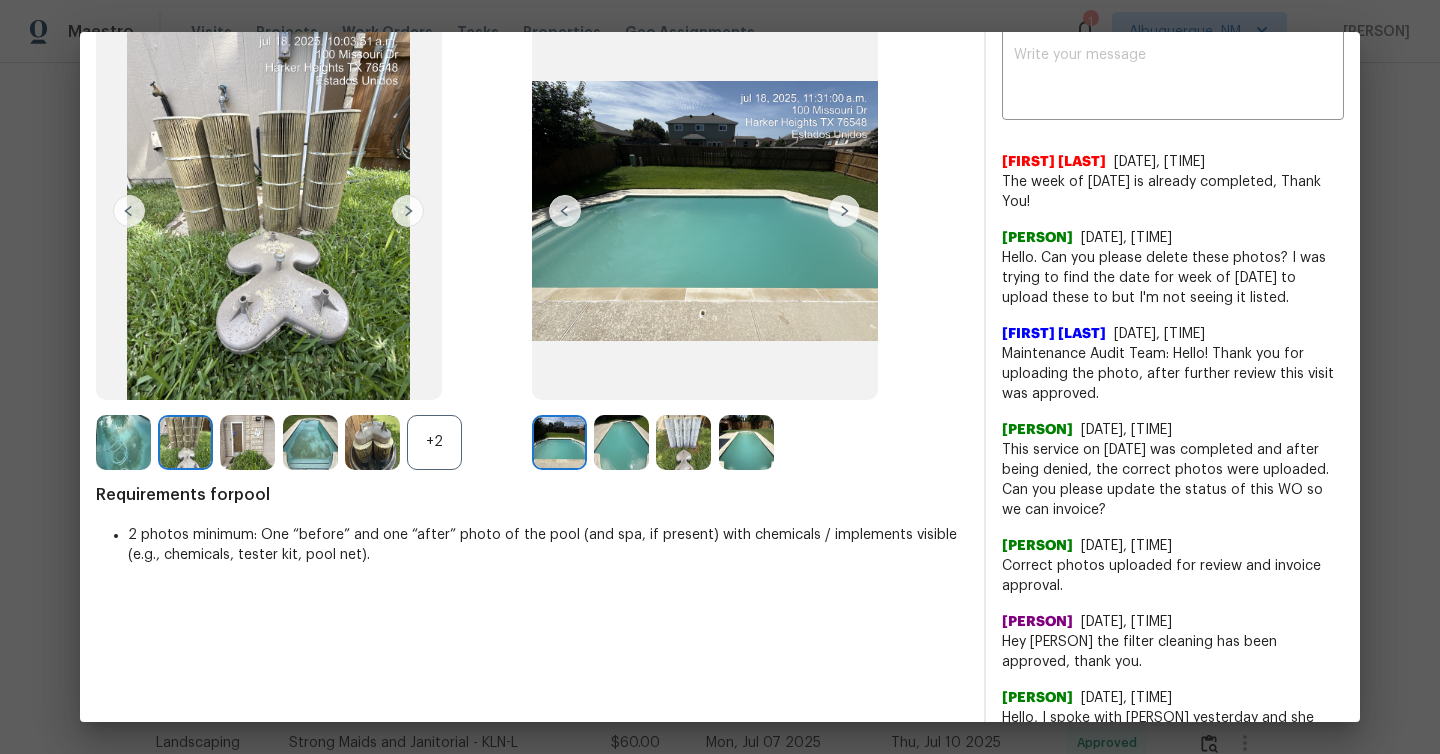 click at bounding box center [408, 211] 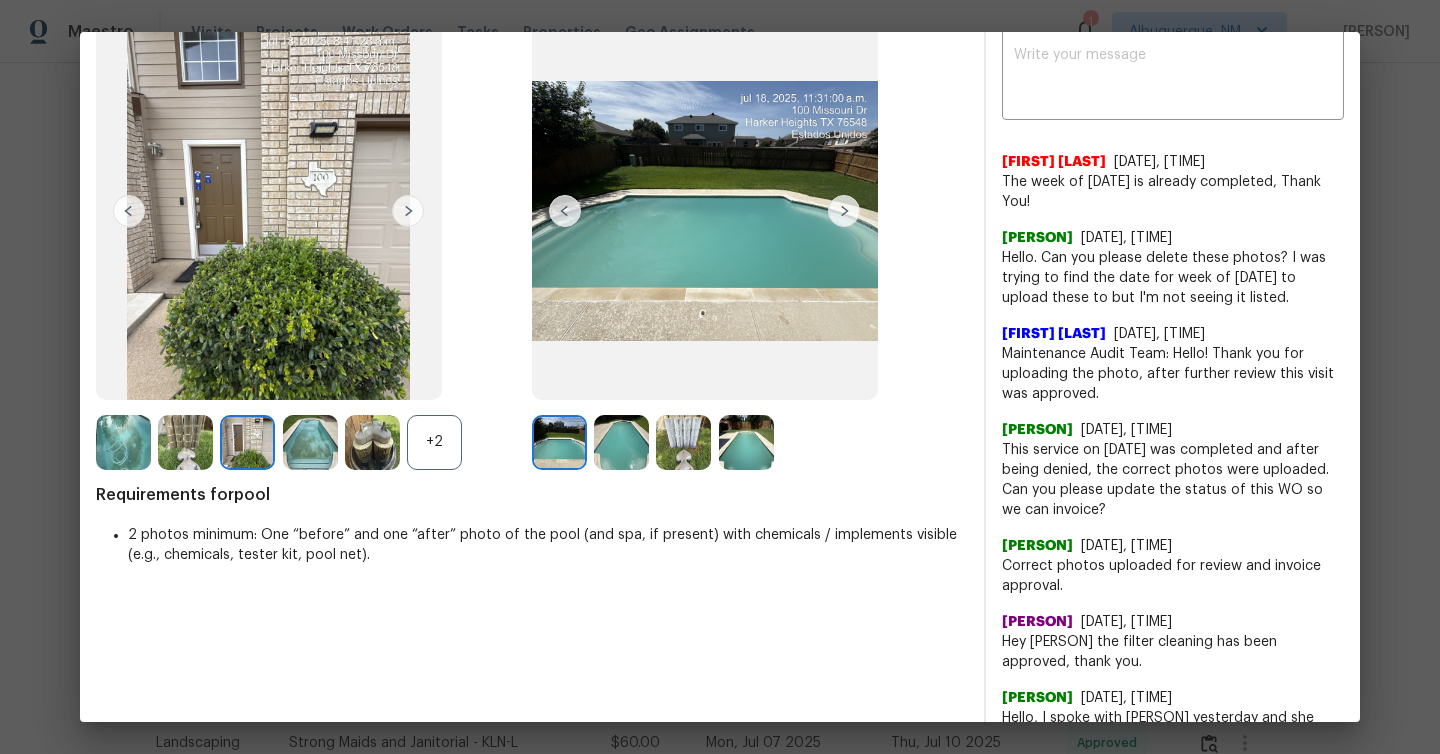 click at bounding box center (185, 442) 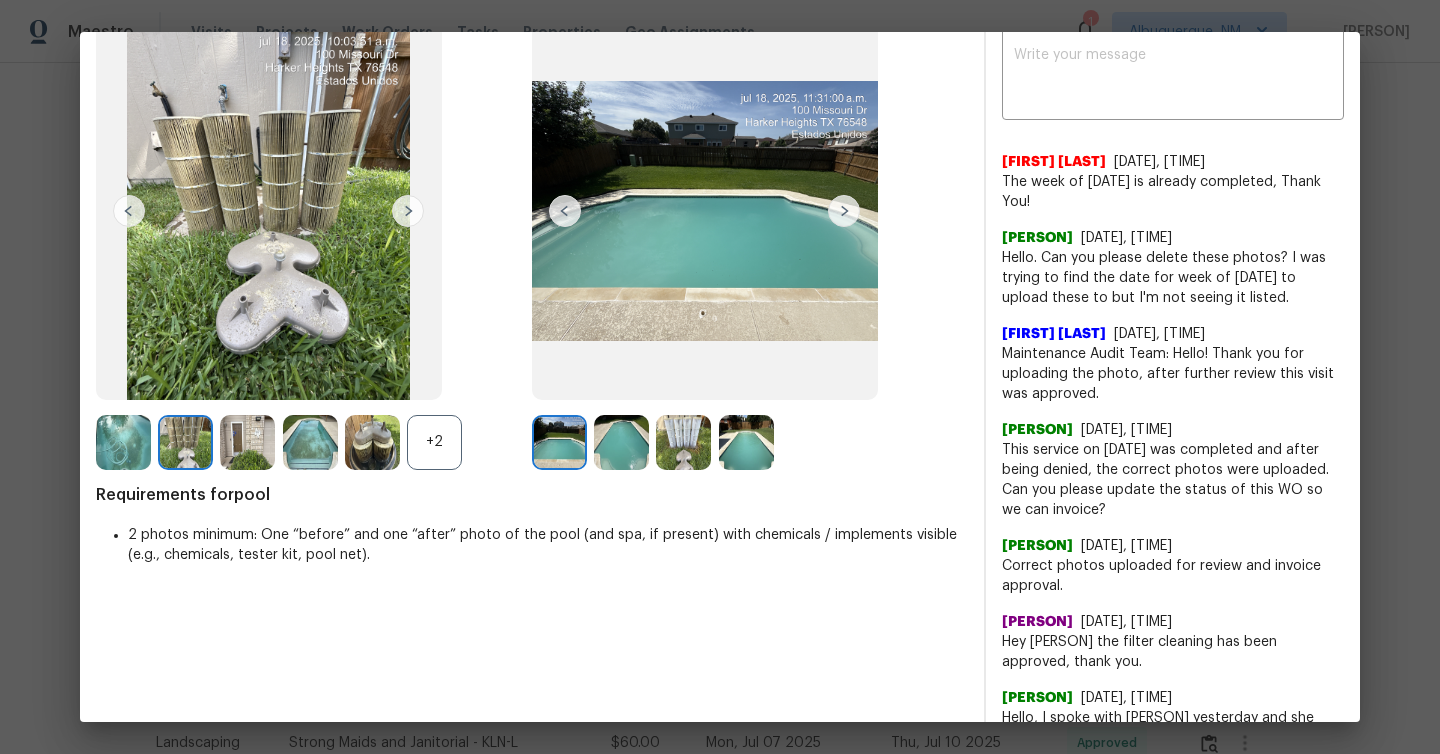 click on "+2" at bounding box center [434, 442] 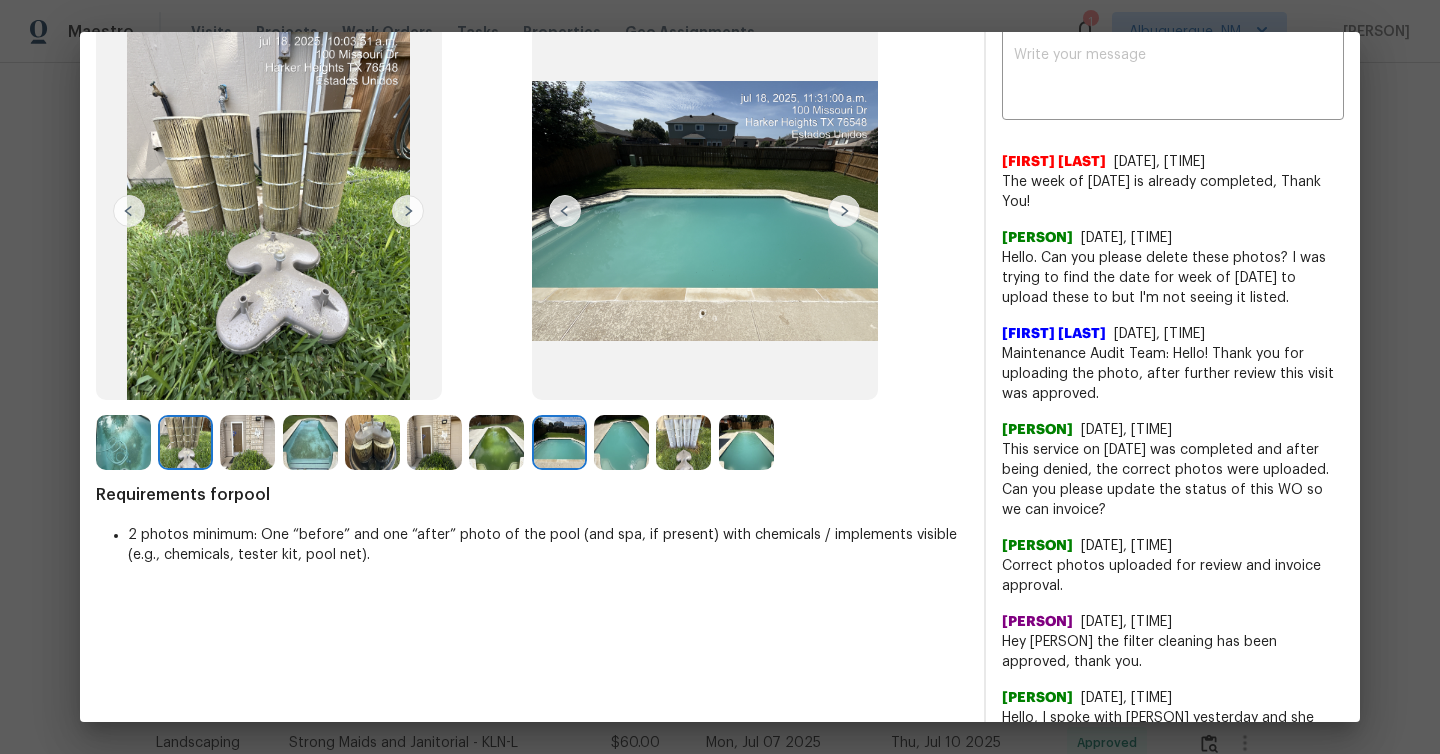 click at bounding box center (408, 211) 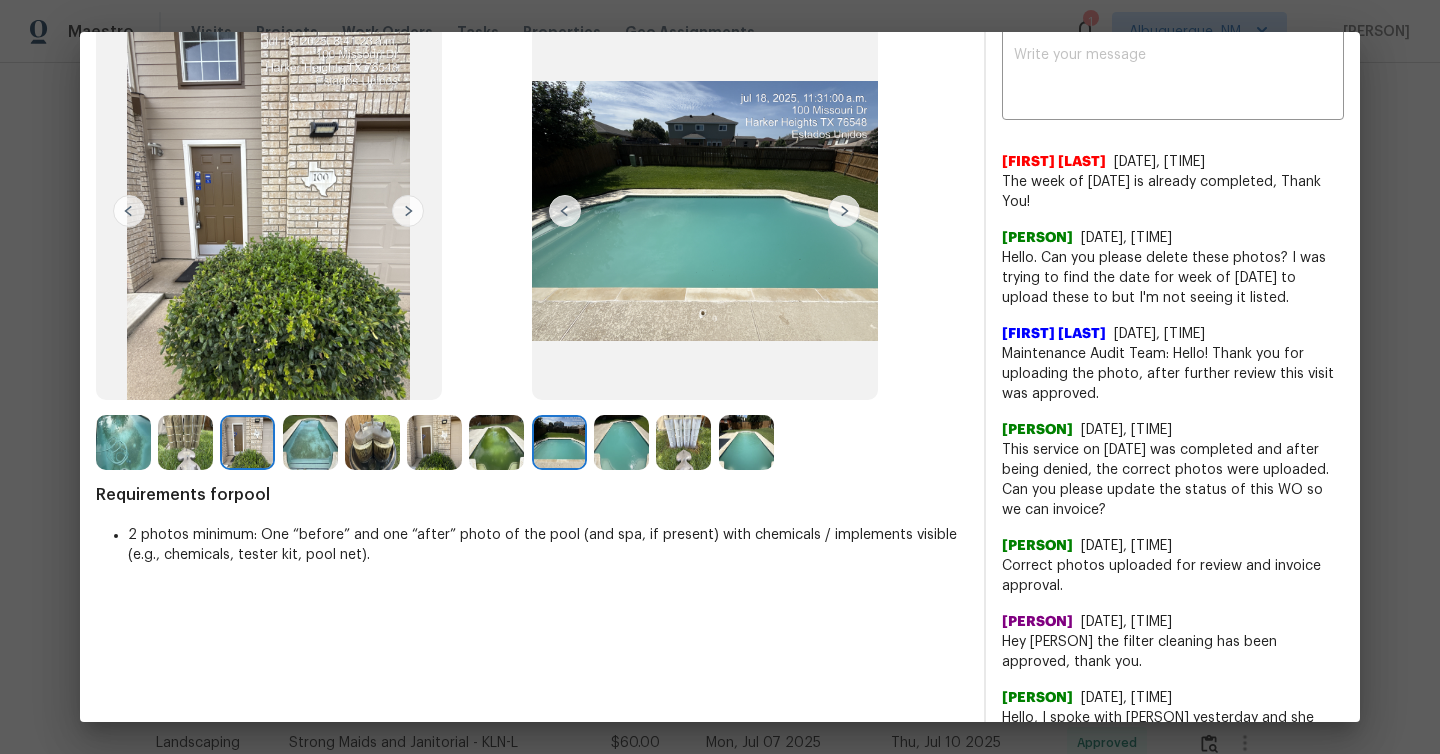 click at bounding box center [408, 211] 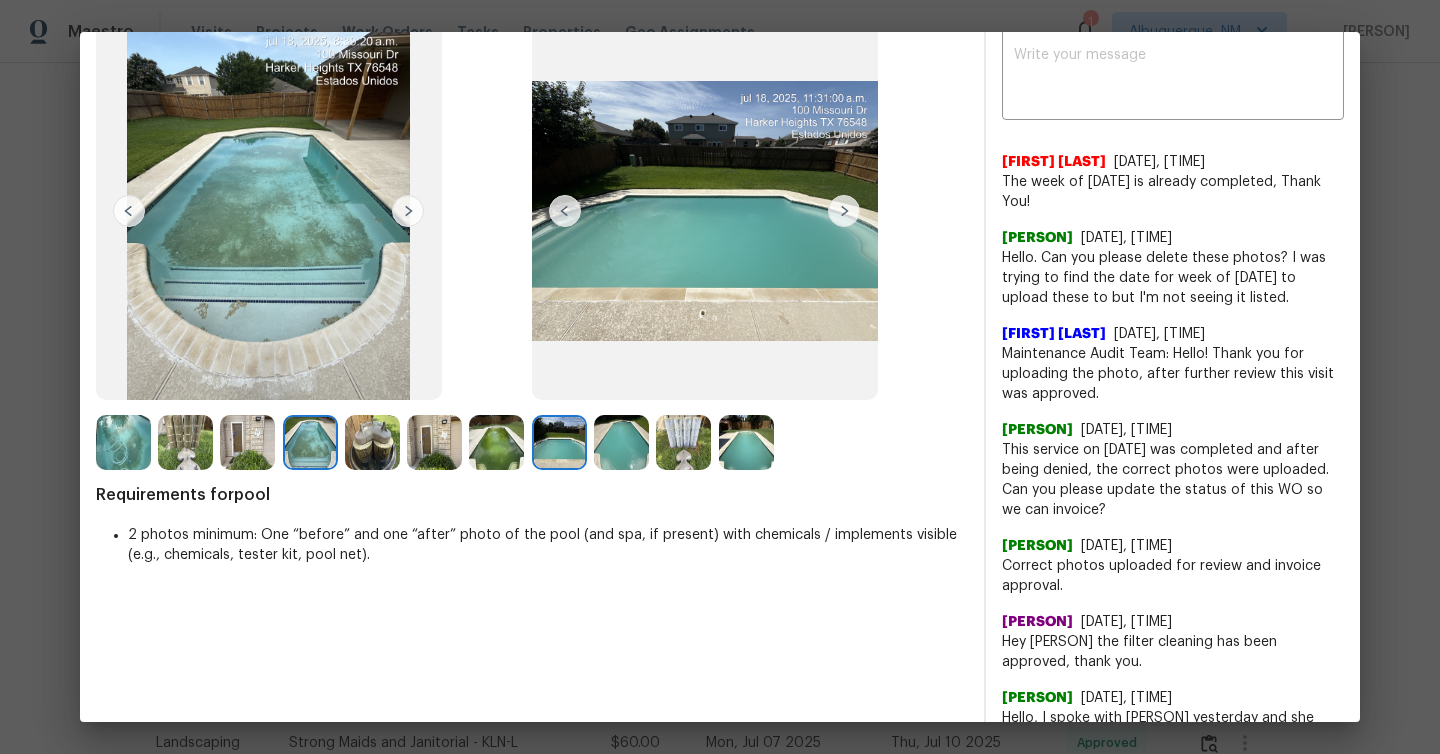 click at bounding box center (408, 211) 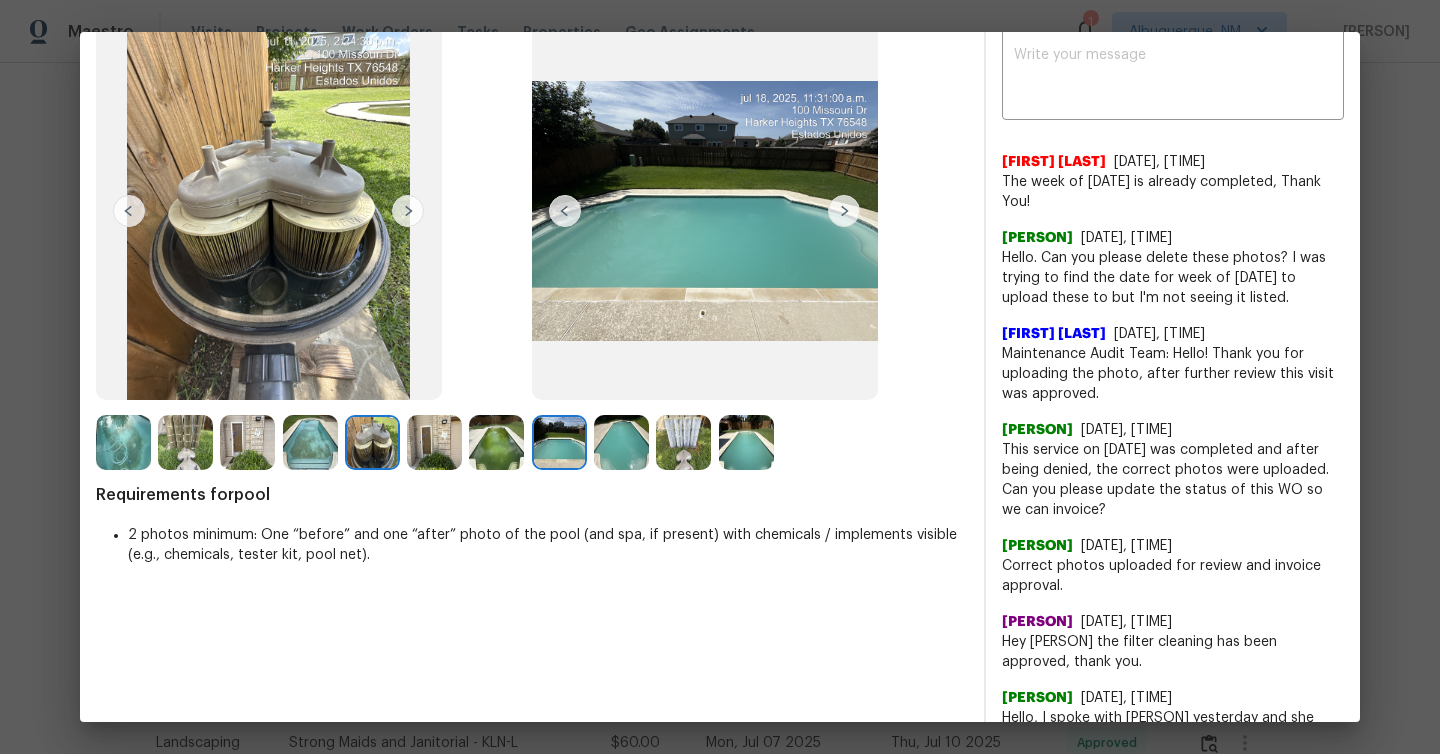click at bounding box center [408, 211] 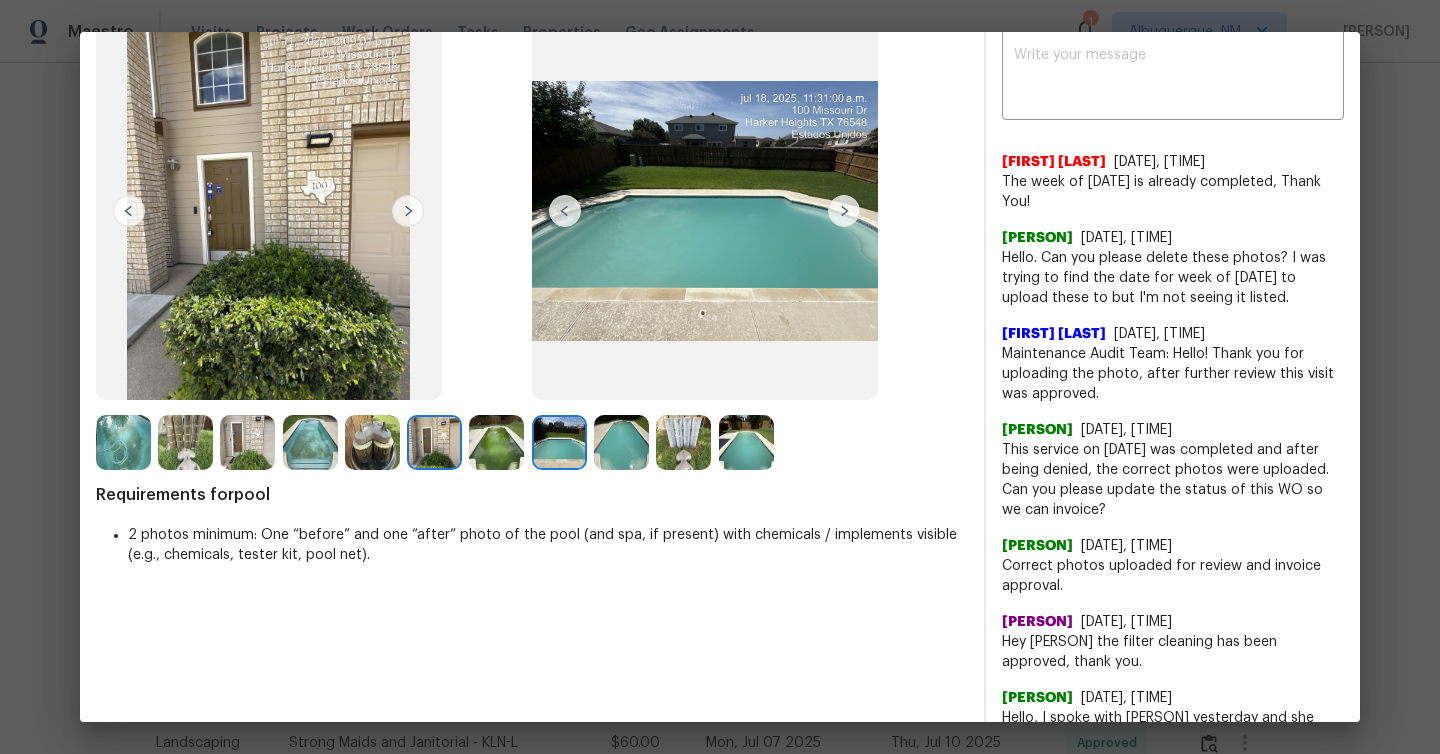 click at bounding box center [408, 211] 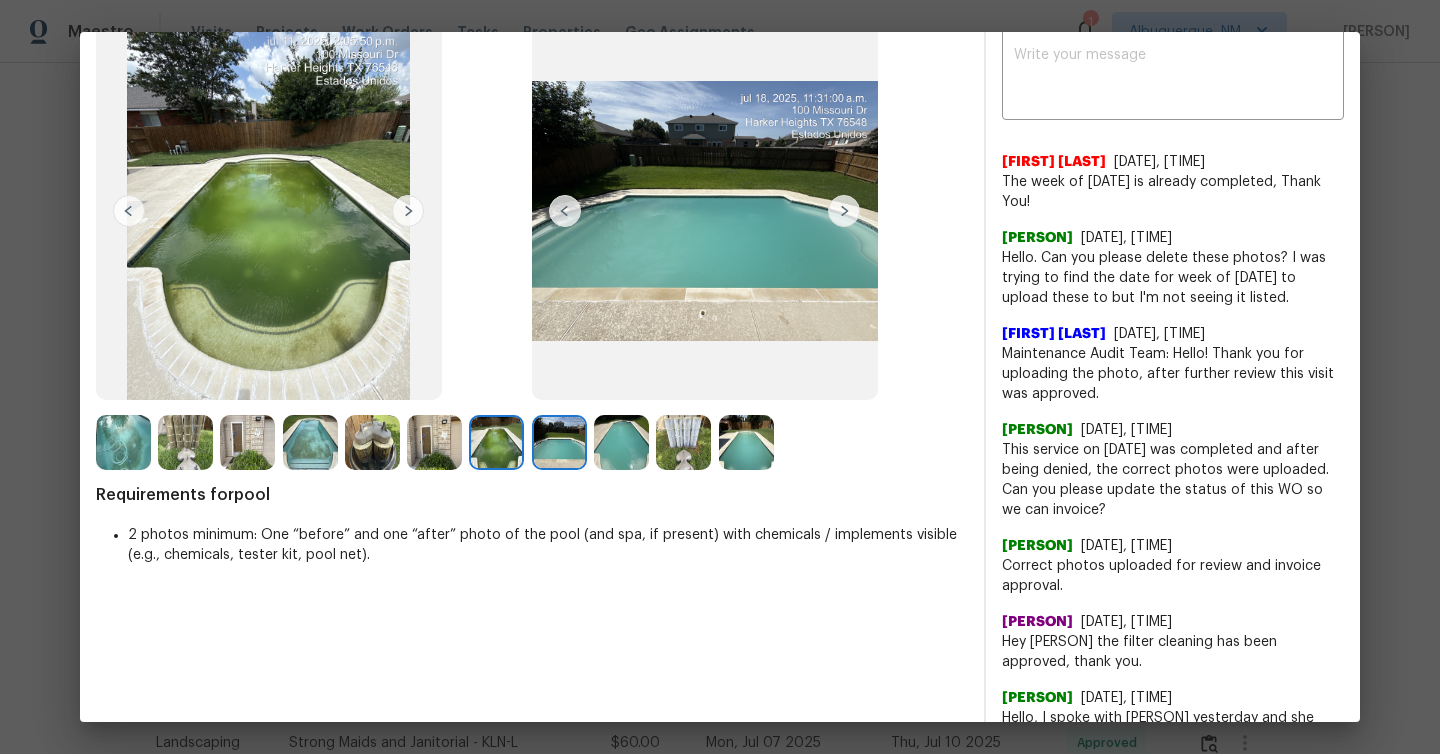 click at bounding box center [408, 211] 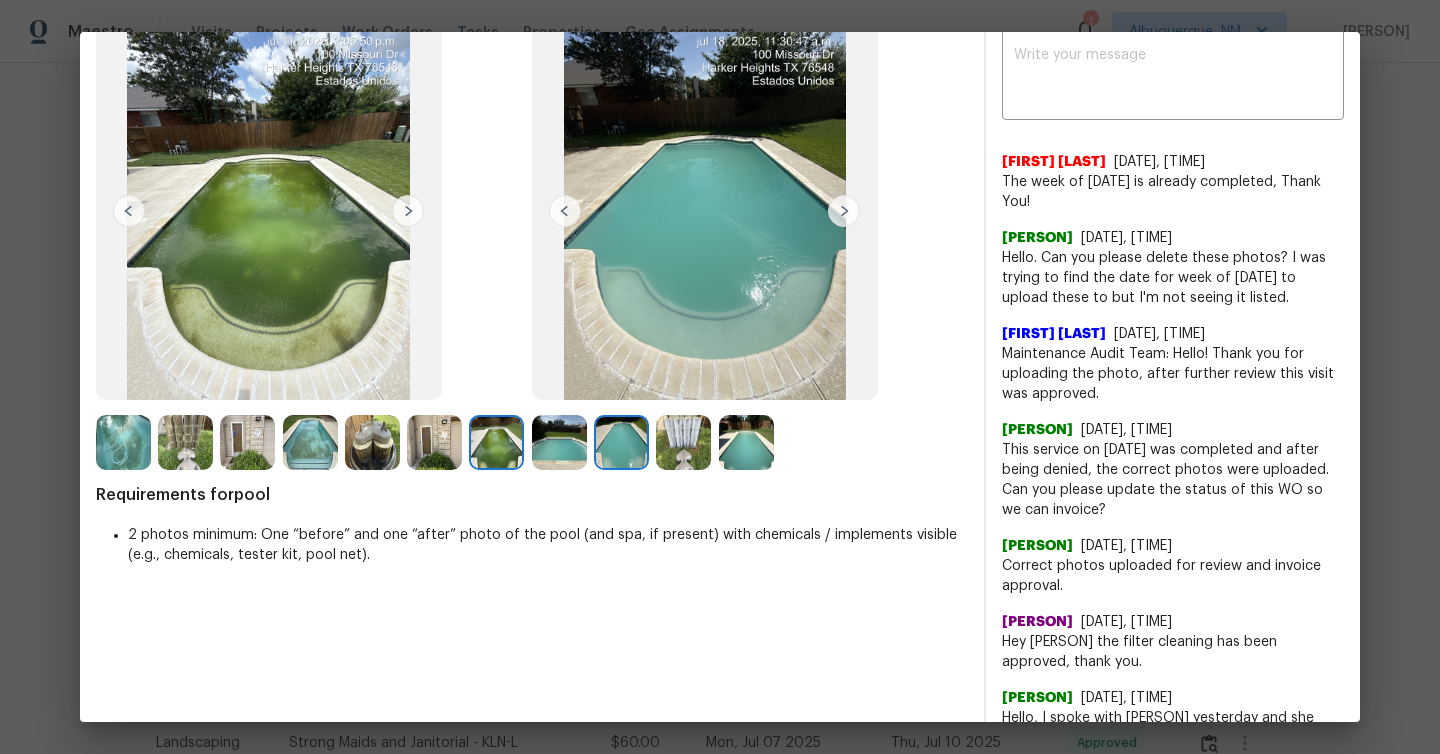 click at bounding box center [844, 211] 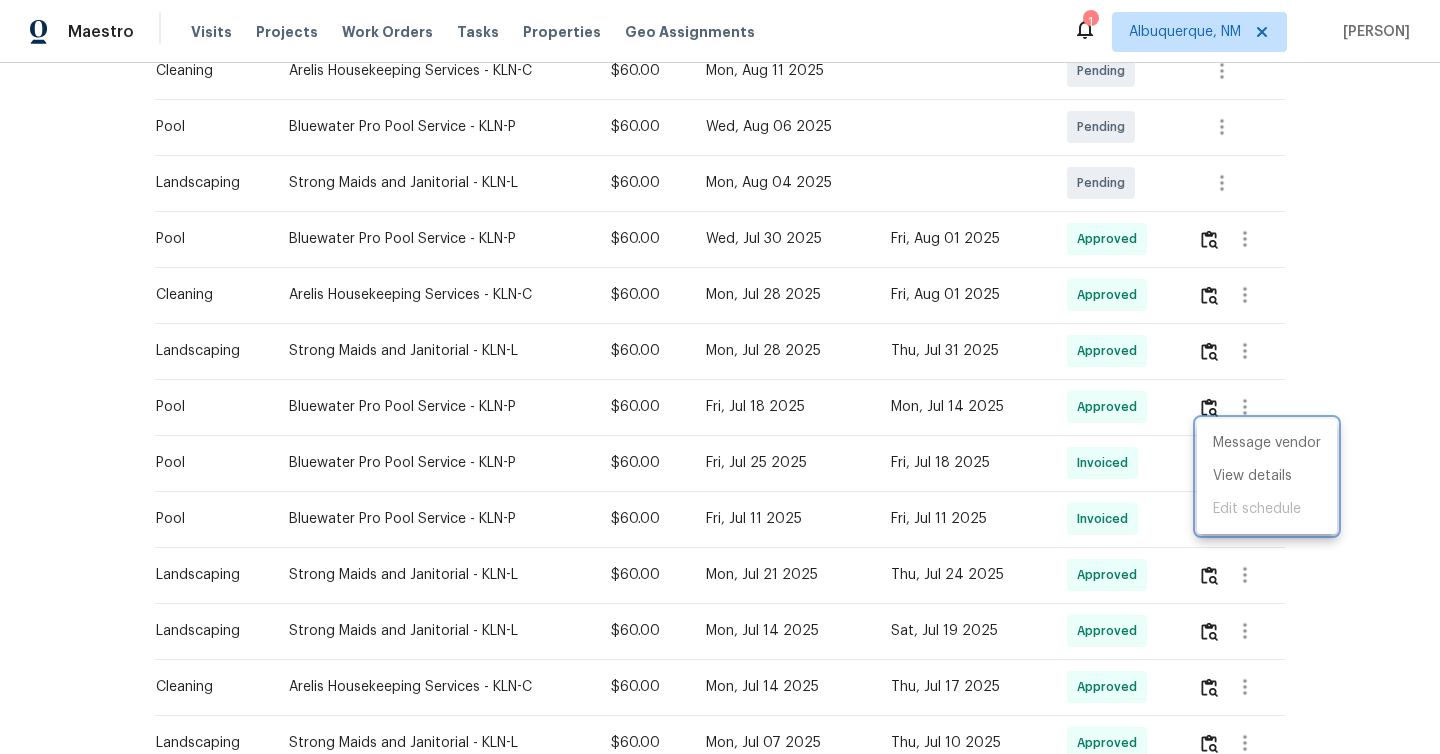 click at bounding box center (720, 377) 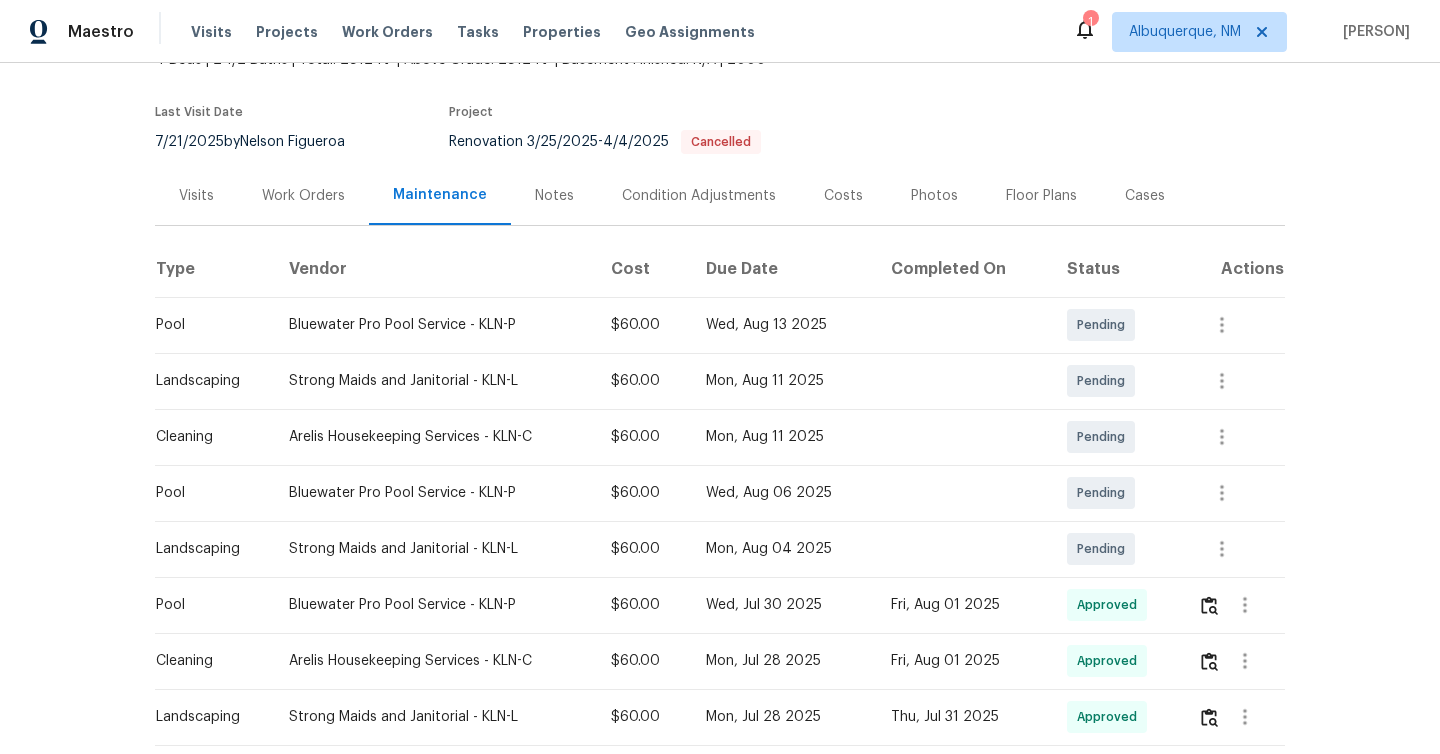 scroll, scrollTop: 0, scrollLeft: 0, axis: both 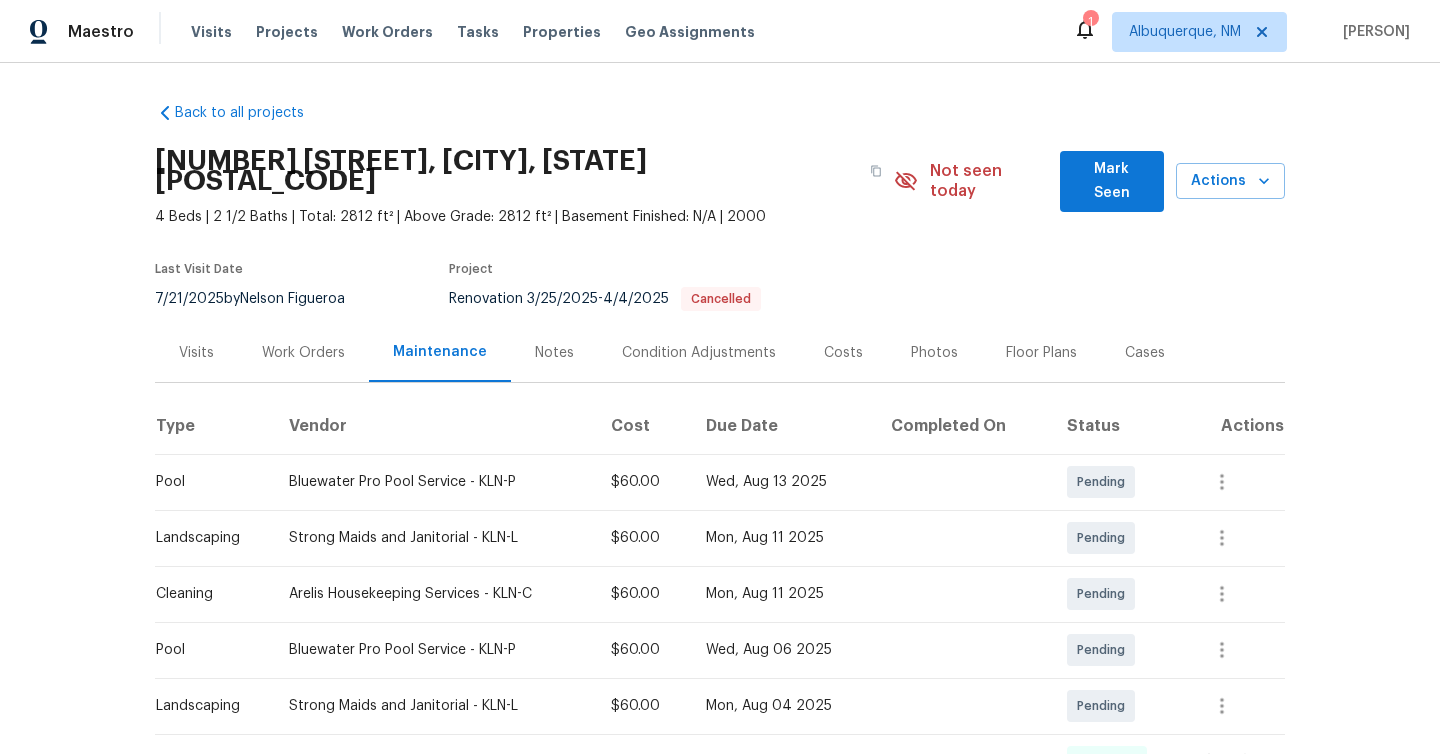 click on "Cases" at bounding box center (1145, 352) 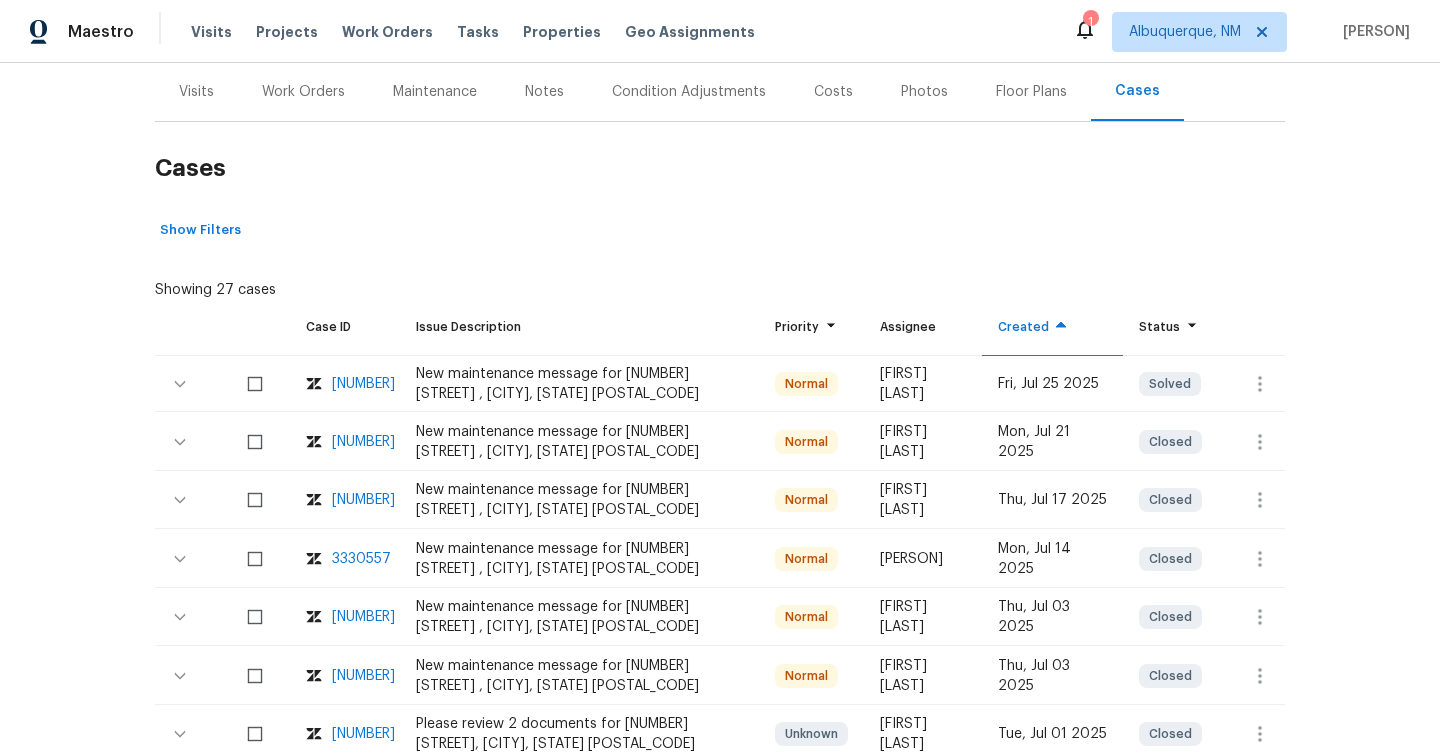 scroll, scrollTop: 155, scrollLeft: 0, axis: vertical 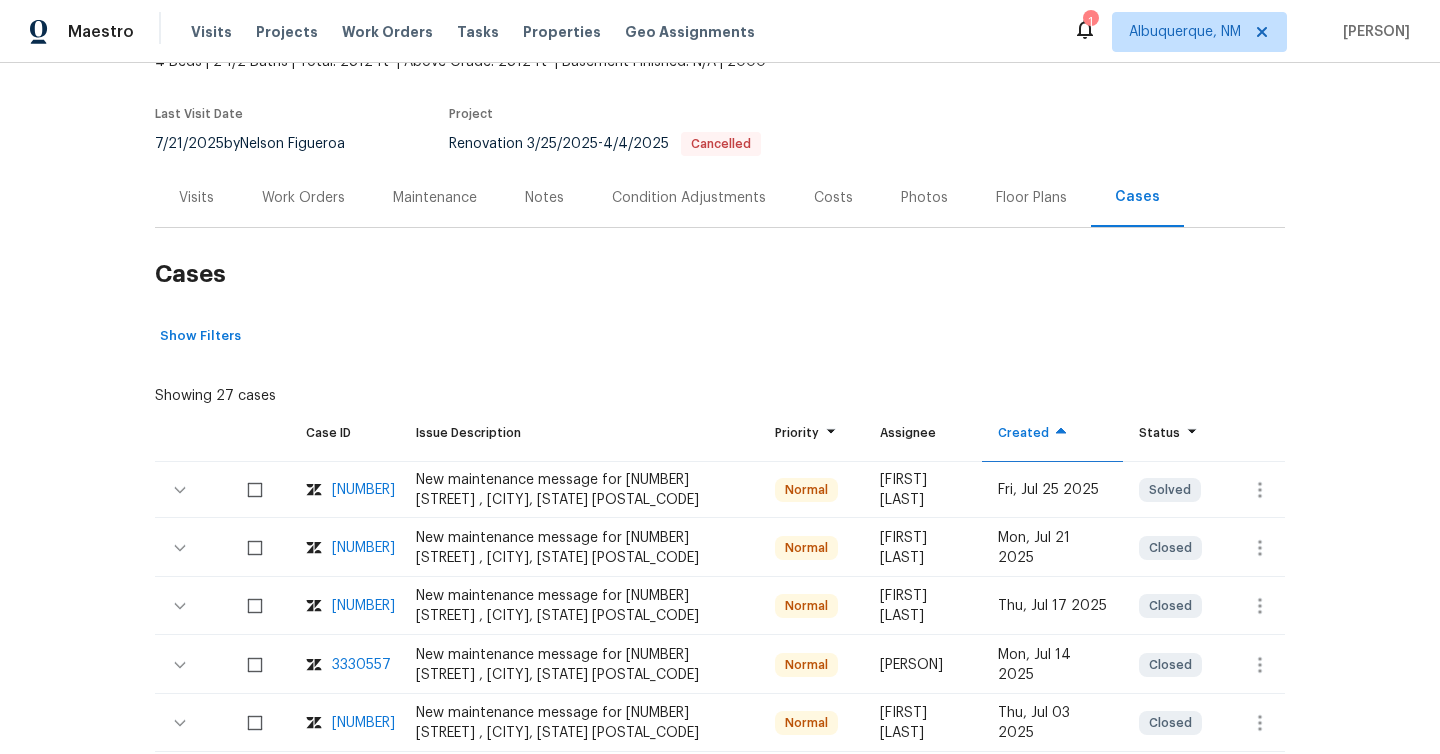 click on "Floor Plans" at bounding box center [1031, 197] 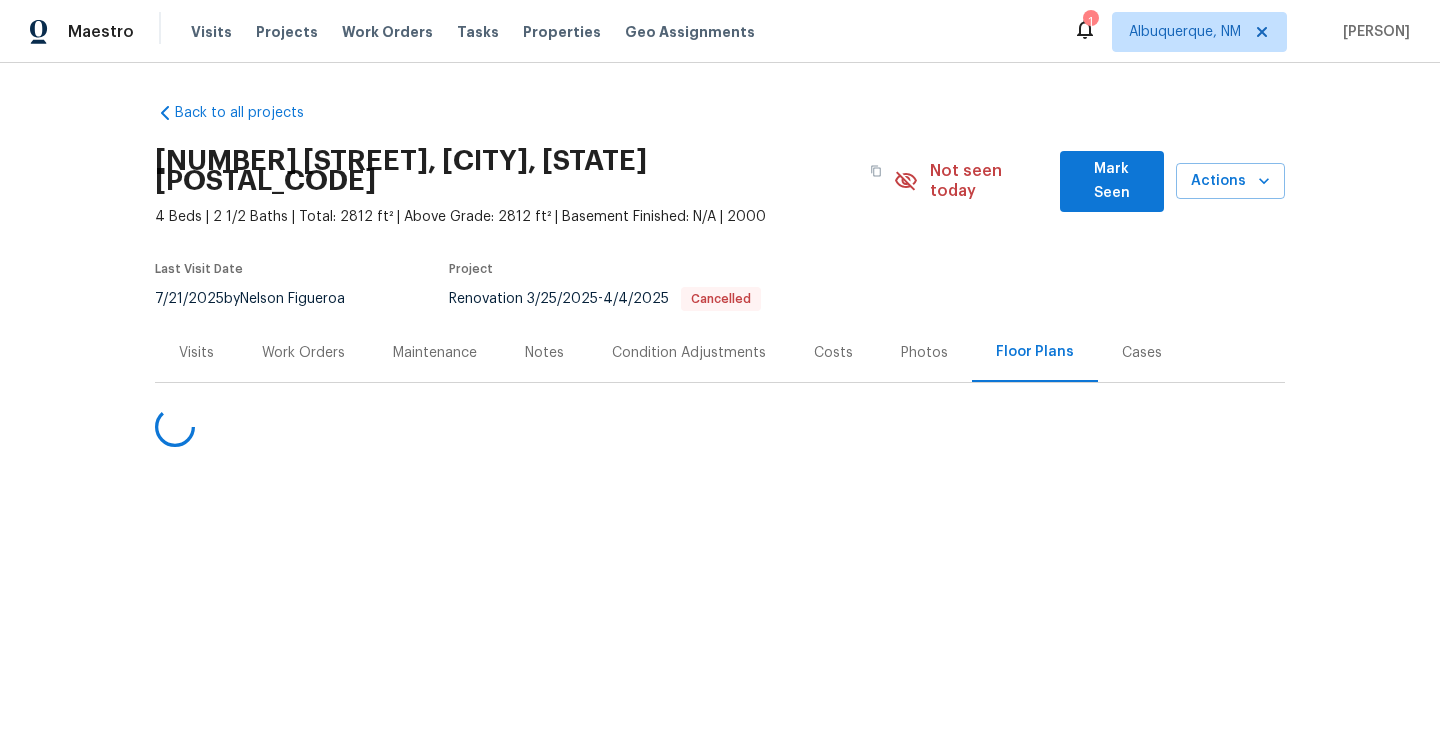 scroll, scrollTop: 0, scrollLeft: 0, axis: both 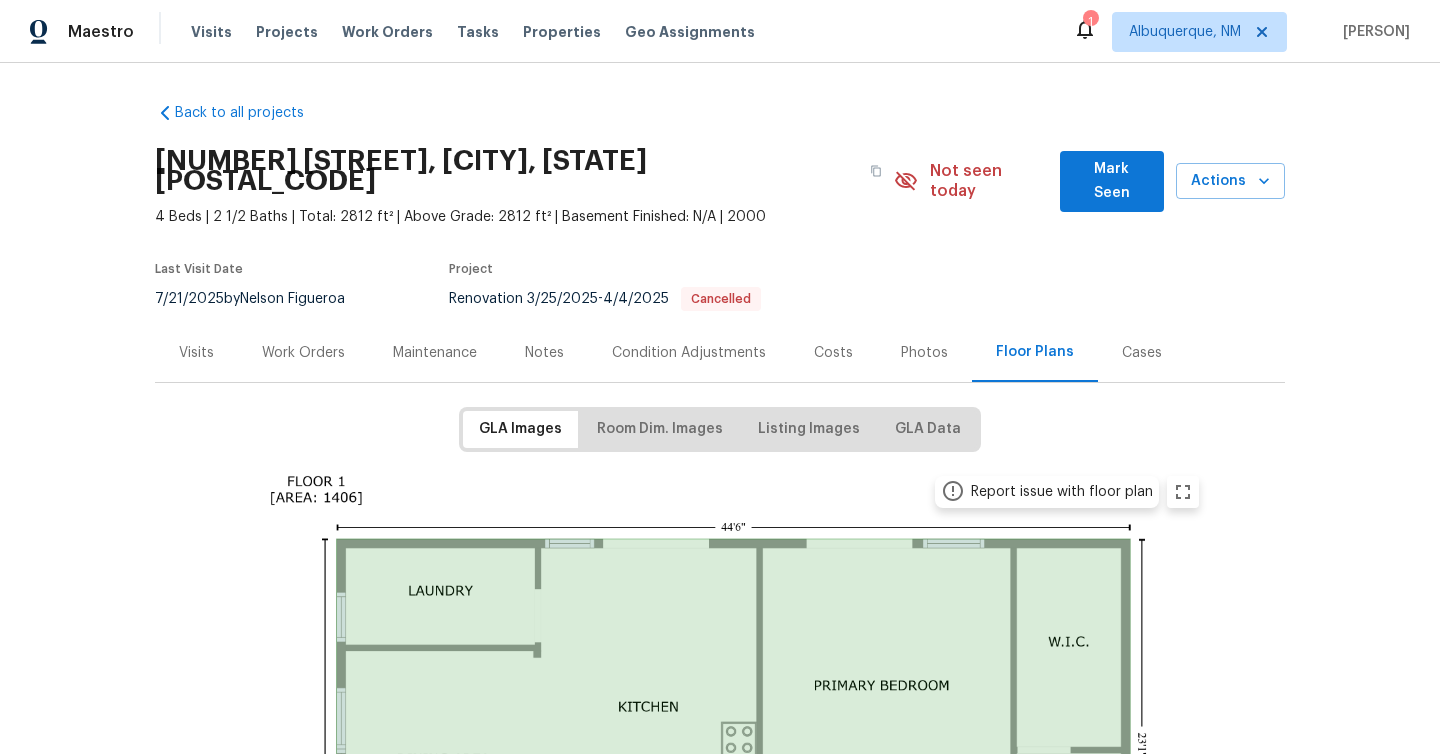 click on "Photos" at bounding box center [924, 352] 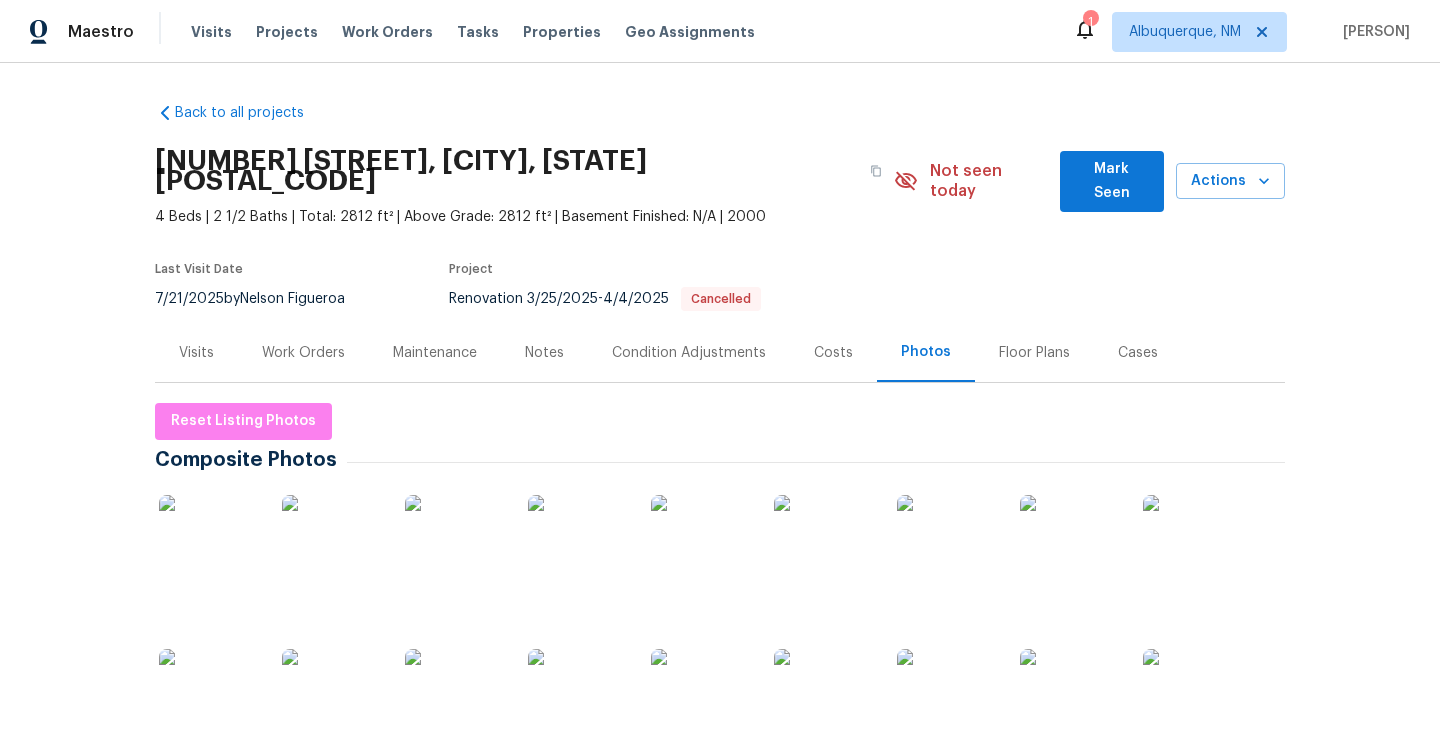 click on "Costs" at bounding box center [833, 353] 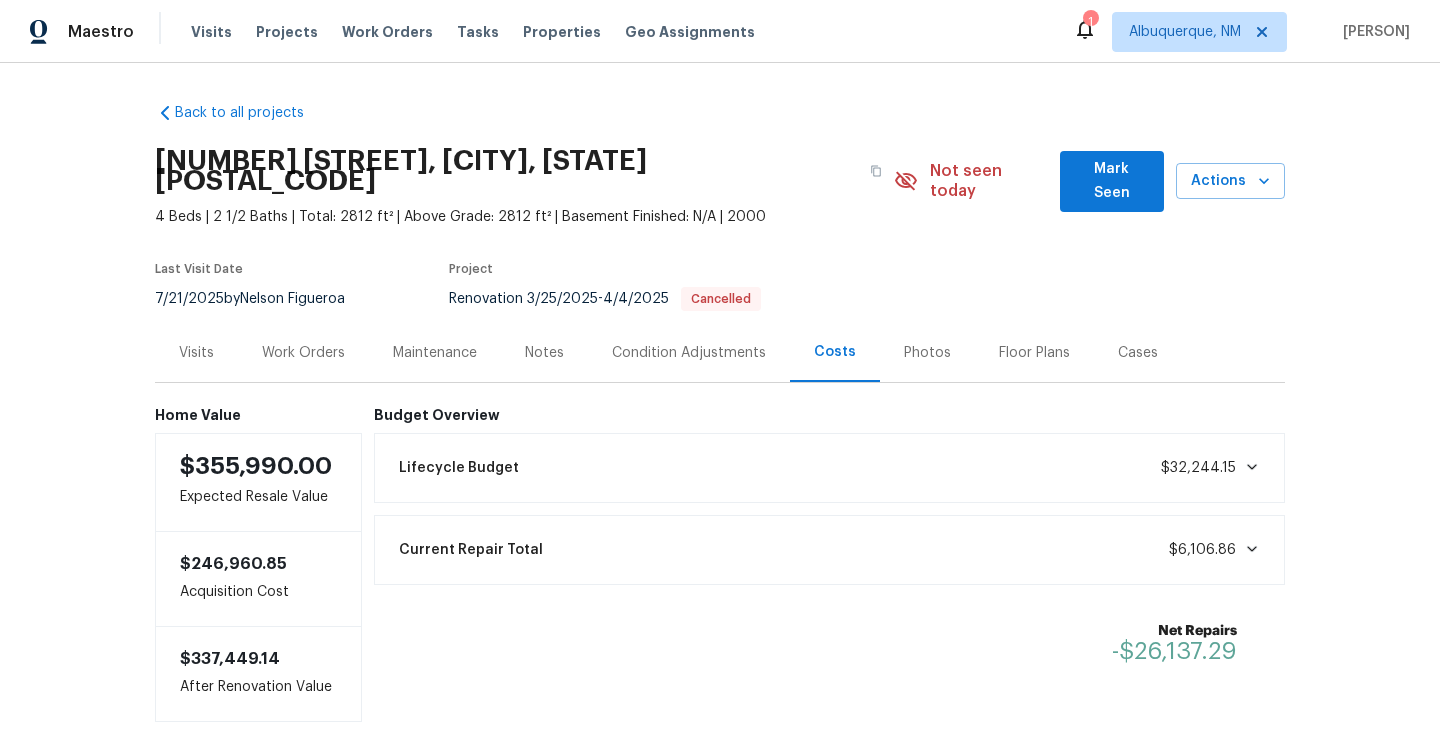 click on "Condition Adjustments" at bounding box center [689, 353] 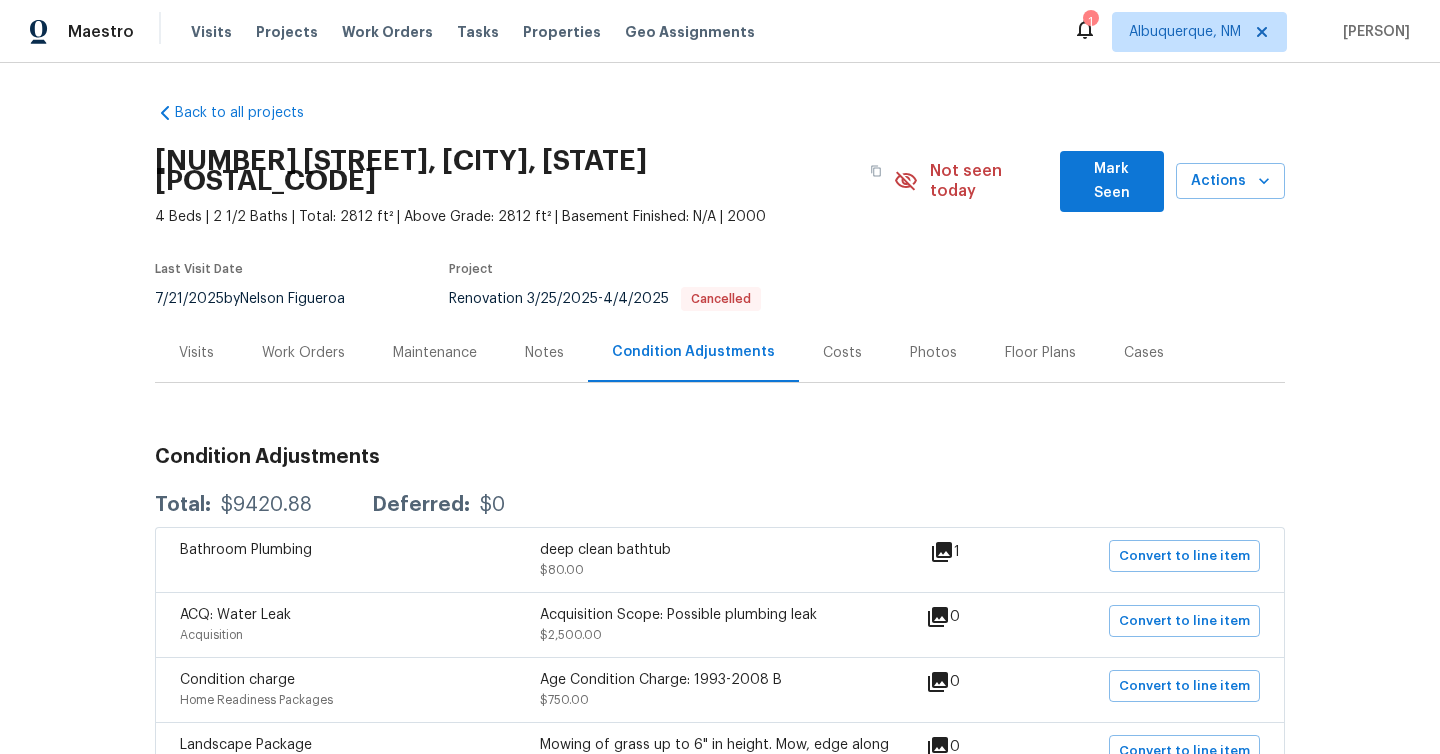 click on "Costs" at bounding box center (842, 353) 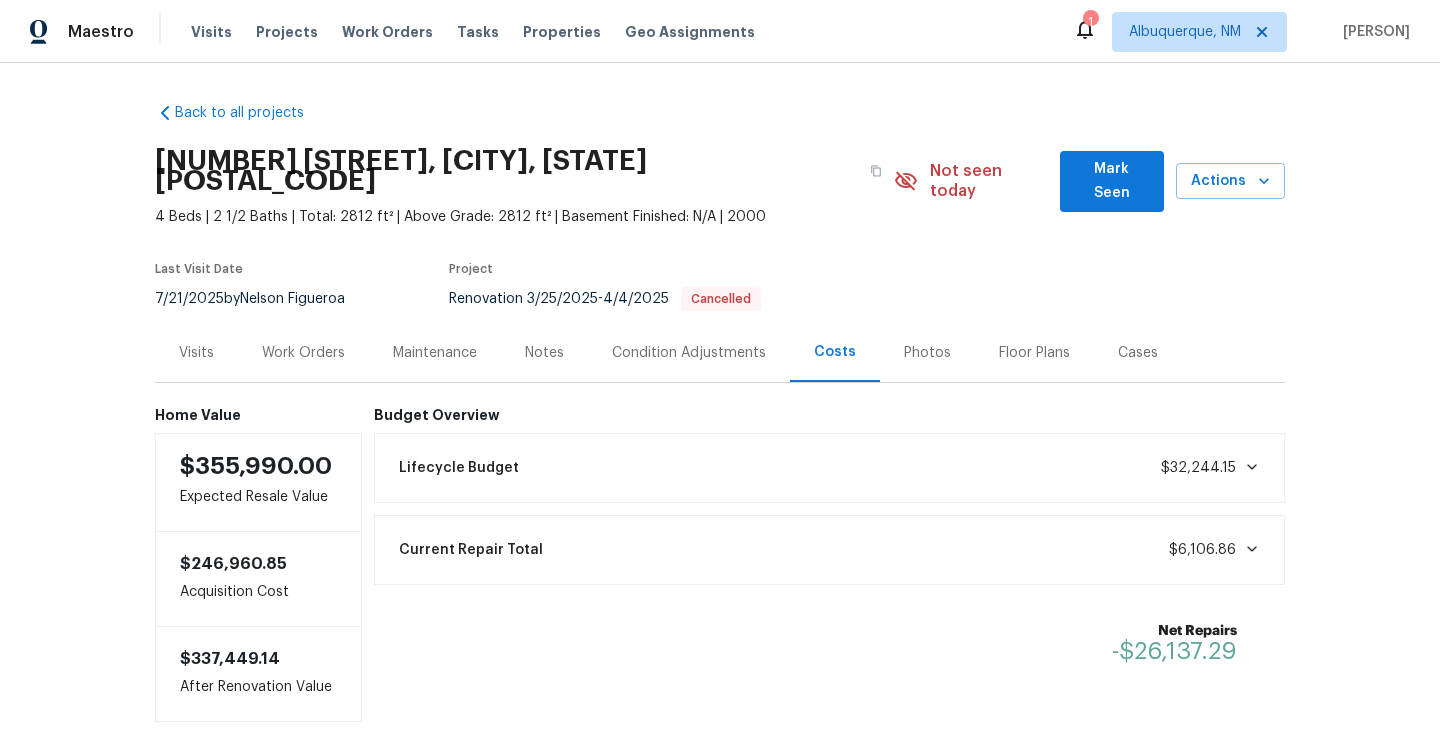 click on "Lifecycle Budget [MONEY]" at bounding box center [830, 468] 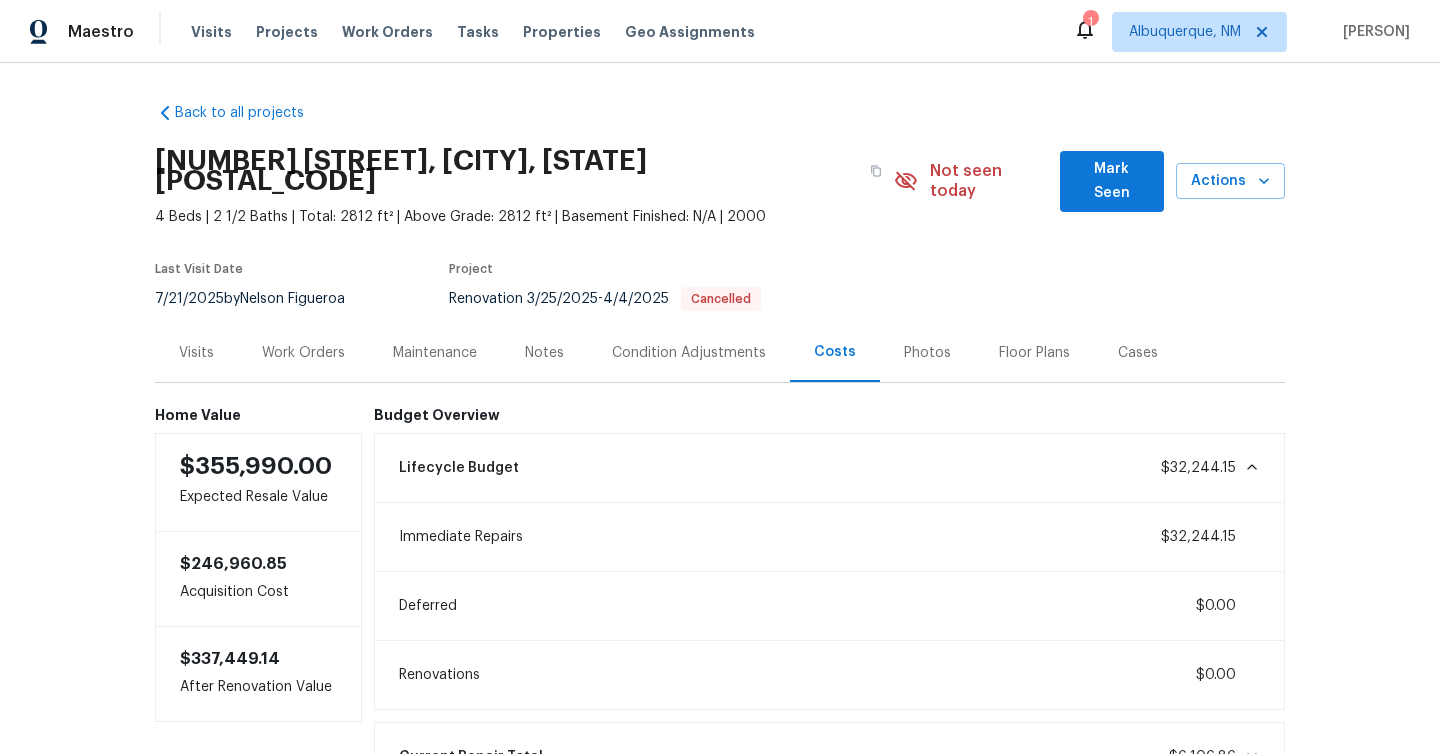 click on "Condition Adjustments" at bounding box center (689, 352) 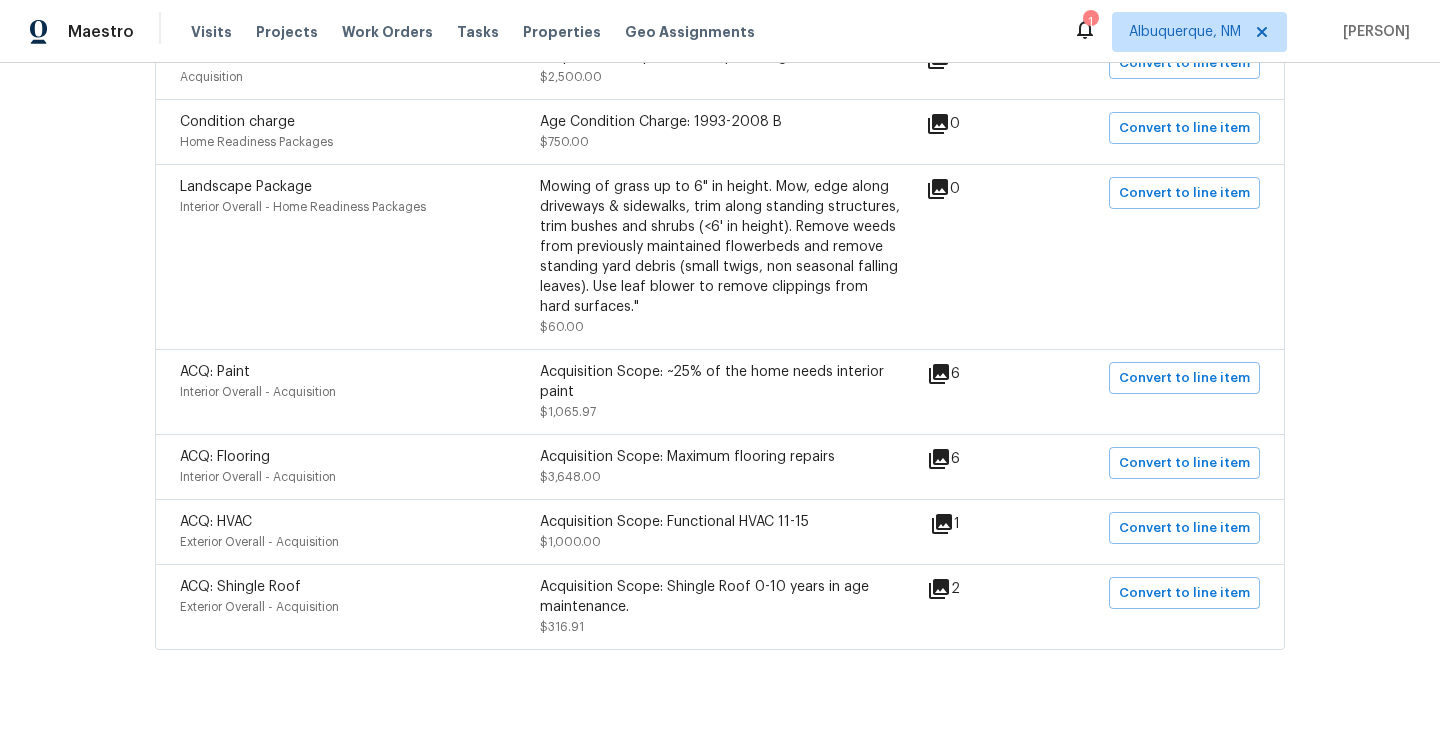 scroll, scrollTop: 0, scrollLeft: 0, axis: both 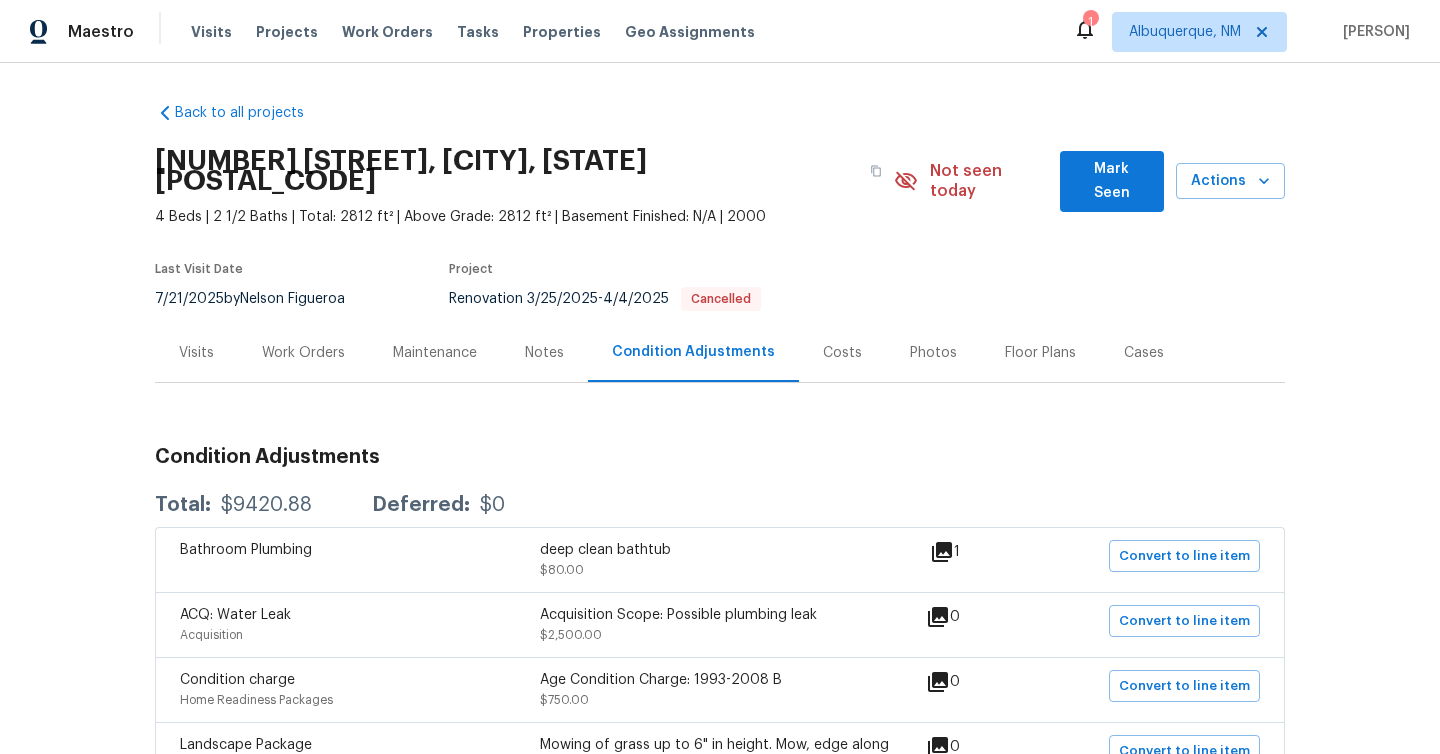 click on "Notes" at bounding box center (544, 353) 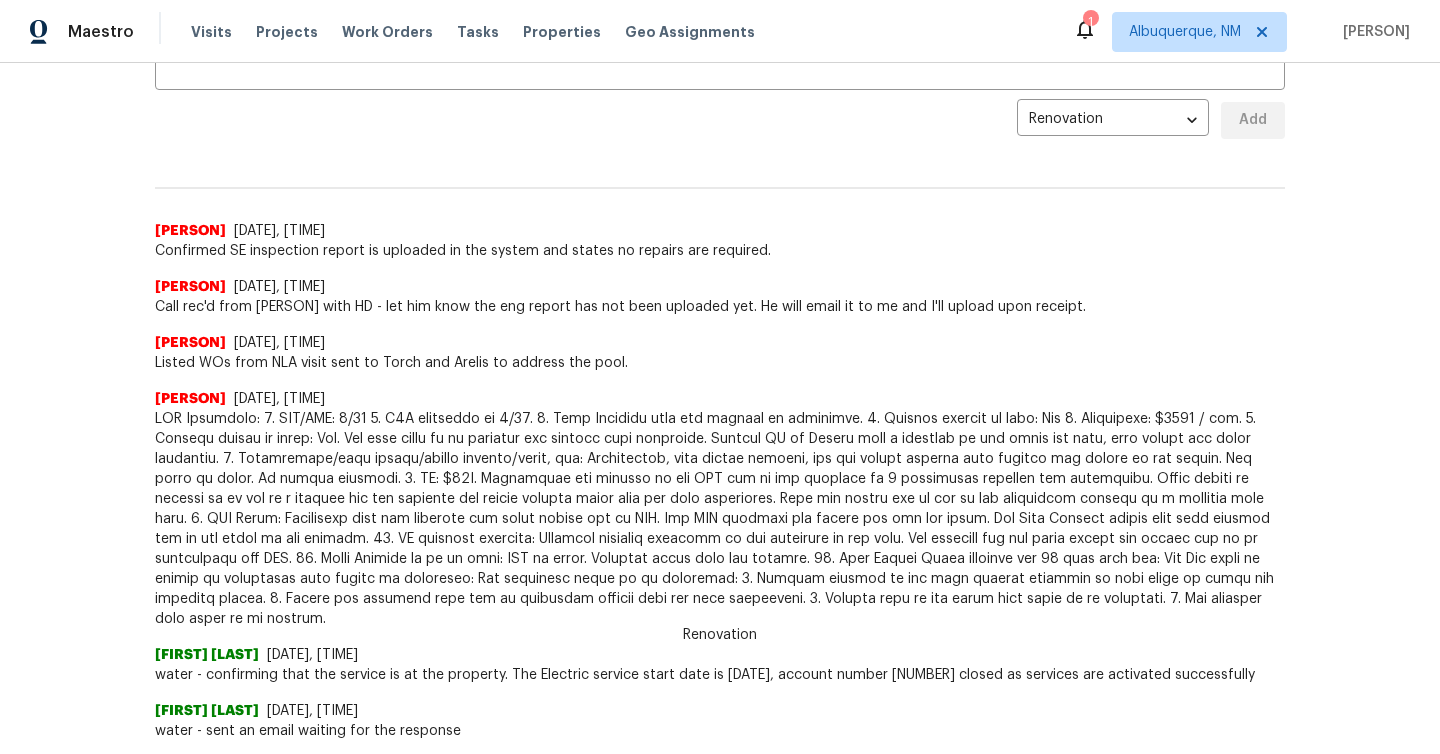 scroll, scrollTop: 0, scrollLeft: 0, axis: both 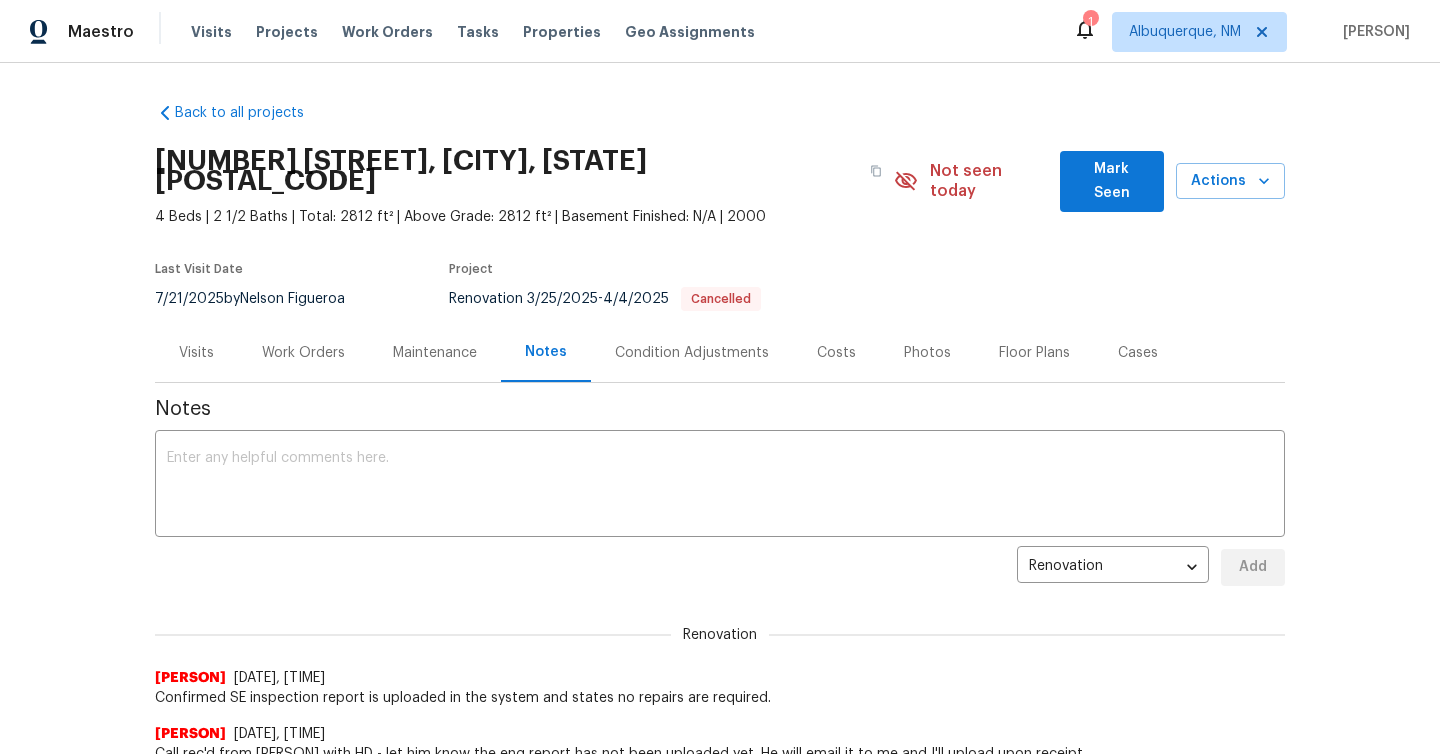 click on "Maintenance" at bounding box center [435, 353] 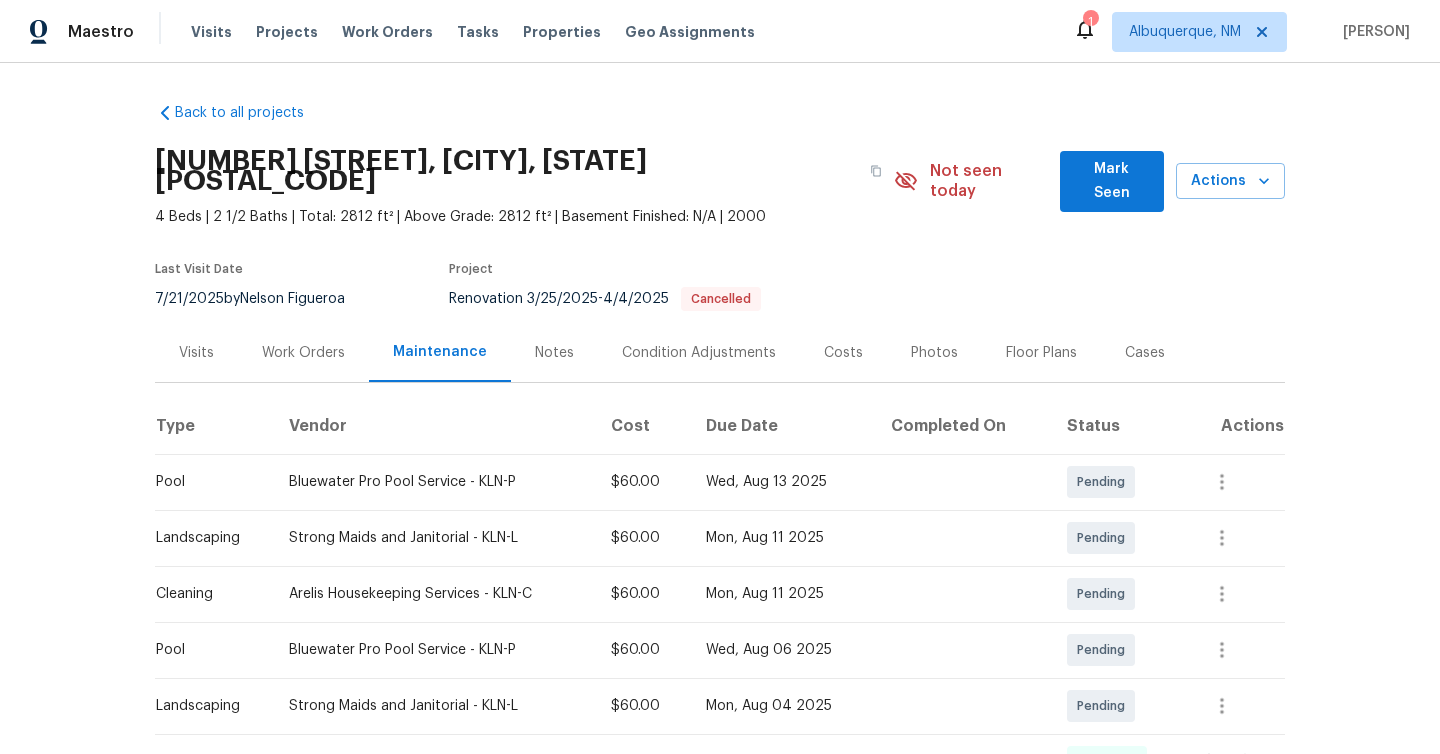click on "Work Orders" at bounding box center (303, 353) 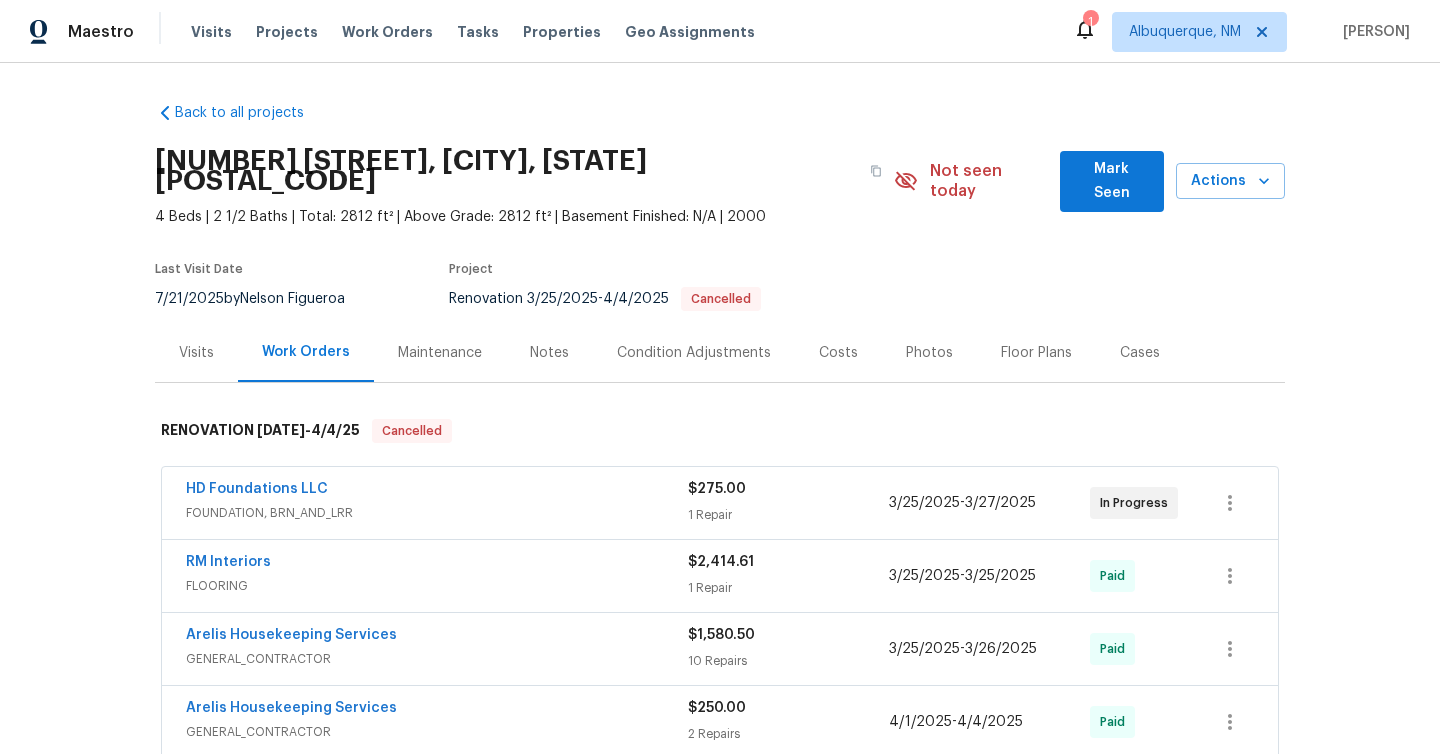 click on "Visits" at bounding box center (196, 352) 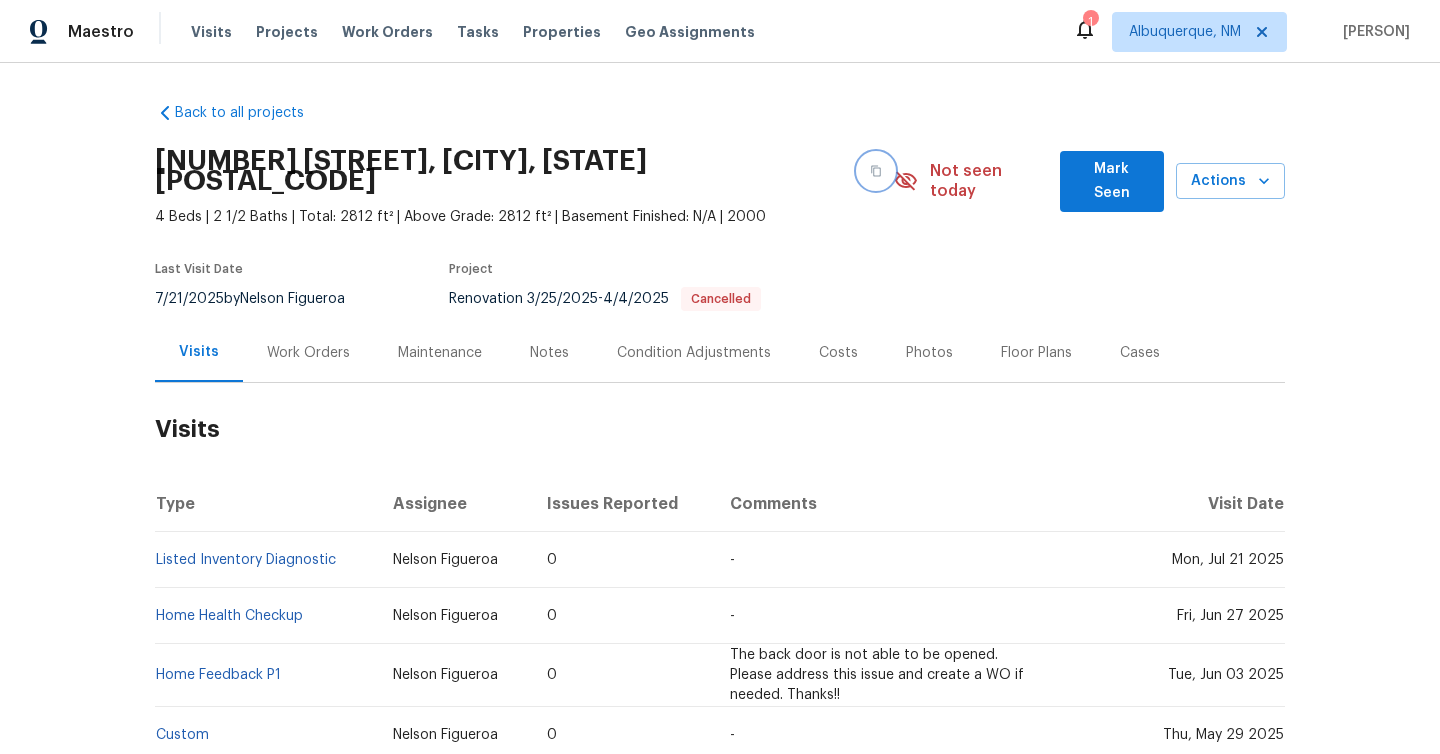 click 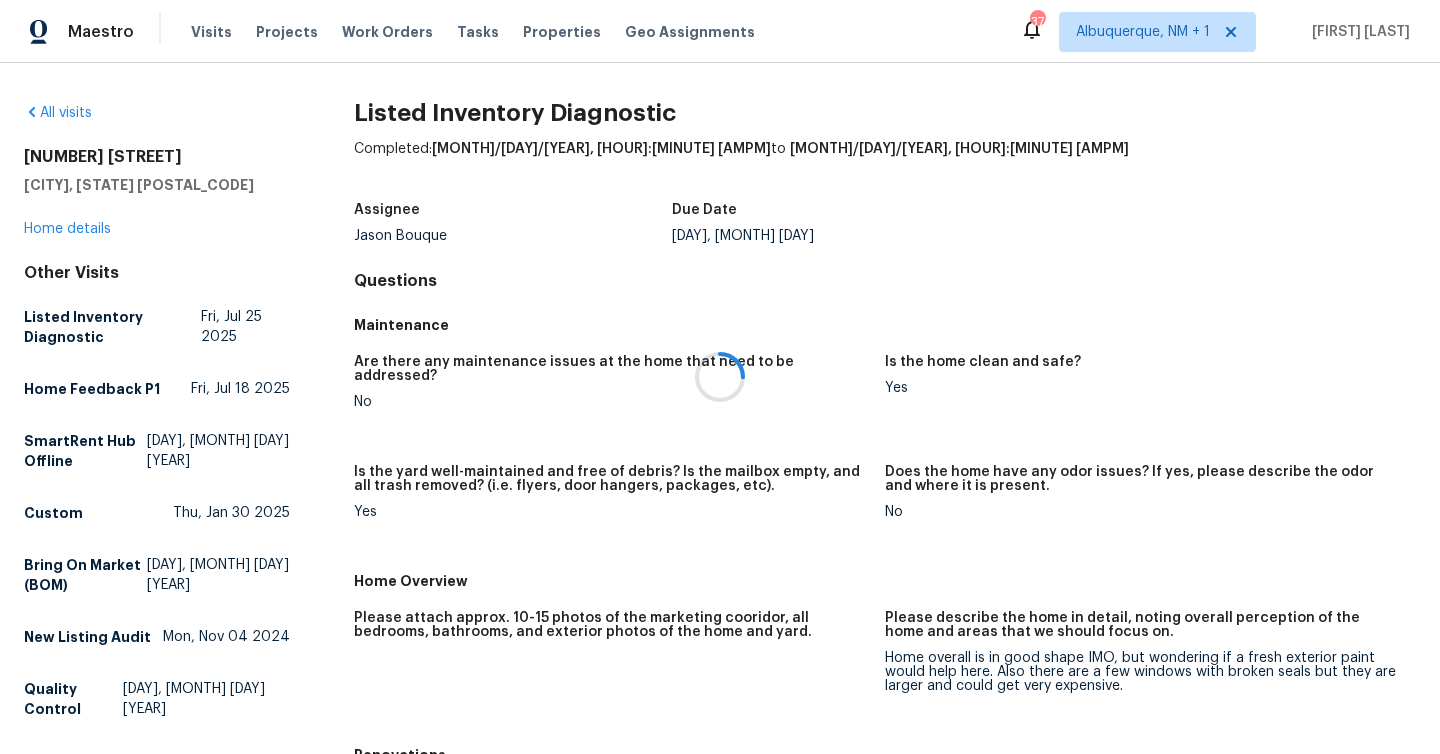 scroll, scrollTop: 0, scrollLeft: 0, axis: both 